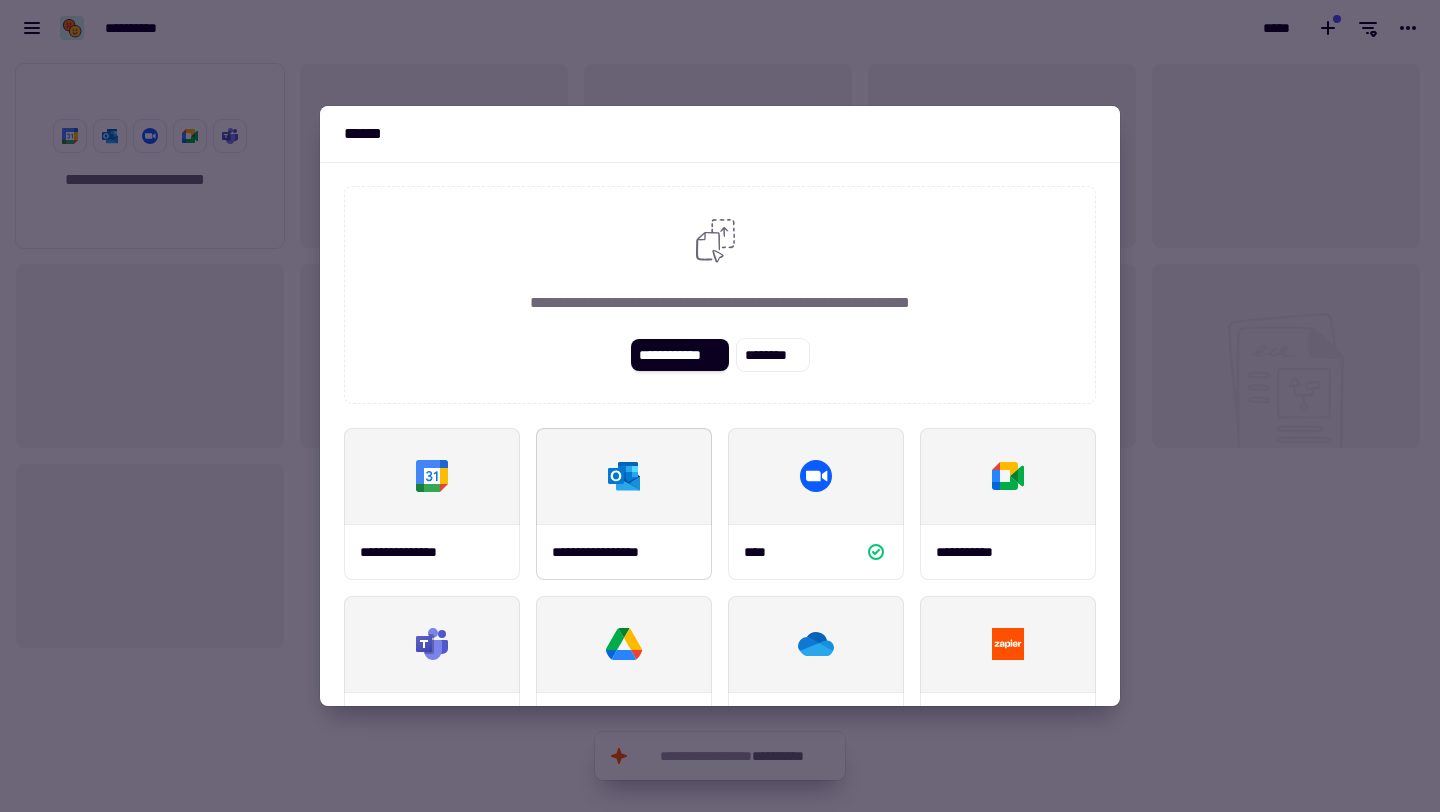 scroll, scrollTop: 0, scrollLeft: 0, axis: both 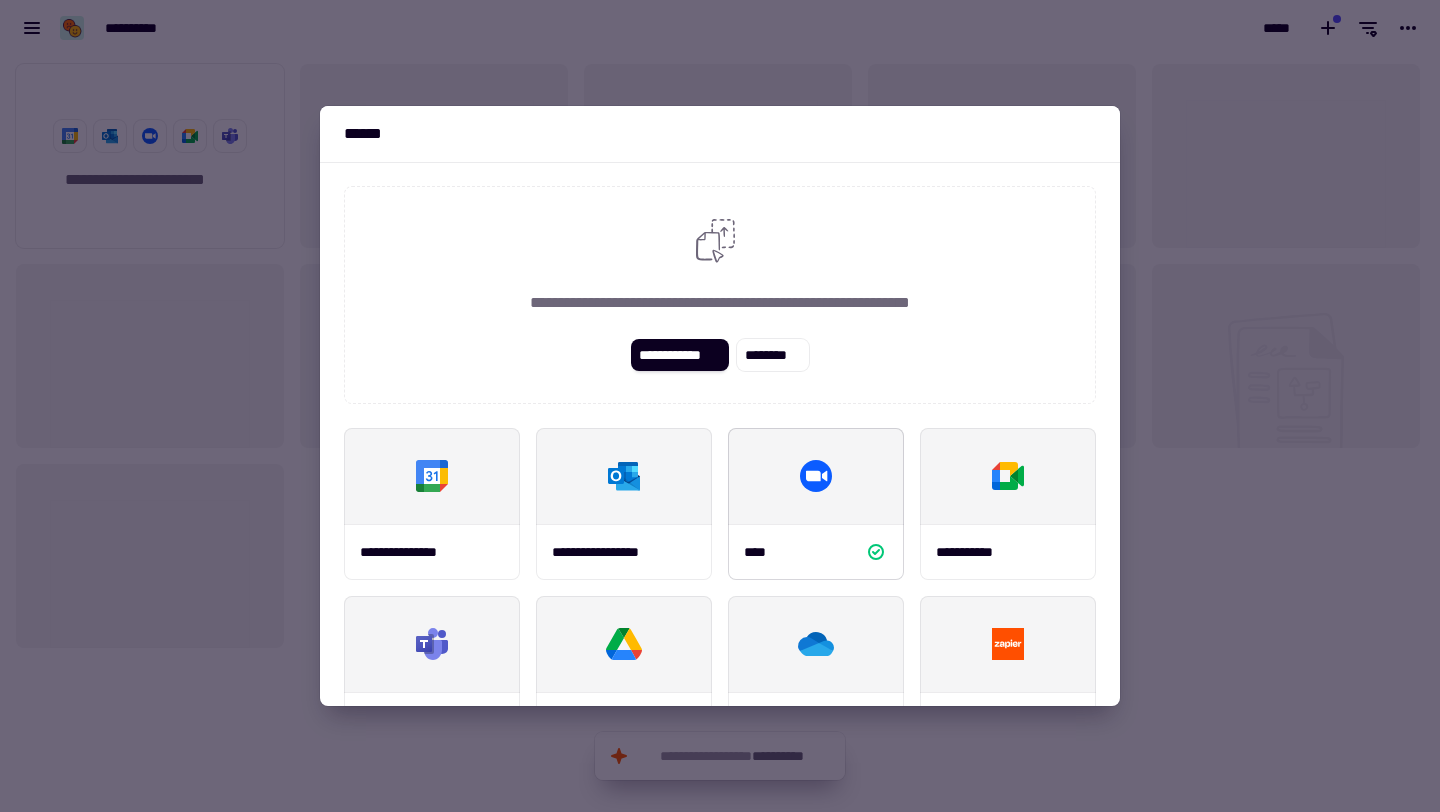 click at bounding box center [816, 476] 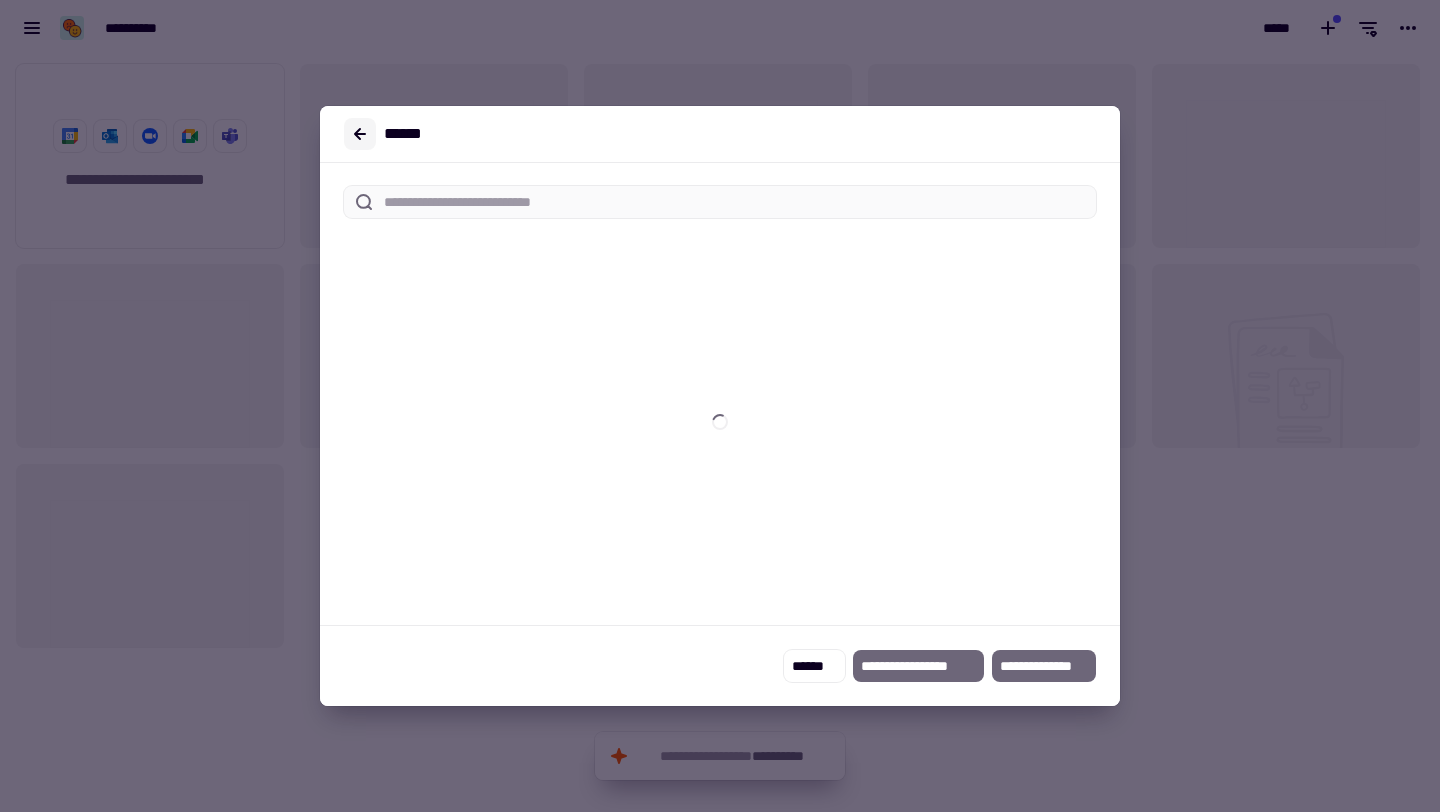 click 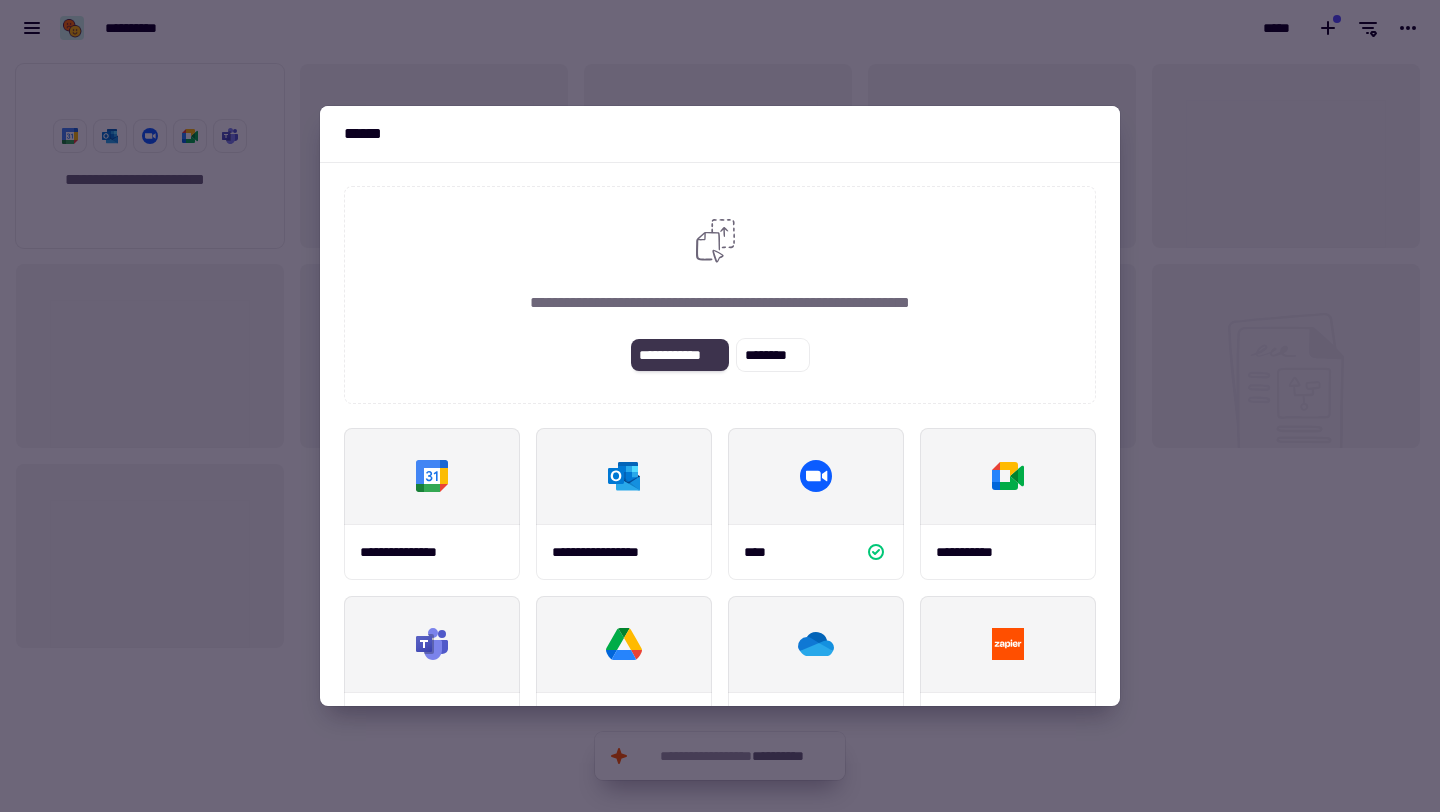click on "**********" 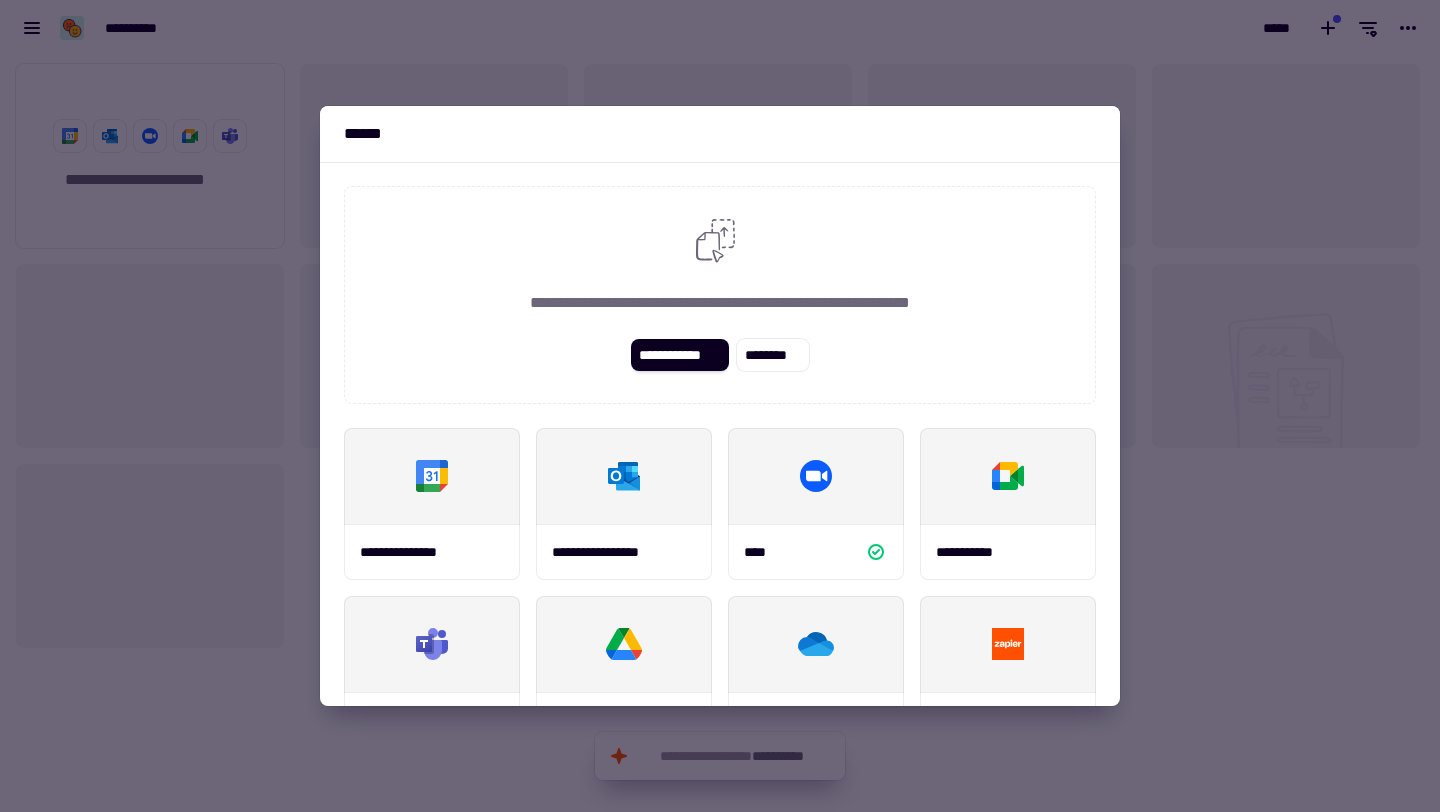 click at bounding box center [720, 406] 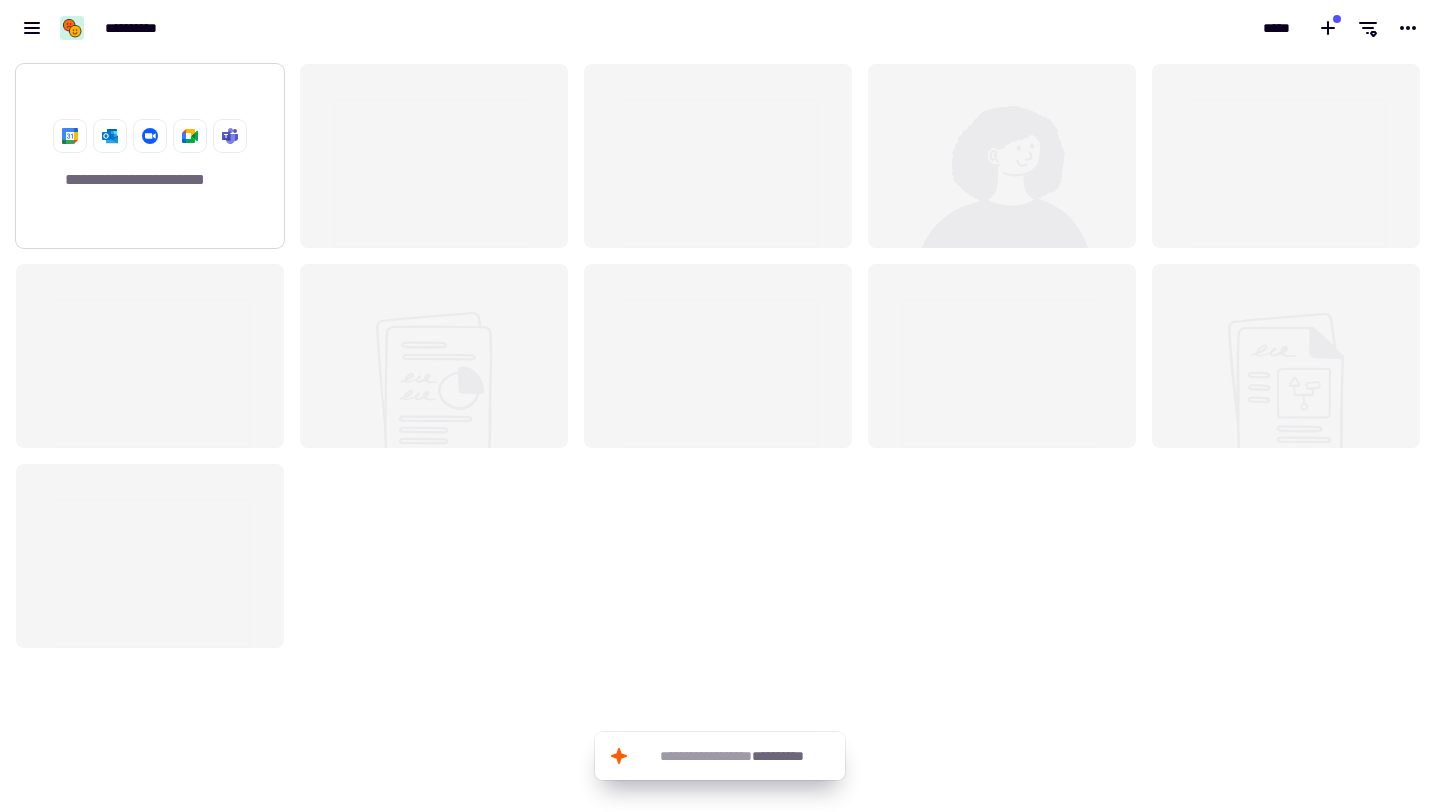 click on "**********" 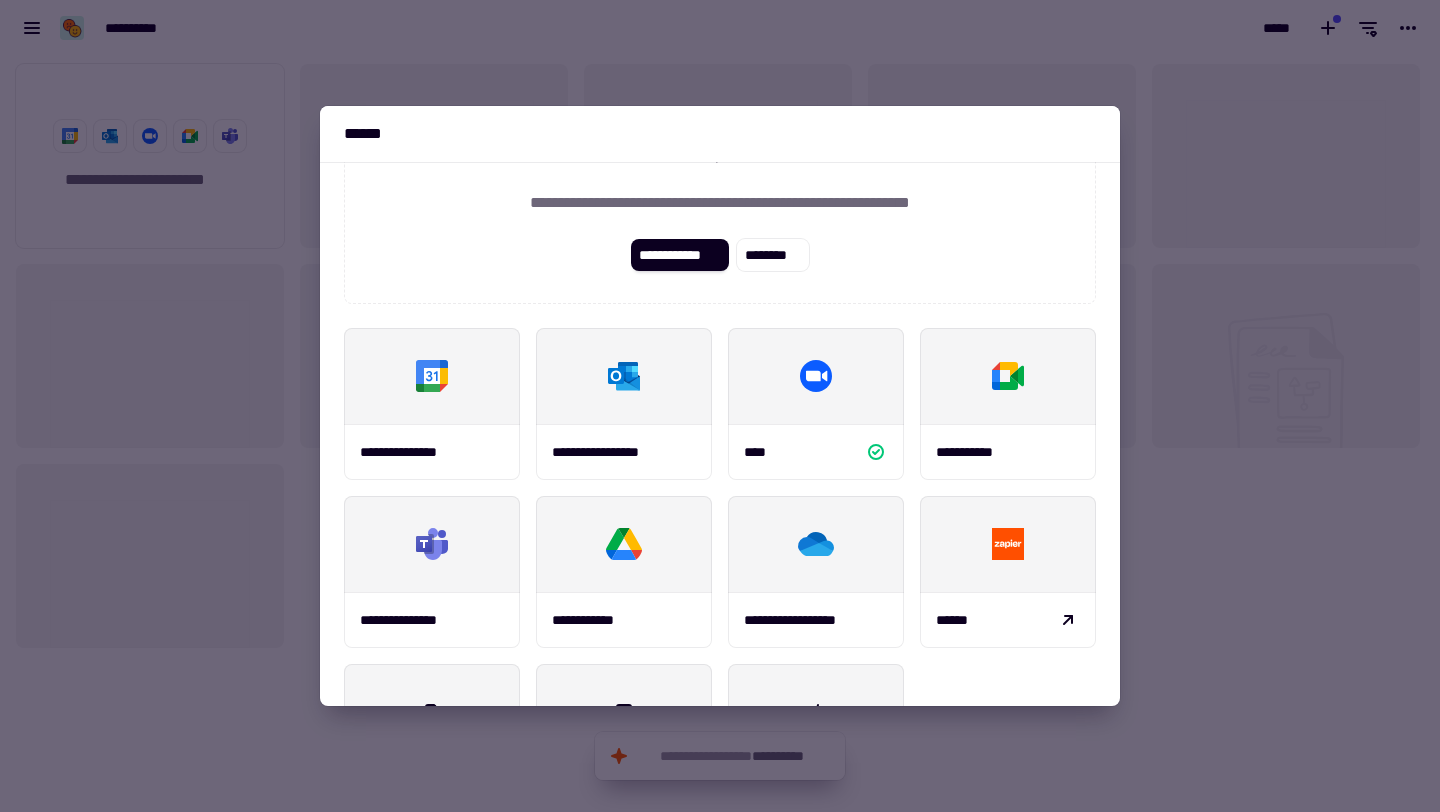 scroll, scrollTop: 222, scrollLeft: 0, axis: vertical 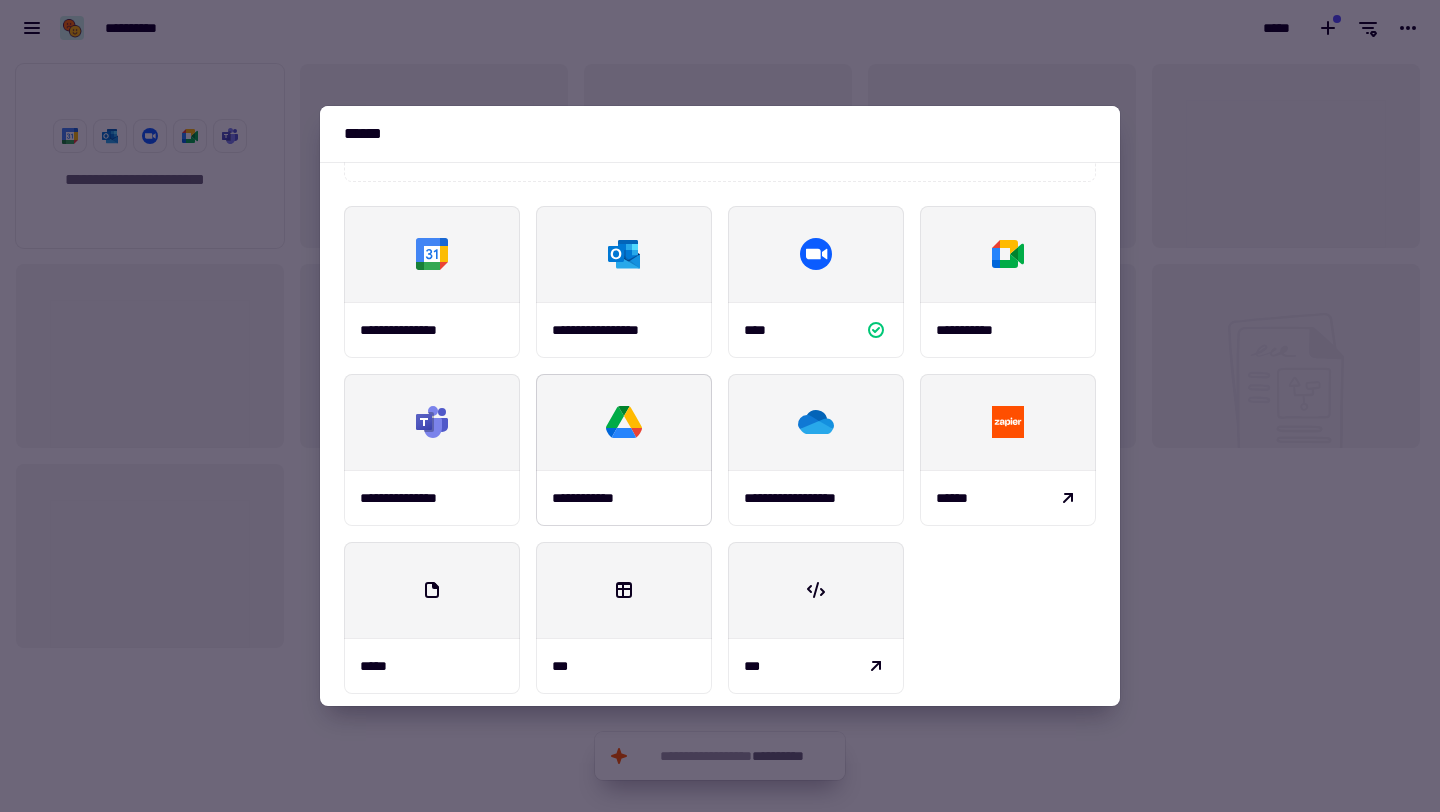 click on "**********" at bounding box center (624, 498) 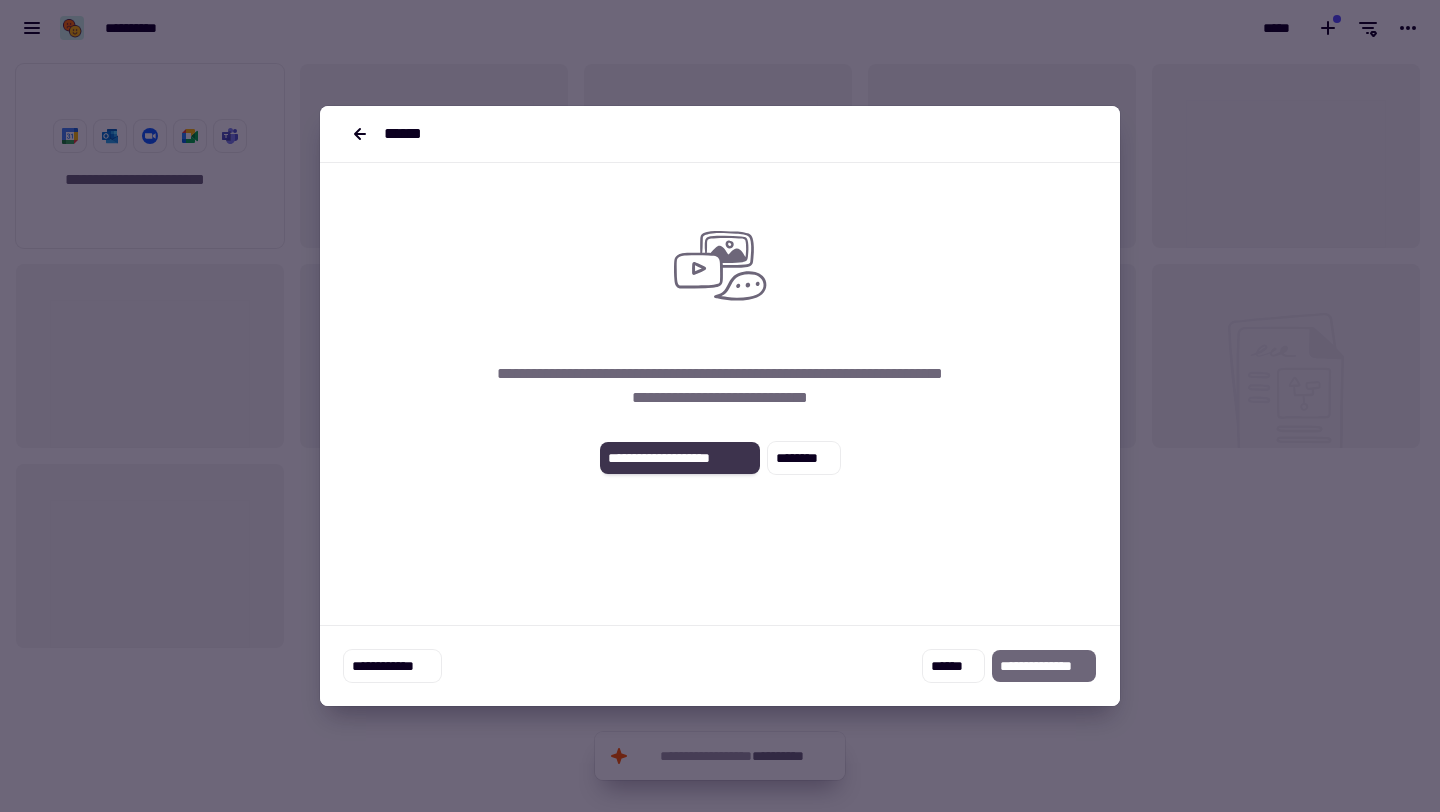click on "**********" 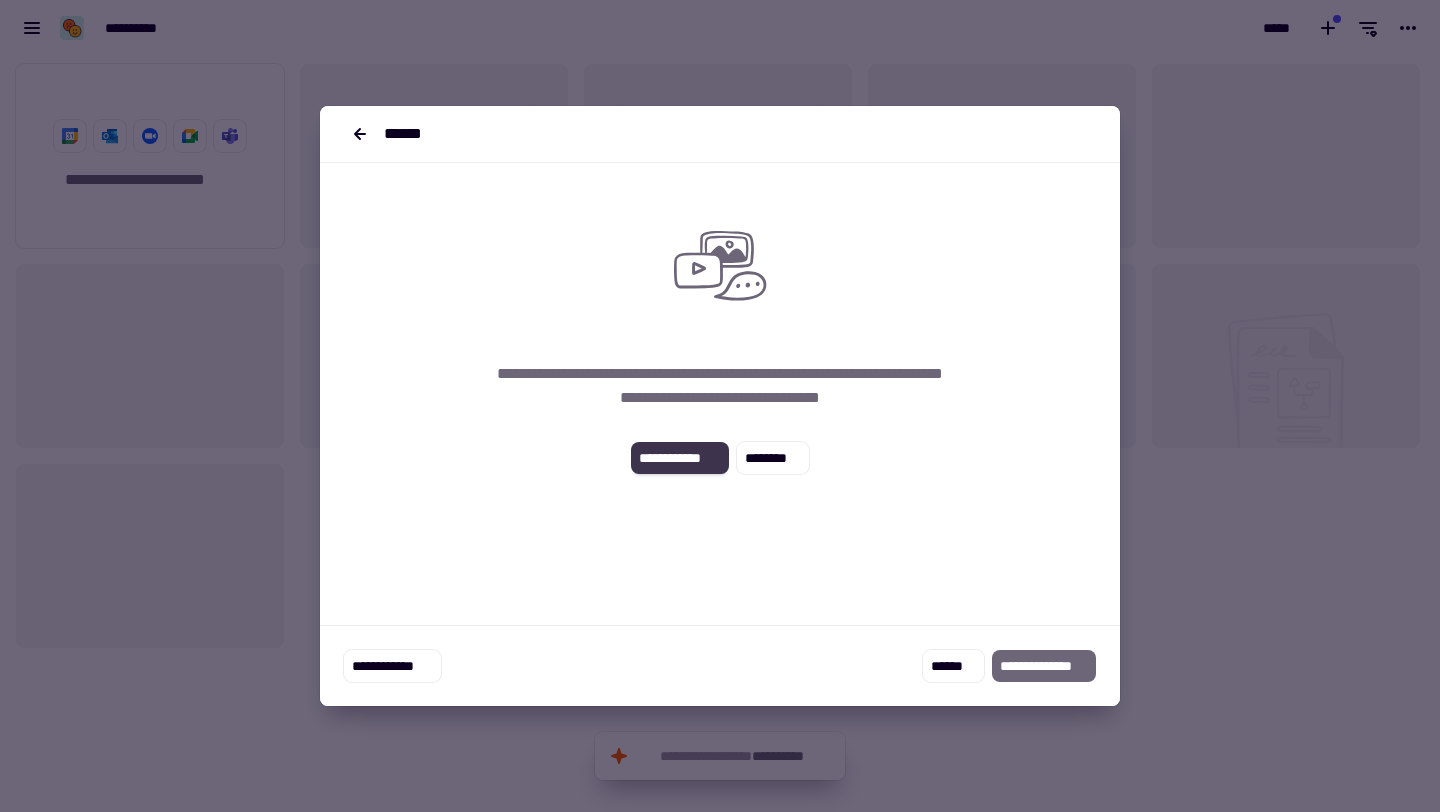 click on "**********" 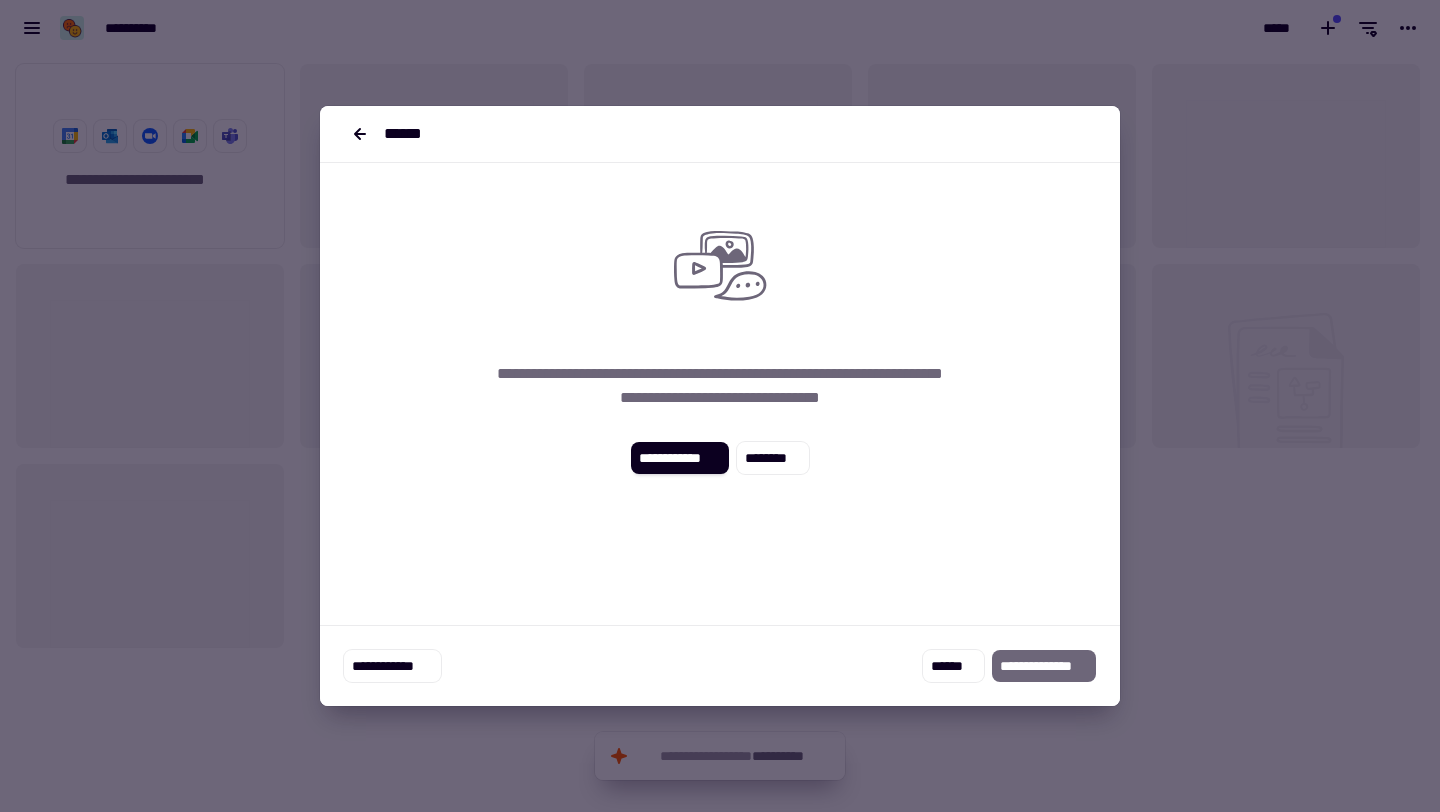click on "[LAST] [FIRST]" at bounding box center [720, 434] 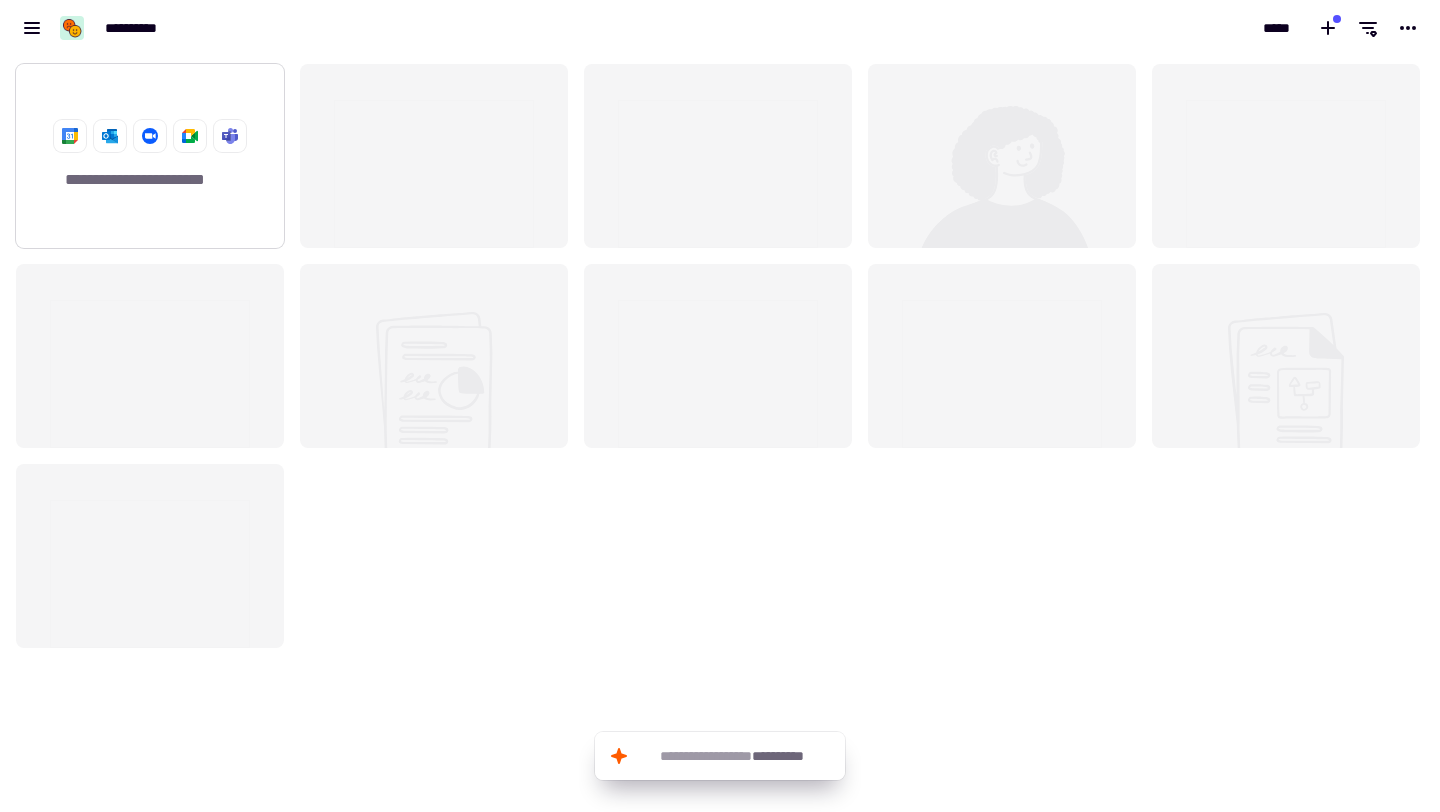 click on "**********" 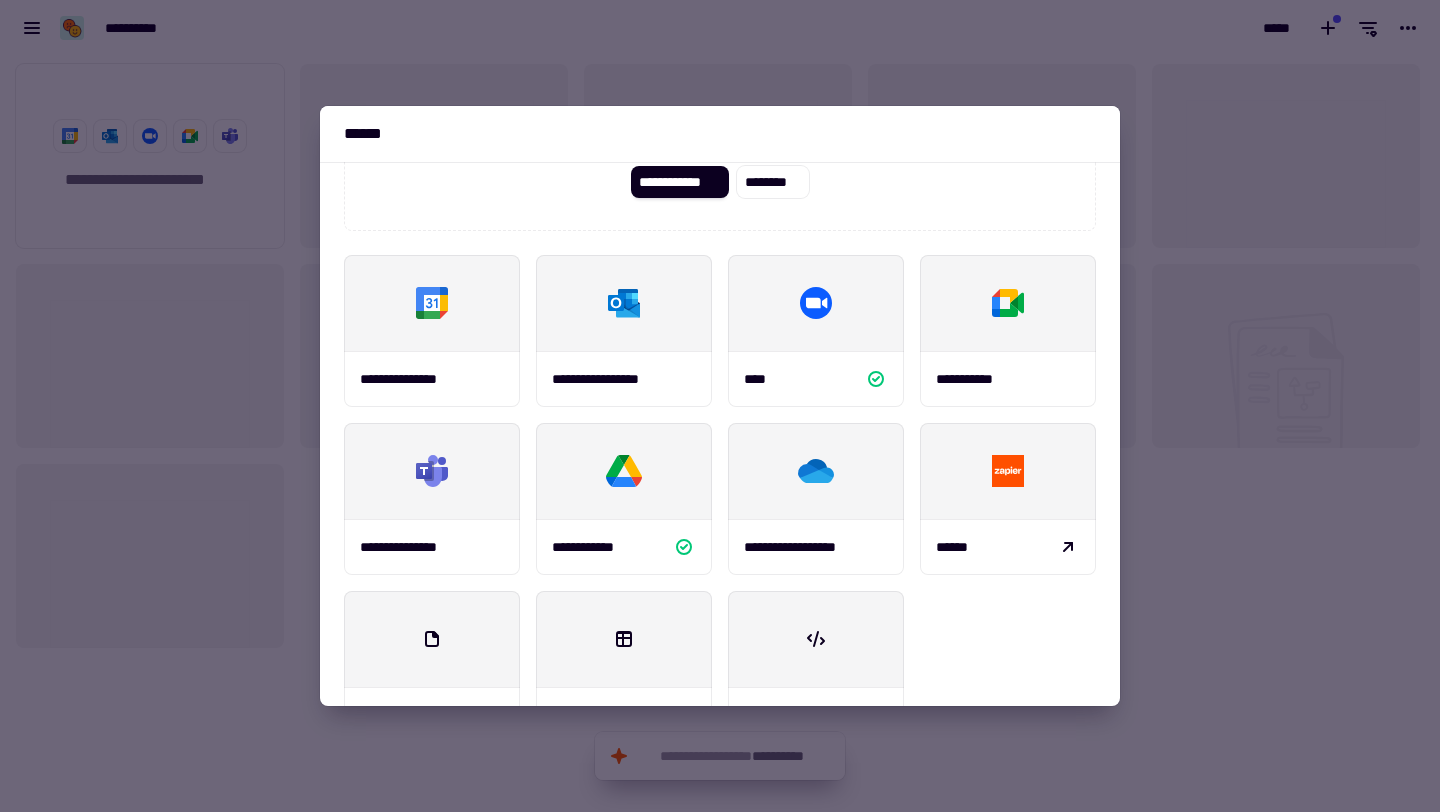 scroll, scrollTop: 187, scrollLeft: 0, axis: vertical 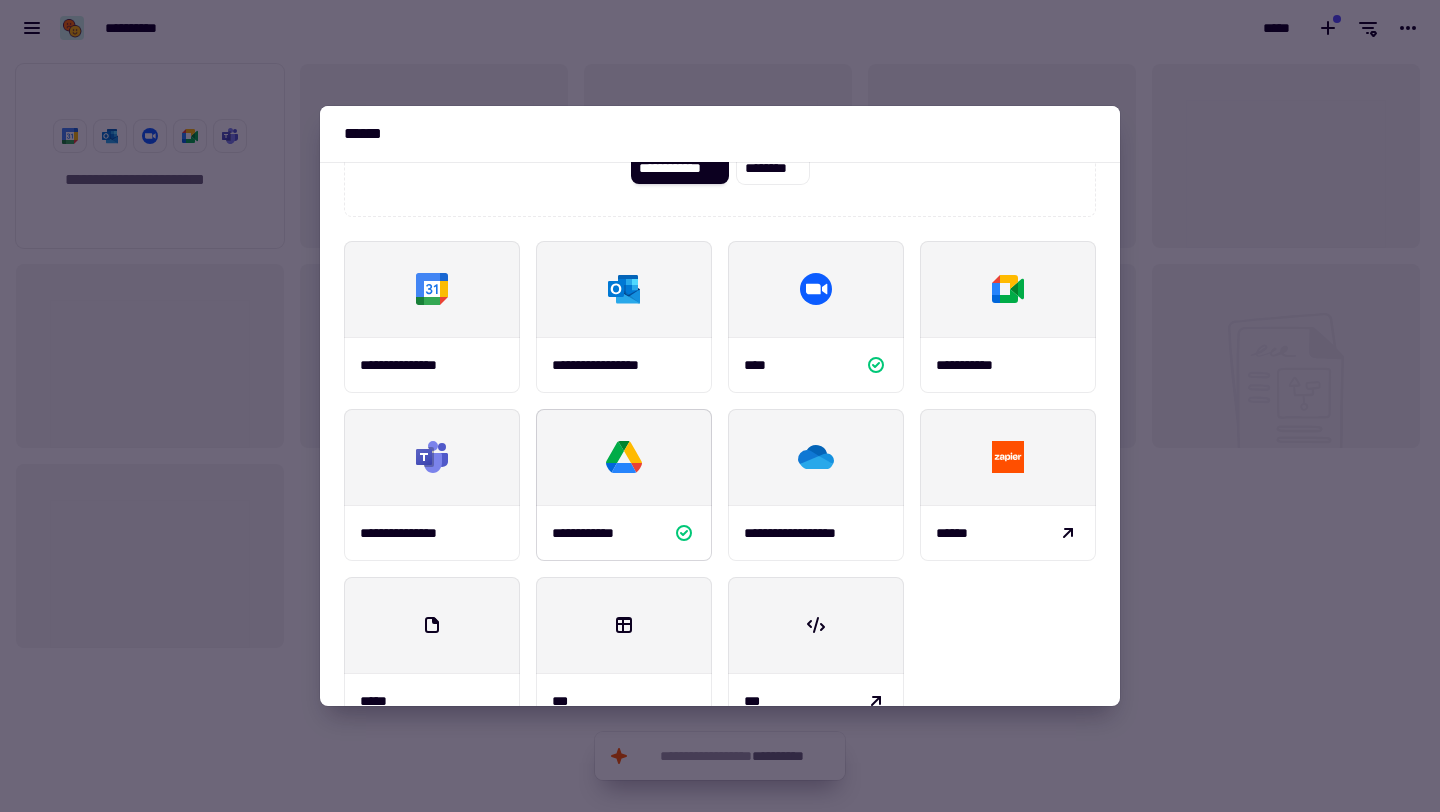 click 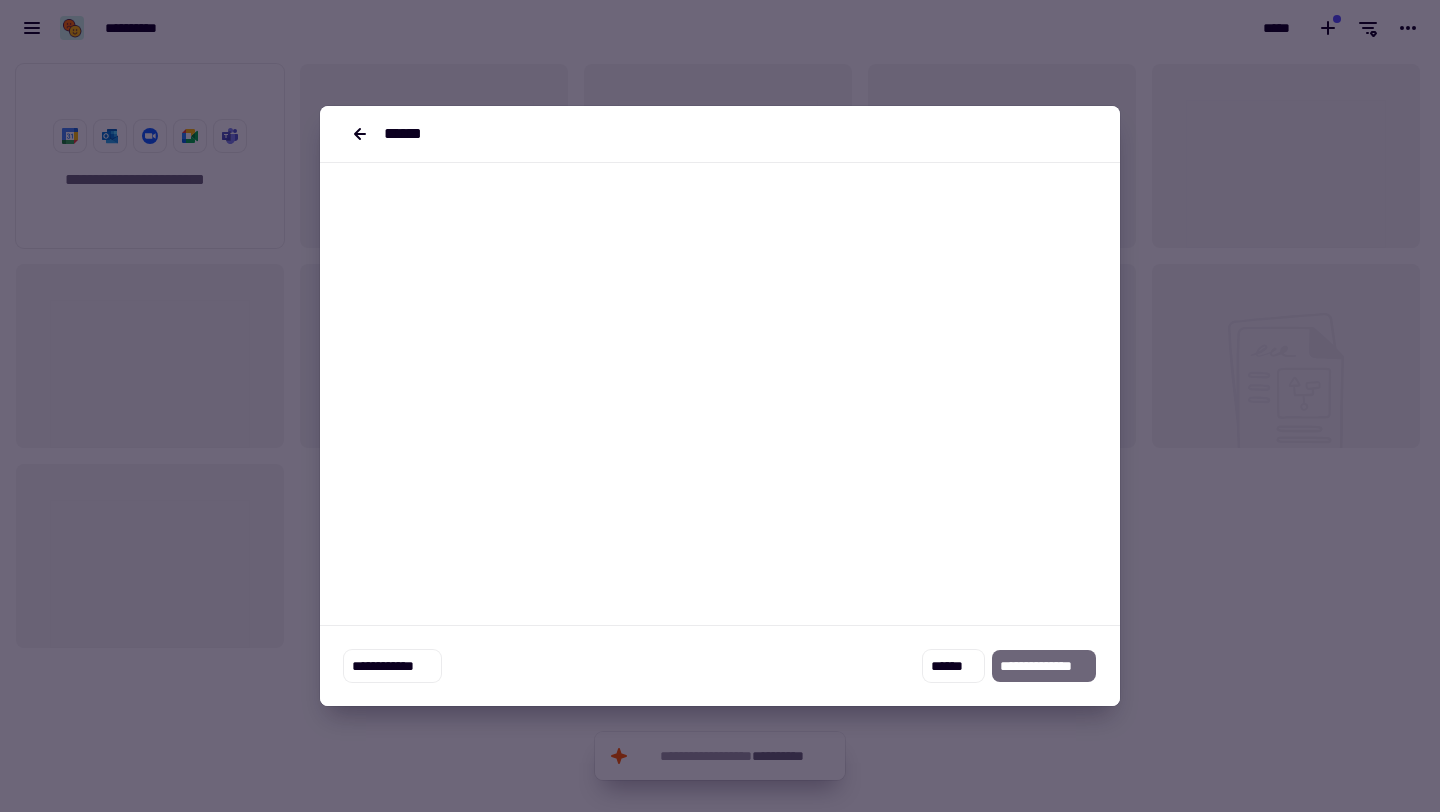 scroll, scrollTop: 0, scrollLeft: 0, axis: both 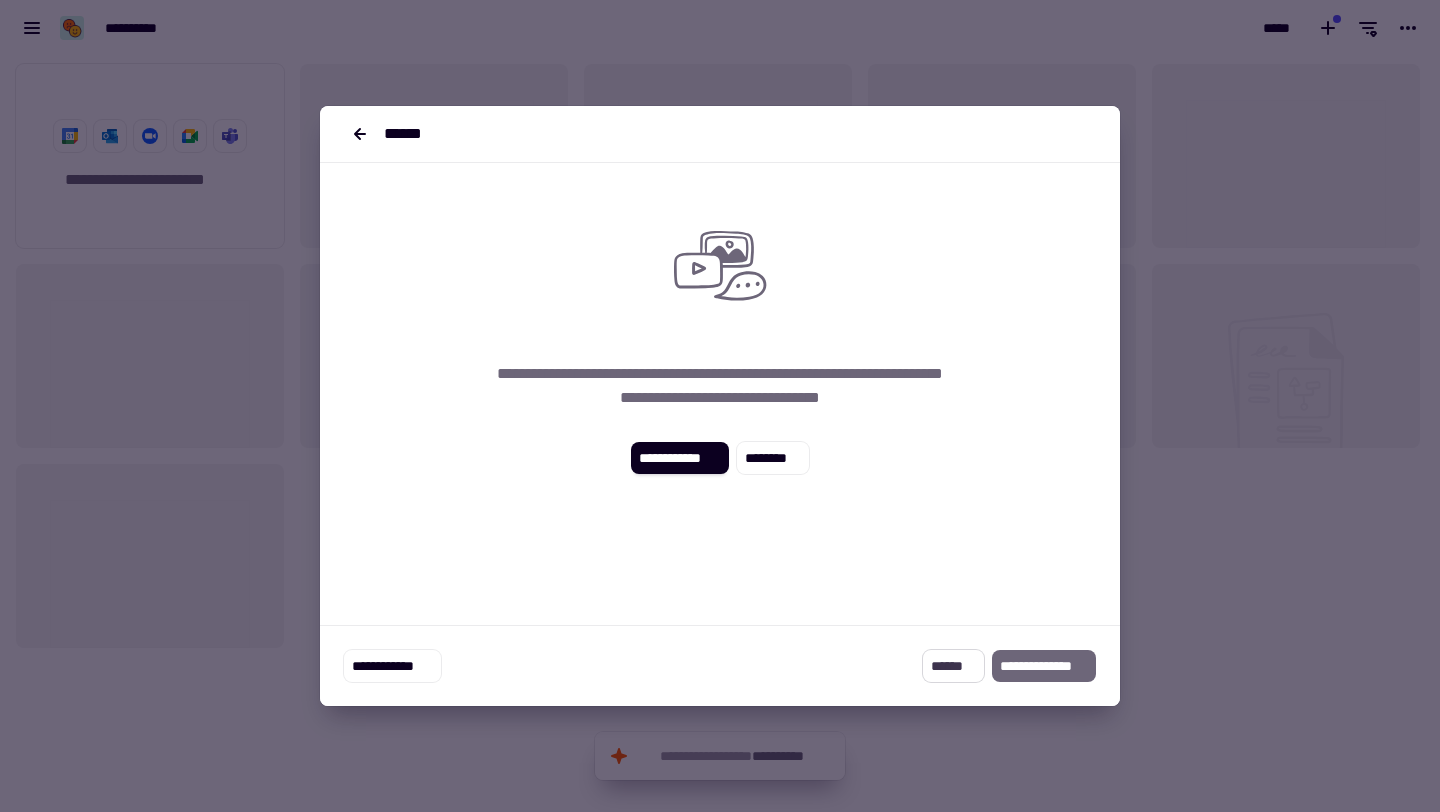 click on "******" 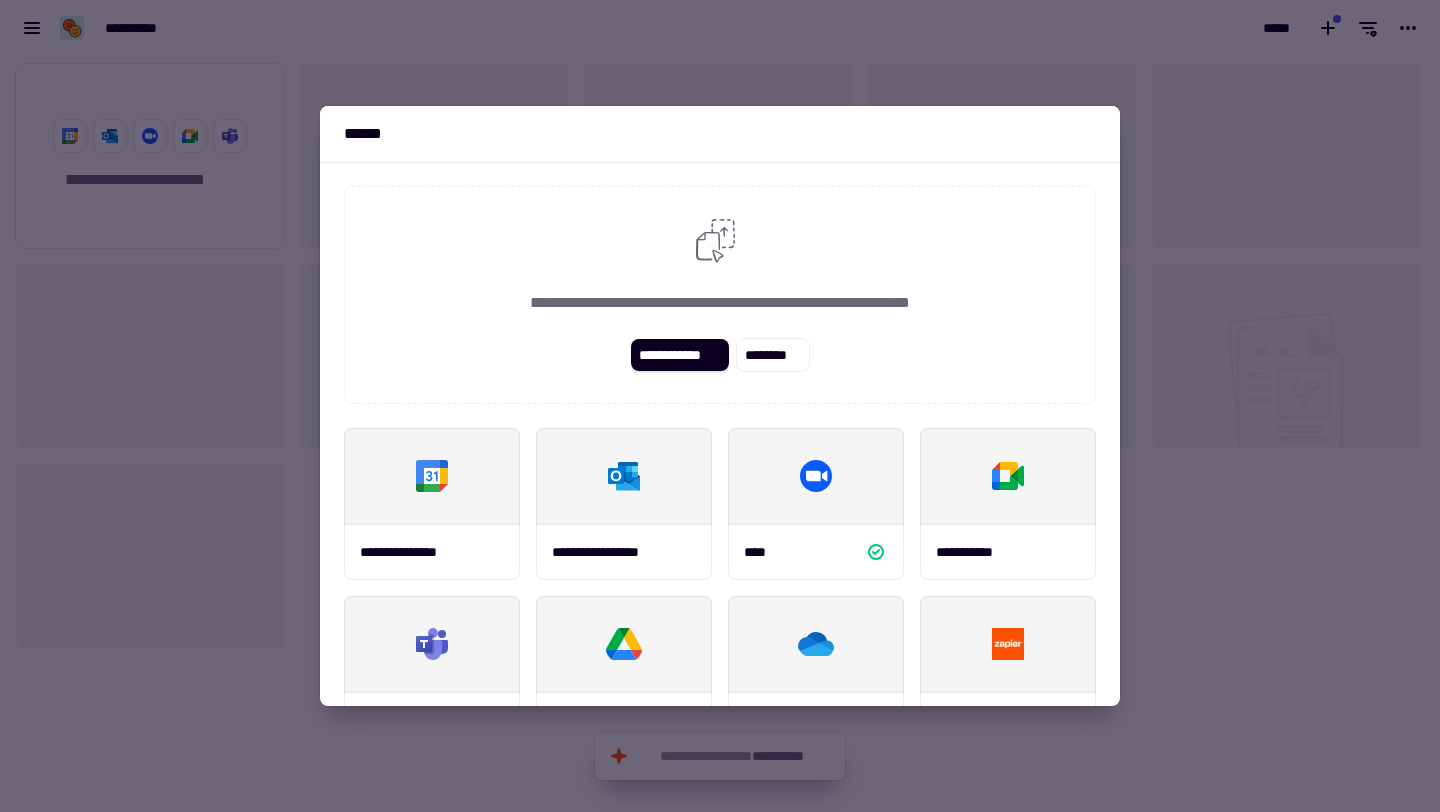 click at bounding box center [720, 406] 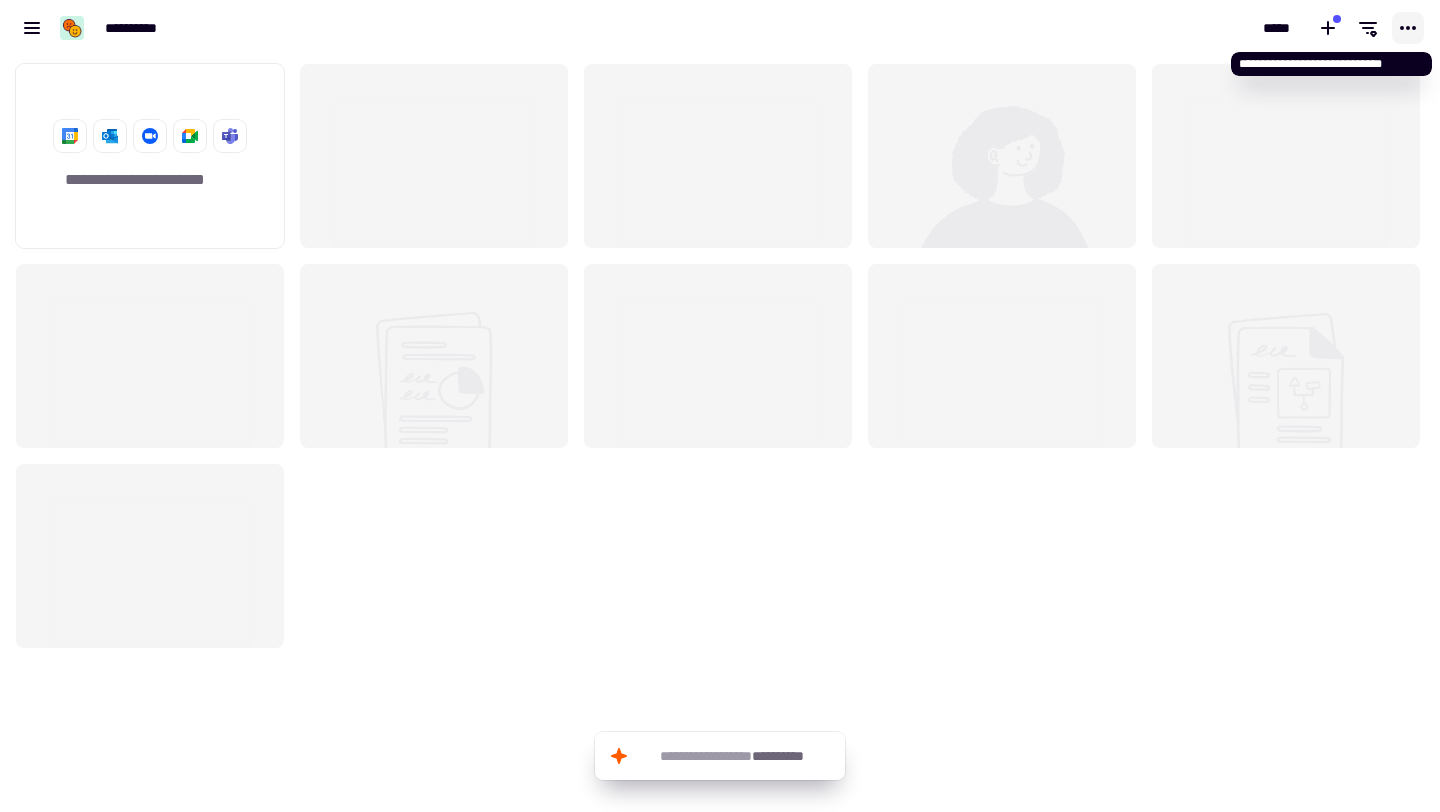 click 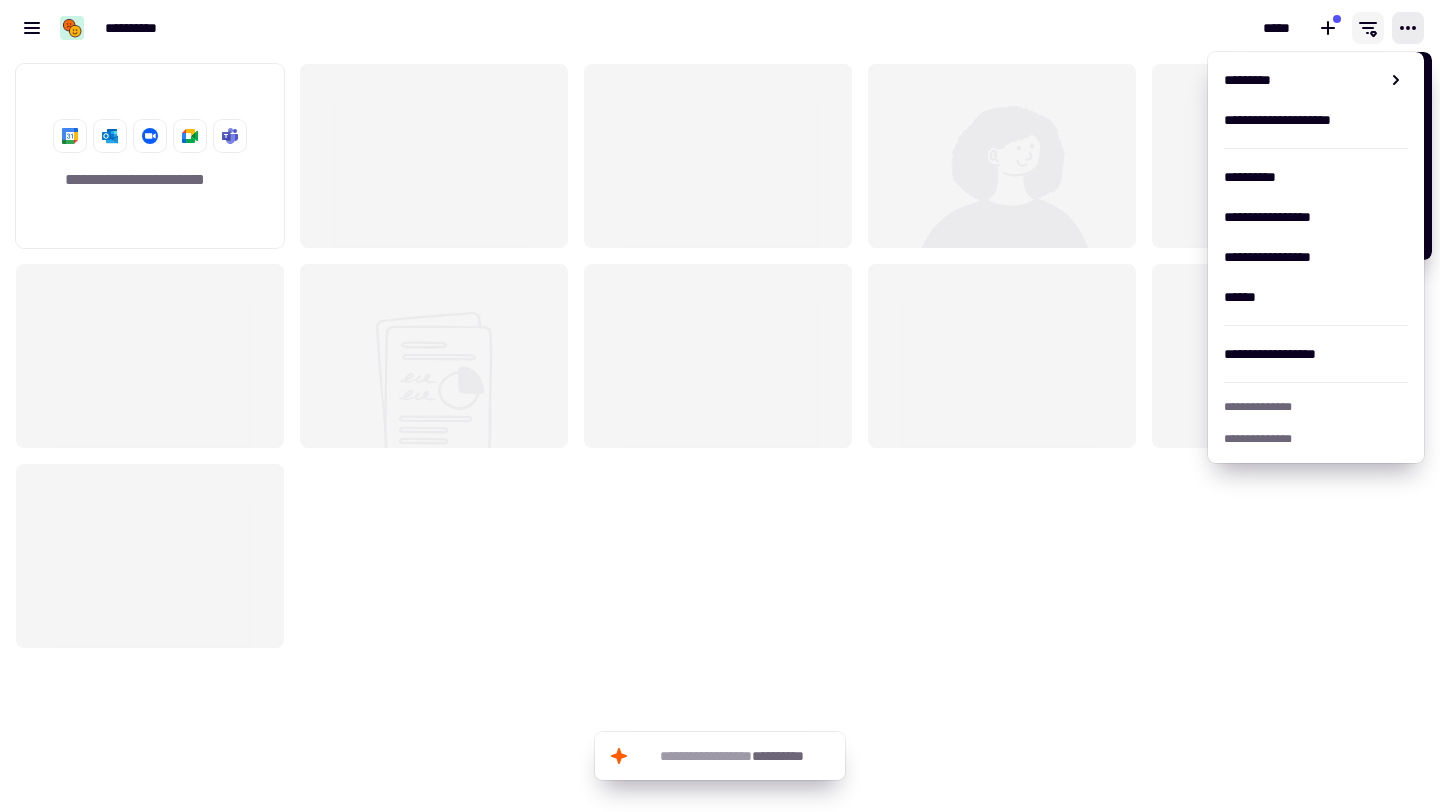 click 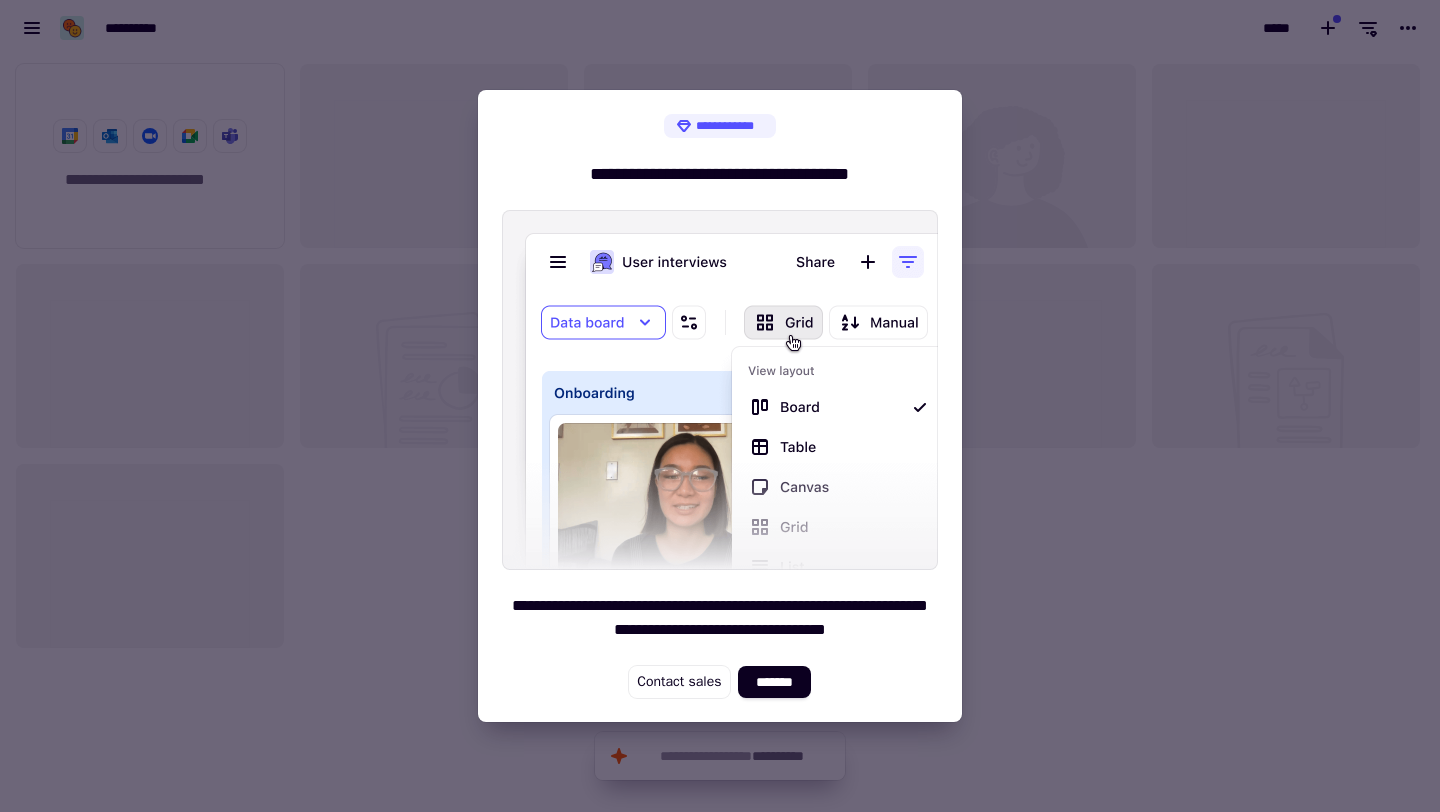 click at bounding box center [720, 406] 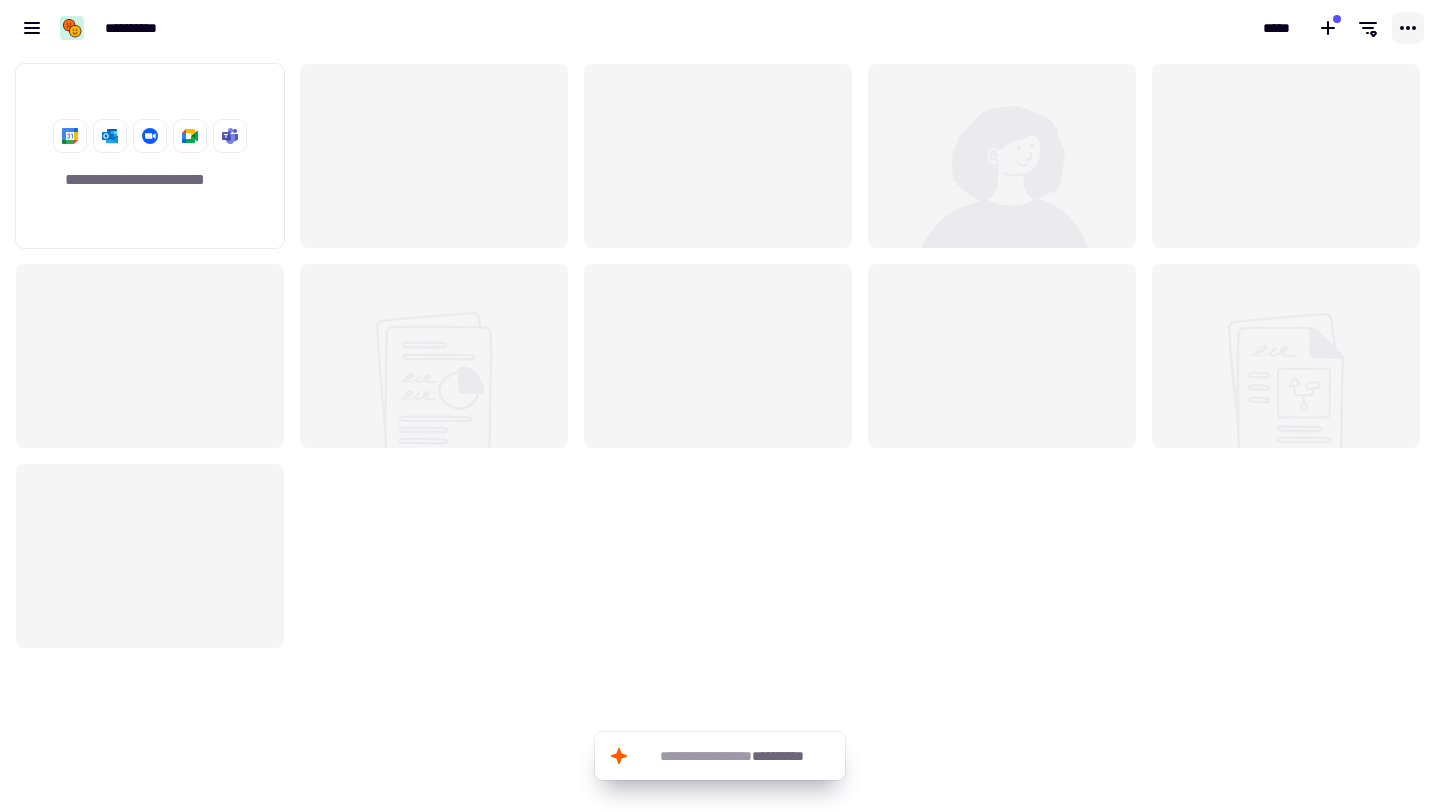 click 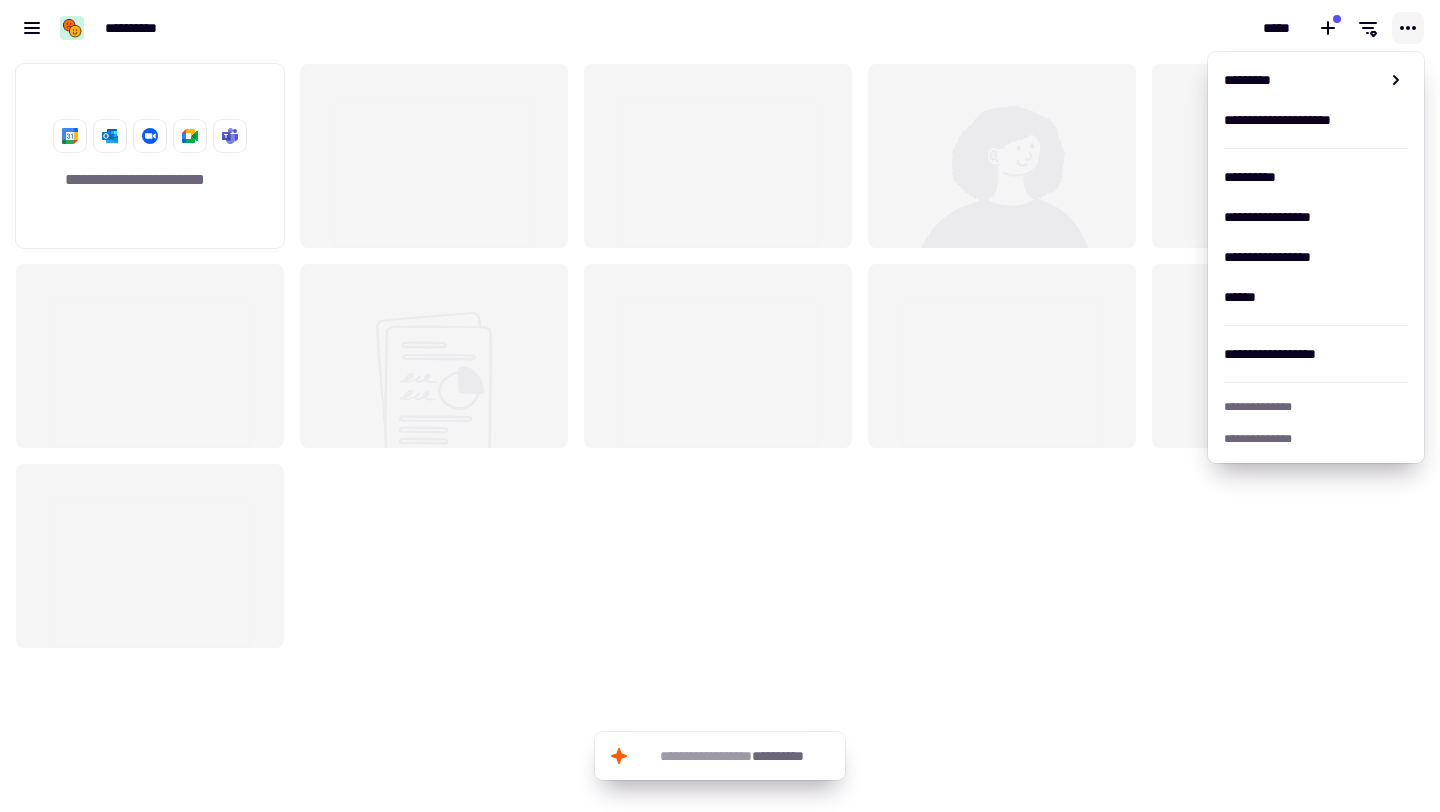 click 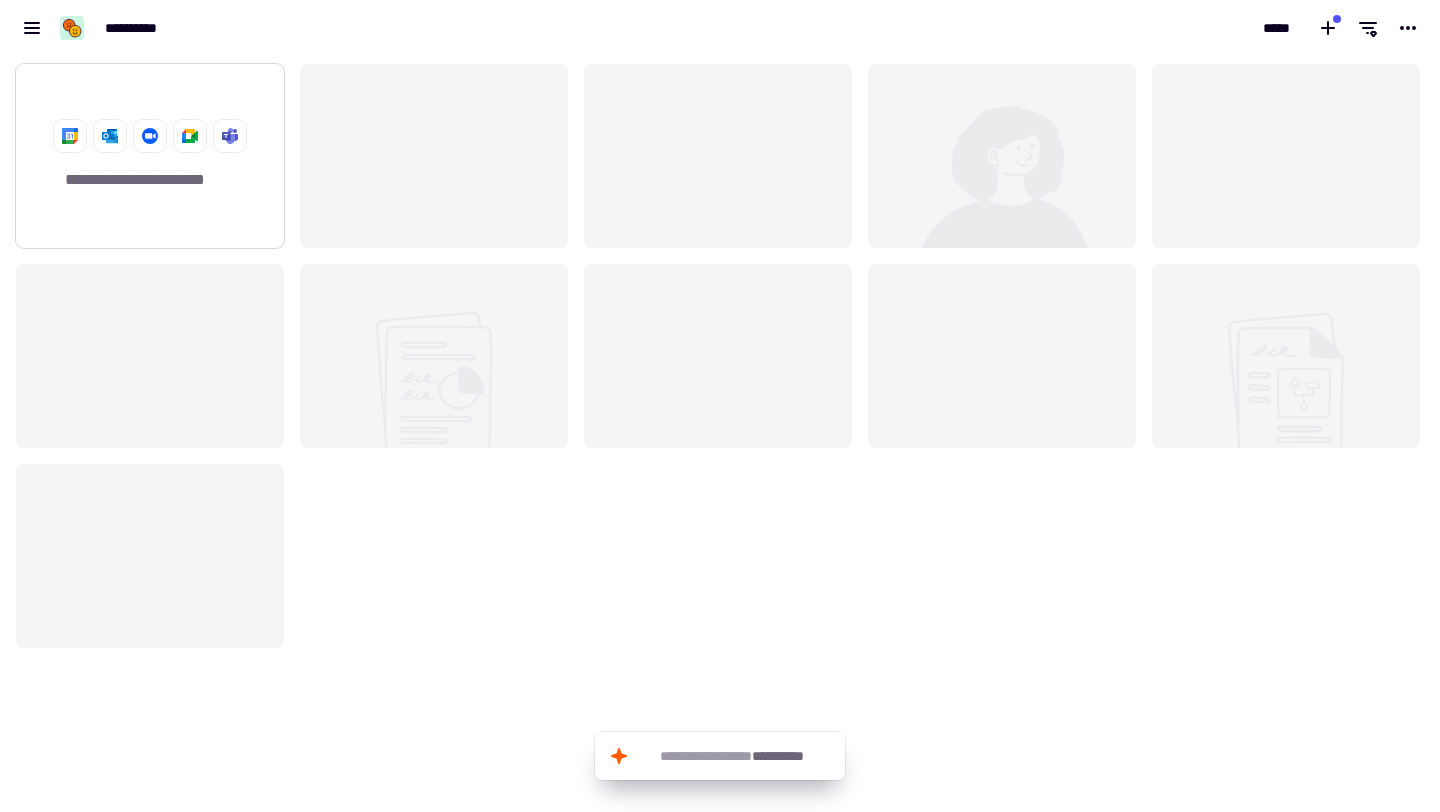click on "**********" 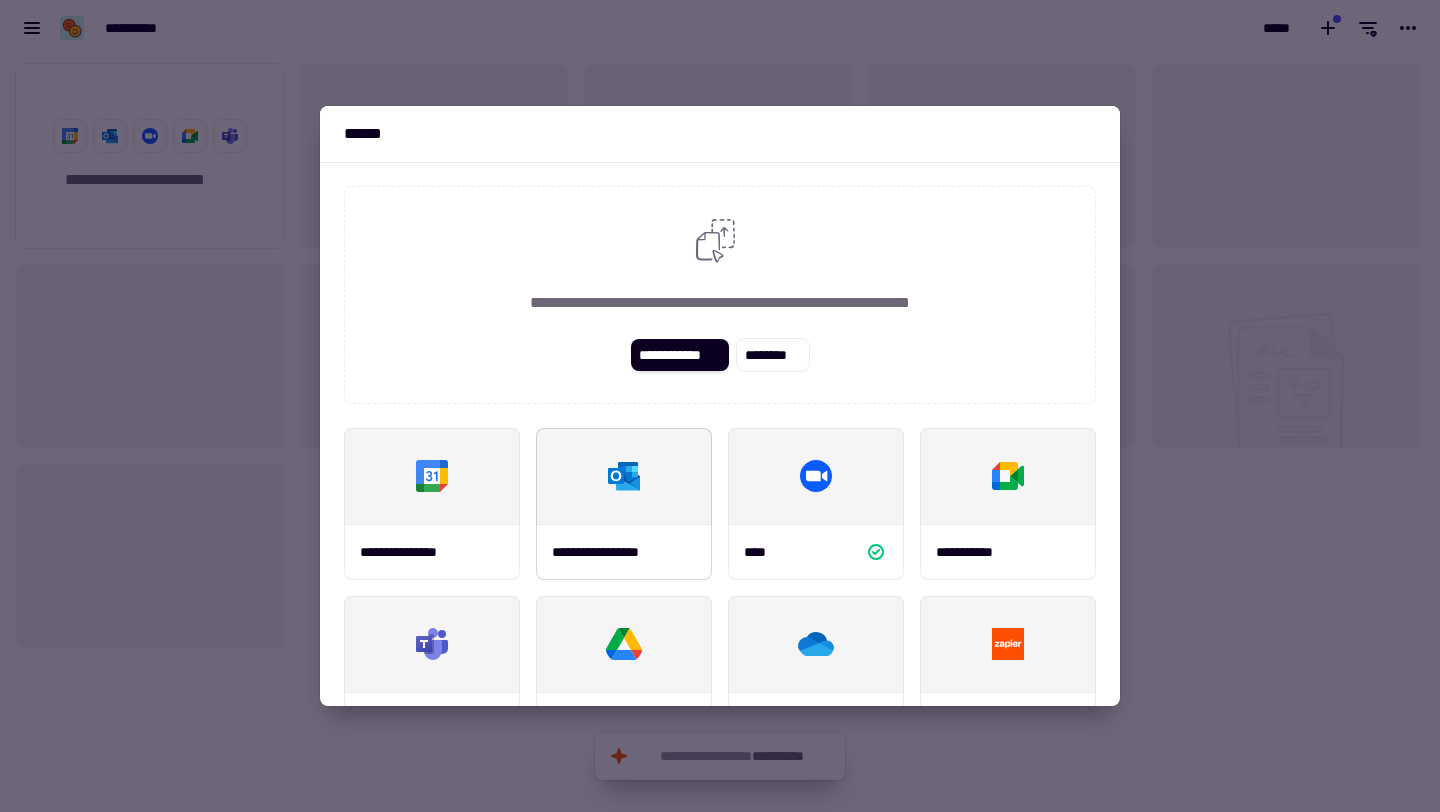 scroll, scrollTop: 234, scrollLeft: 0, axis: vertical 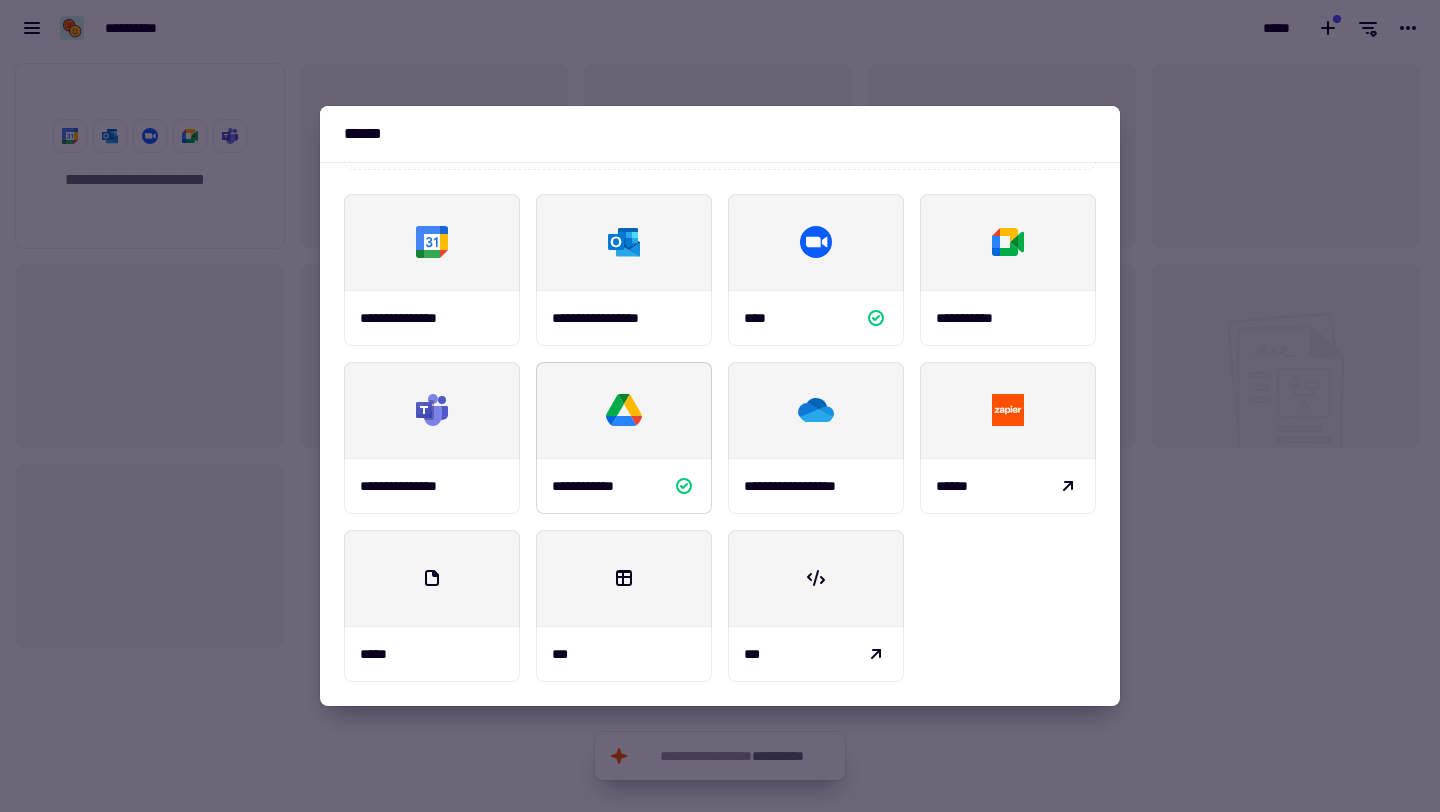 click on "**********" at bounding box center [594, 486] 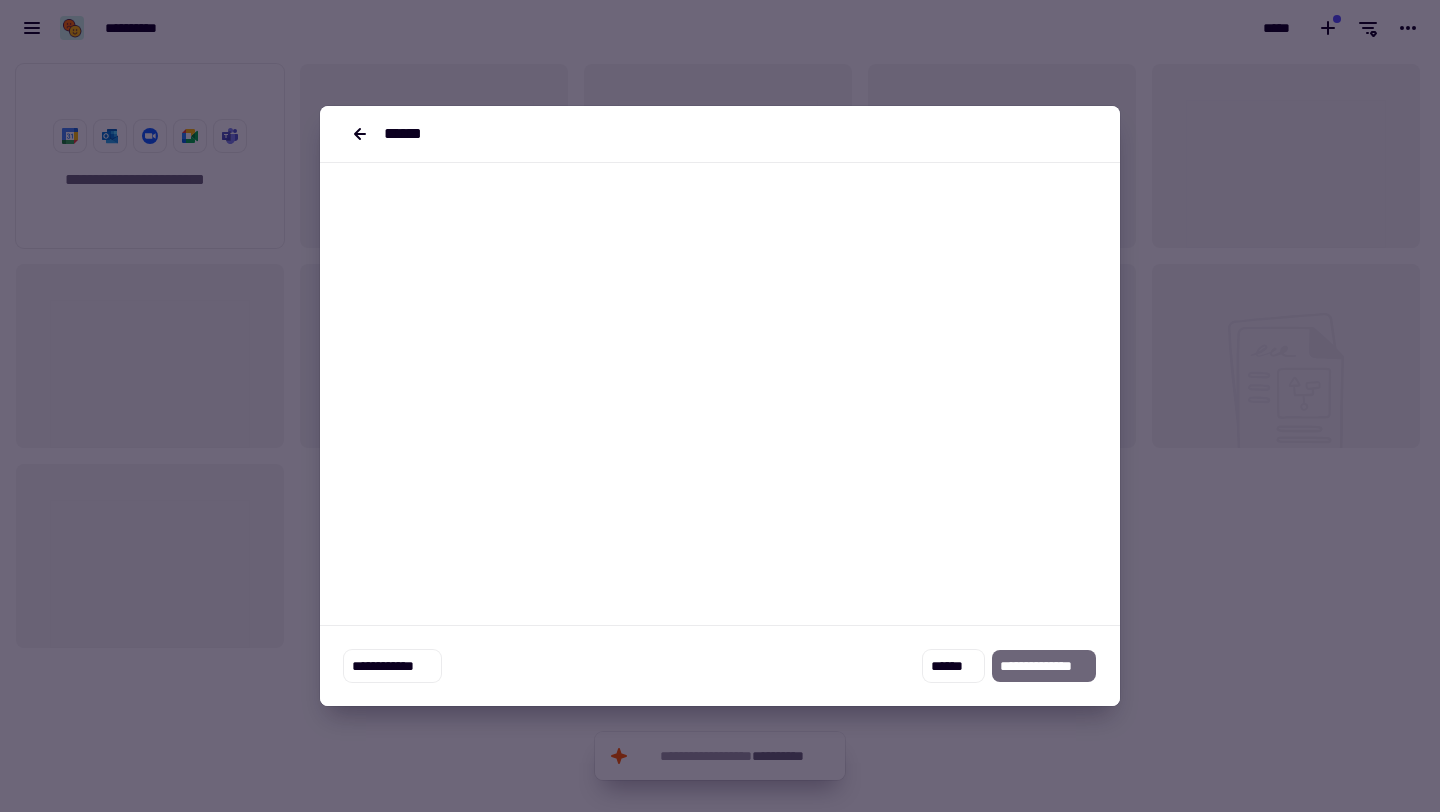 scroll, scrollTop: 0, scrollLeft: 0, axis: both 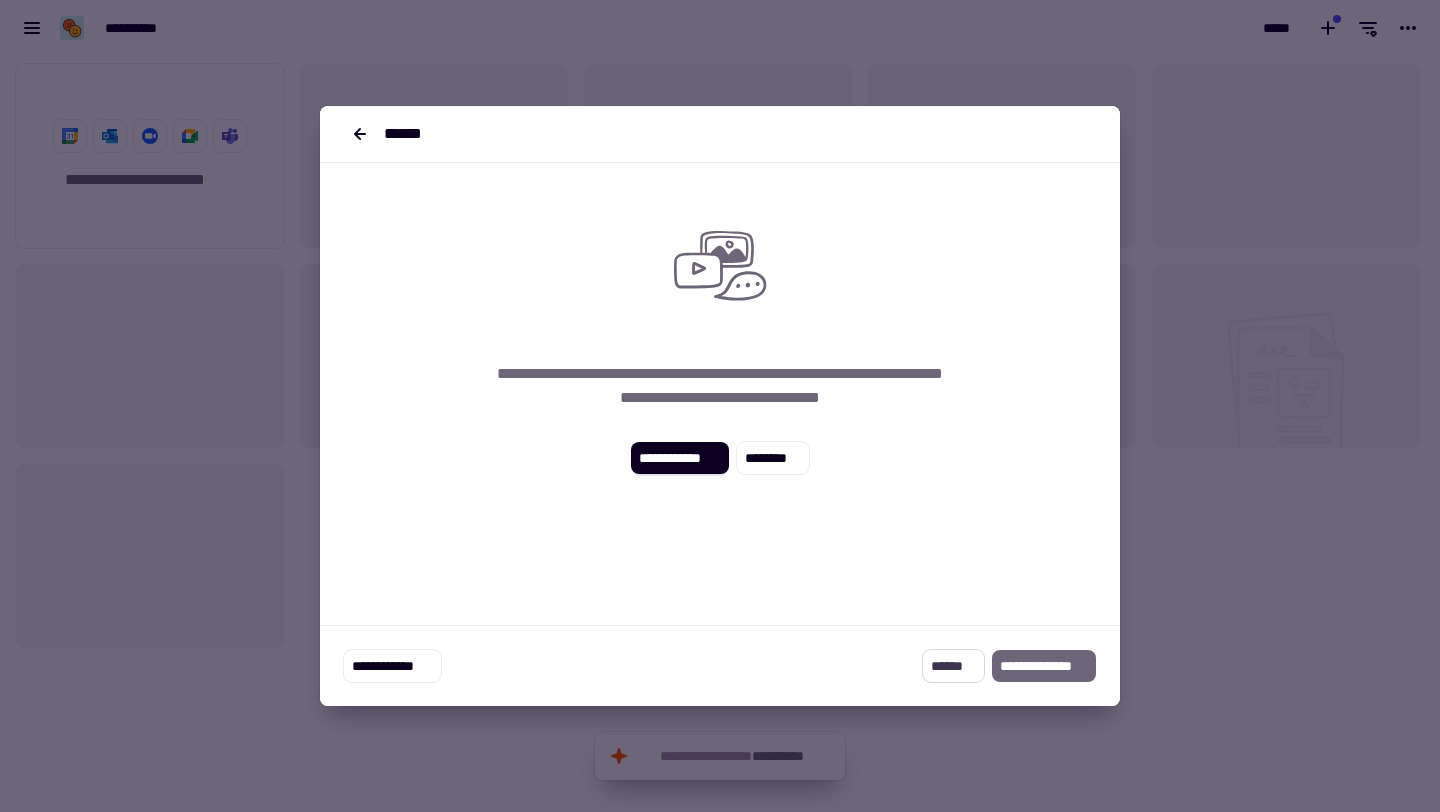 click on "******" 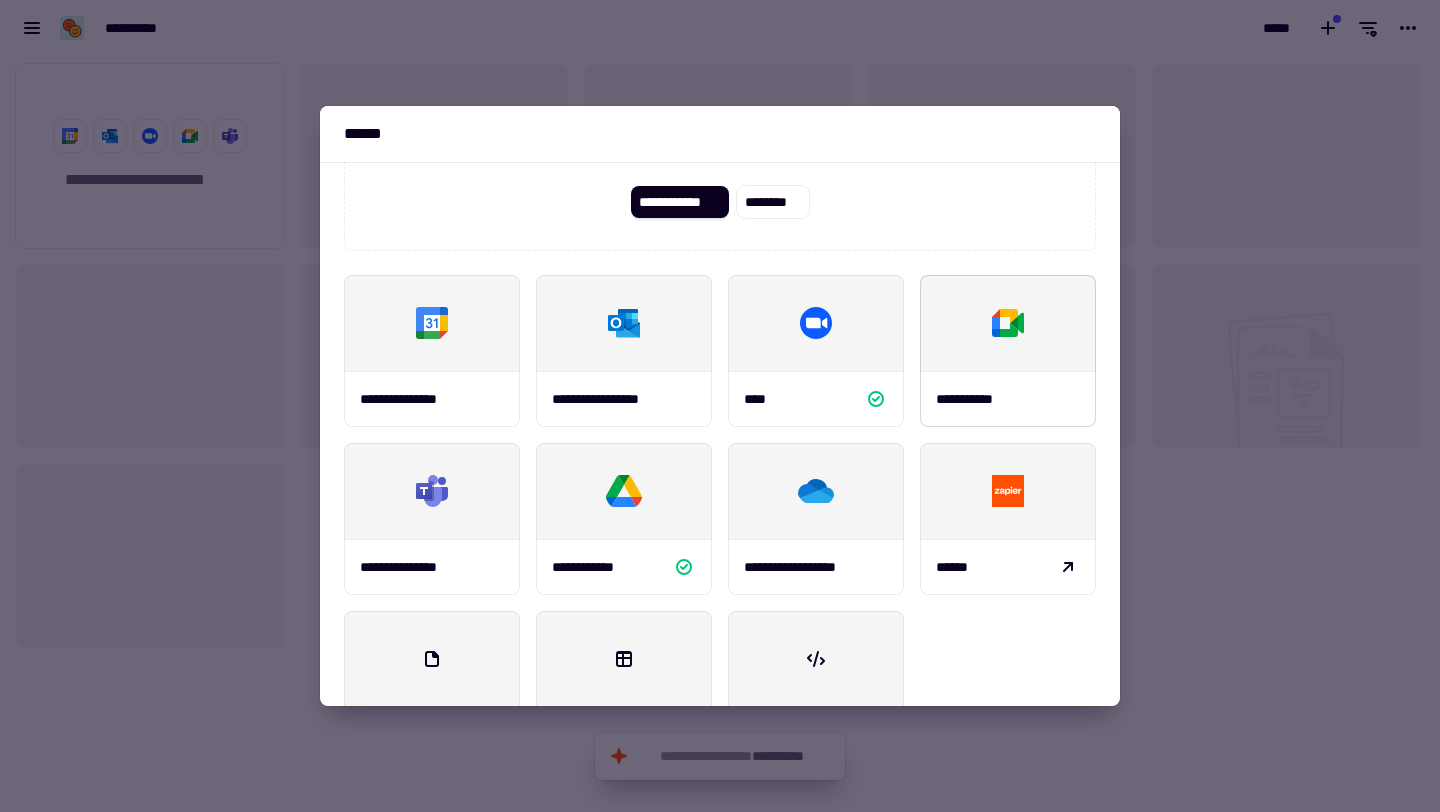 scroll, scrollTop: 0, scrollLeft: 0, axis: both 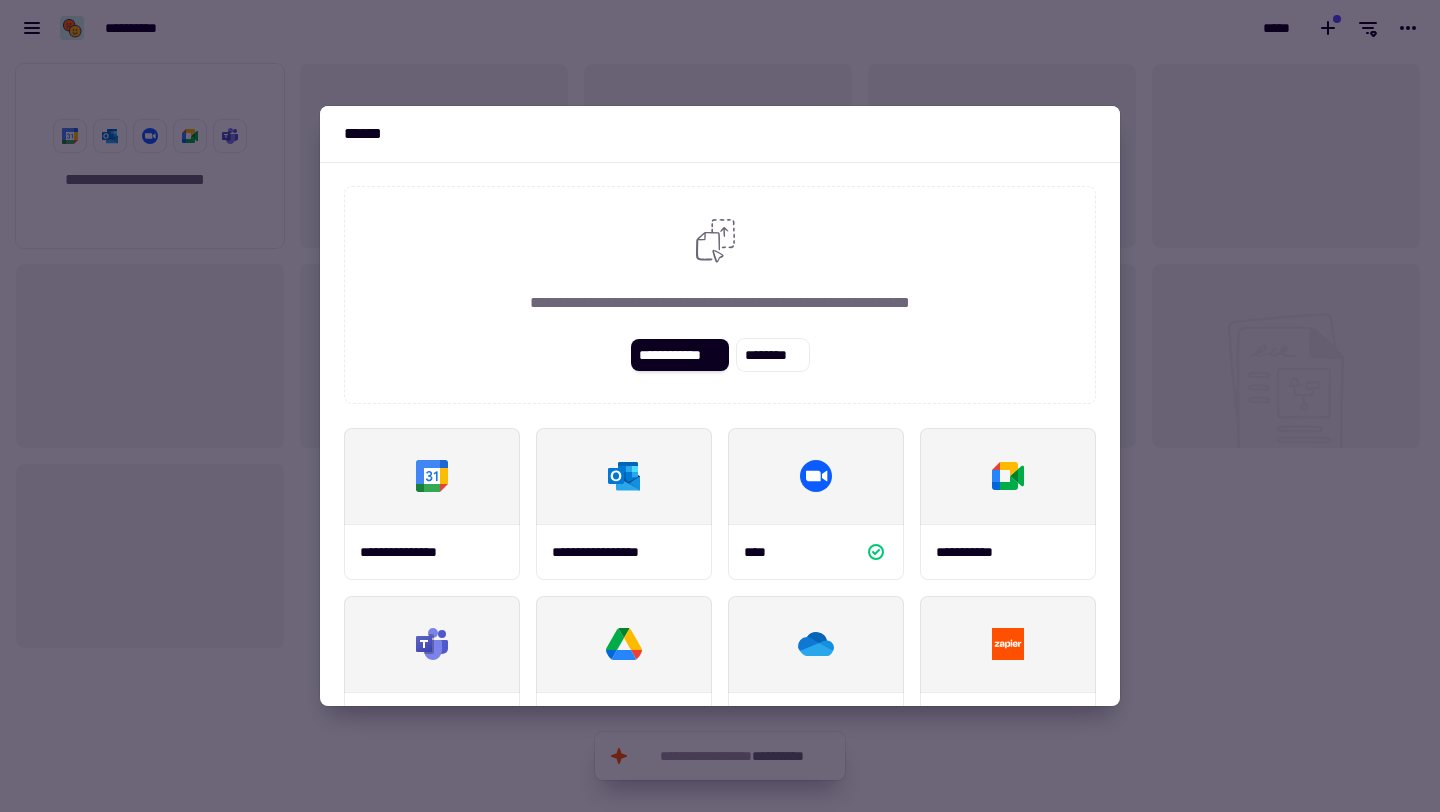 click at bounding box center [720, 406] 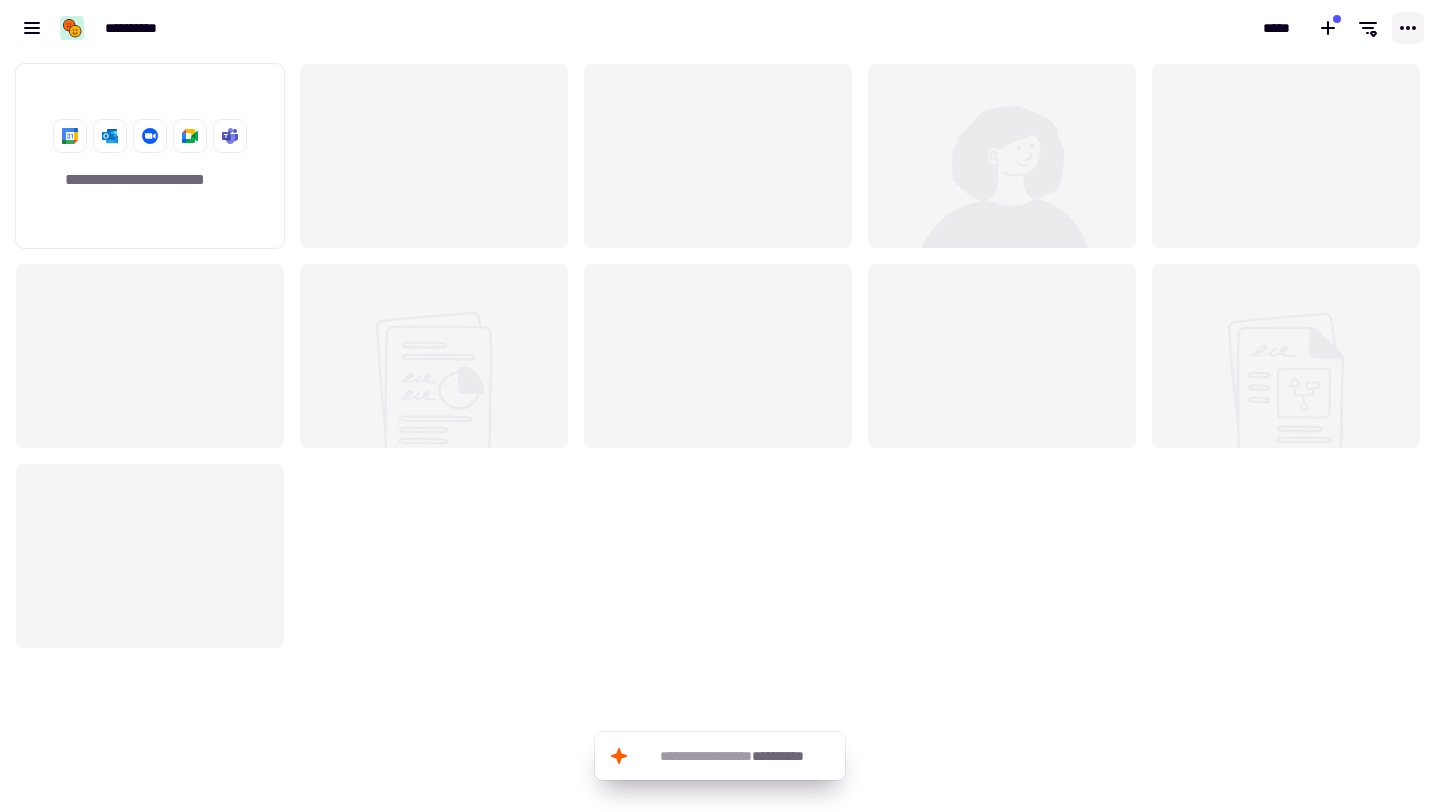 click 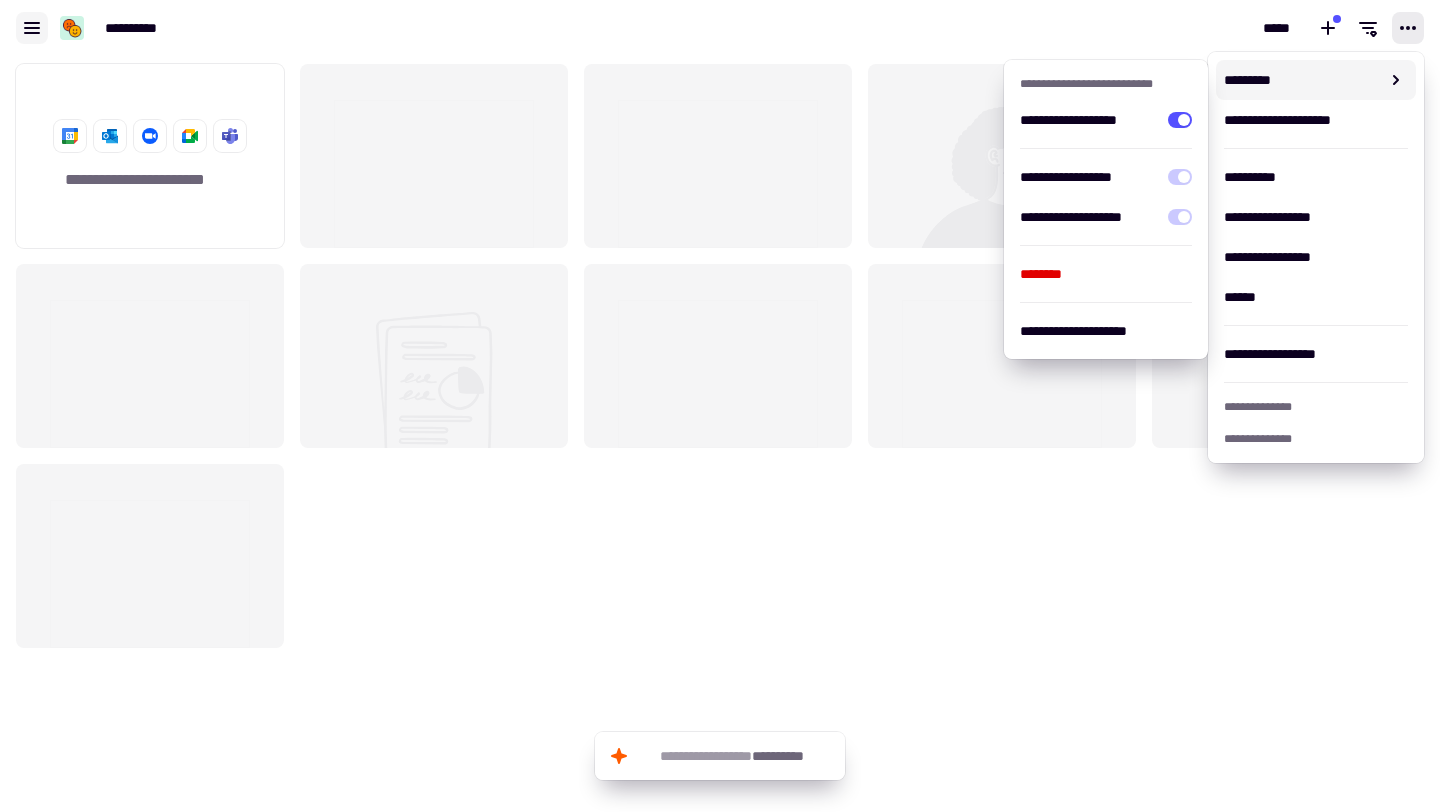 click 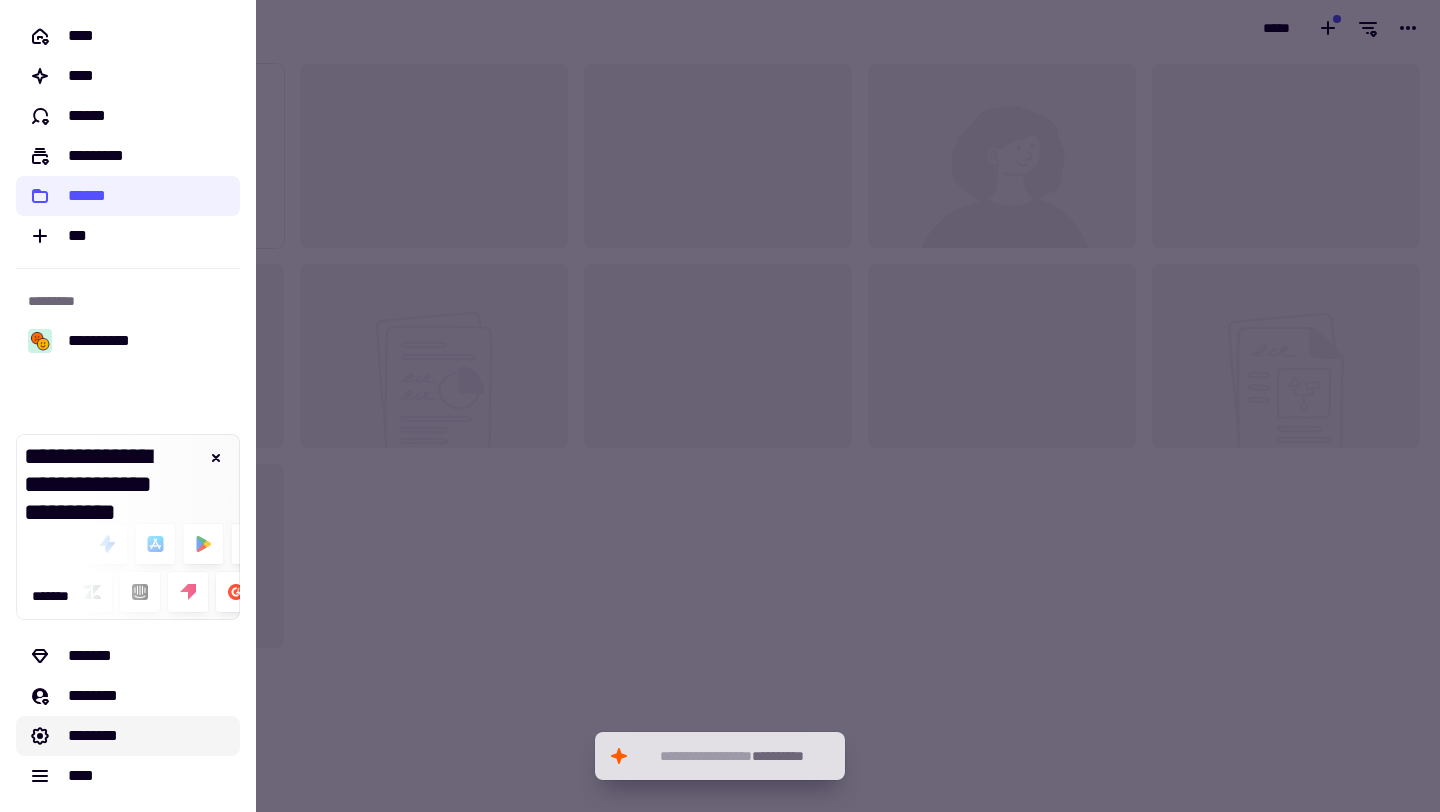 click on "********" 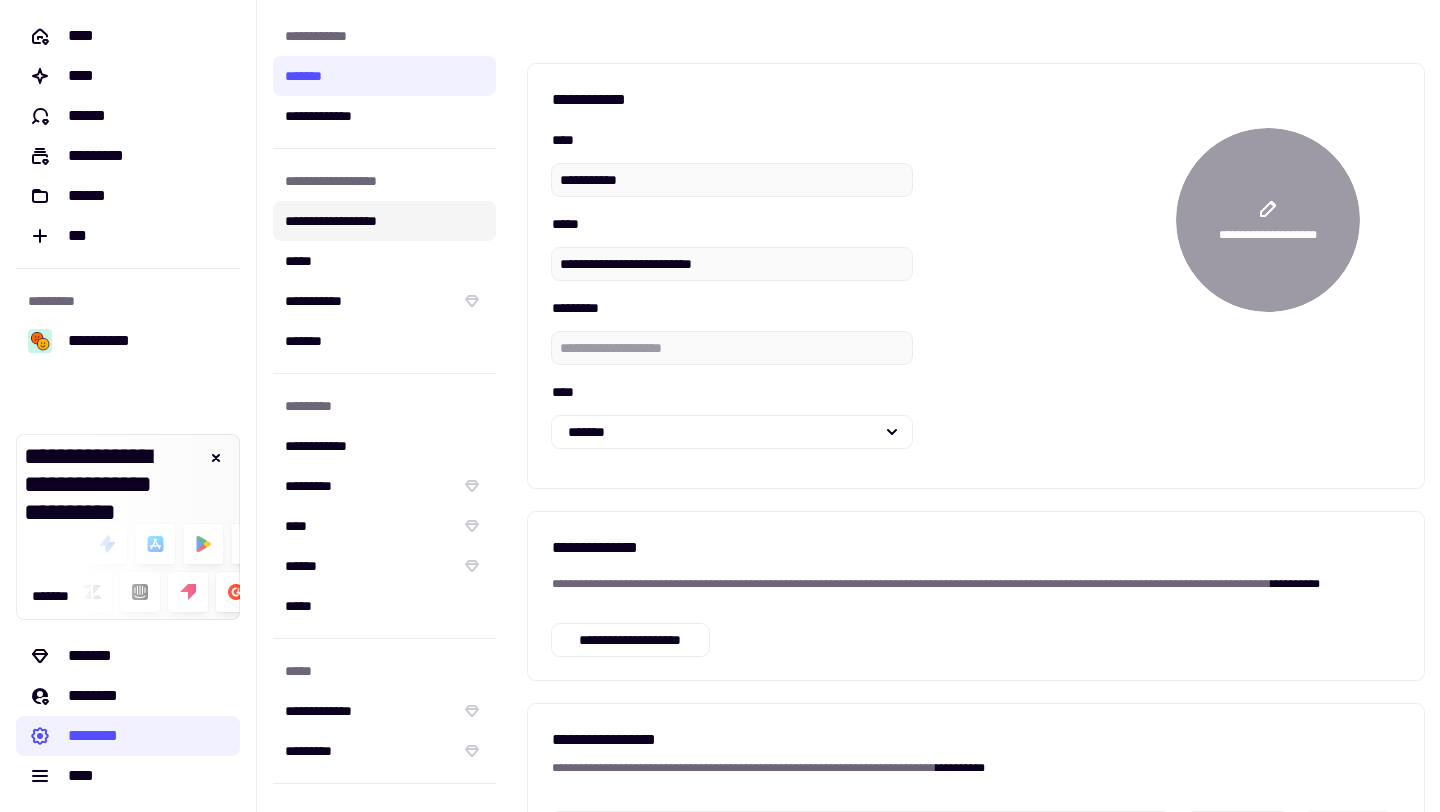click on "**********" 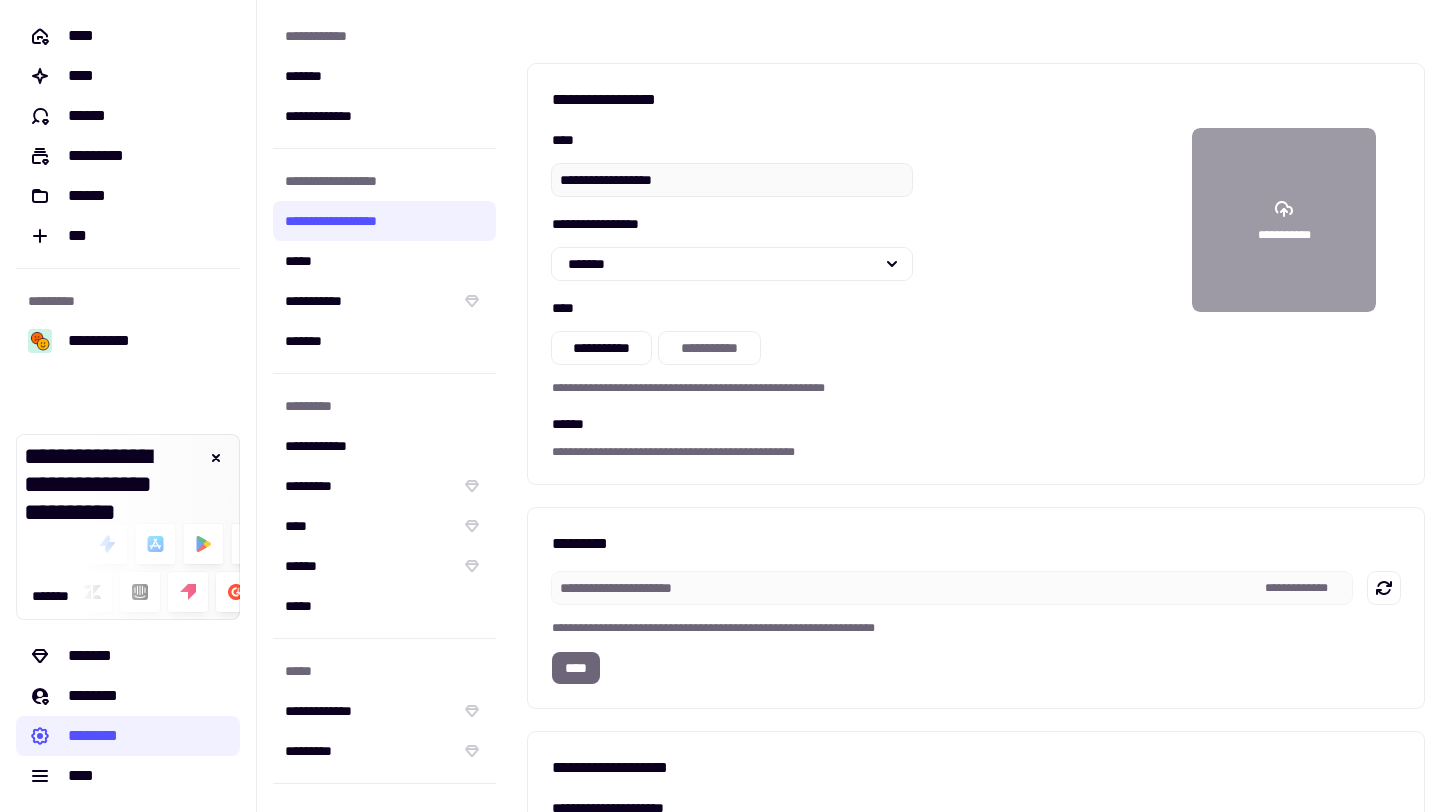 scroll, scrollTop: 440, scrollLeft: 0, axis: vertical 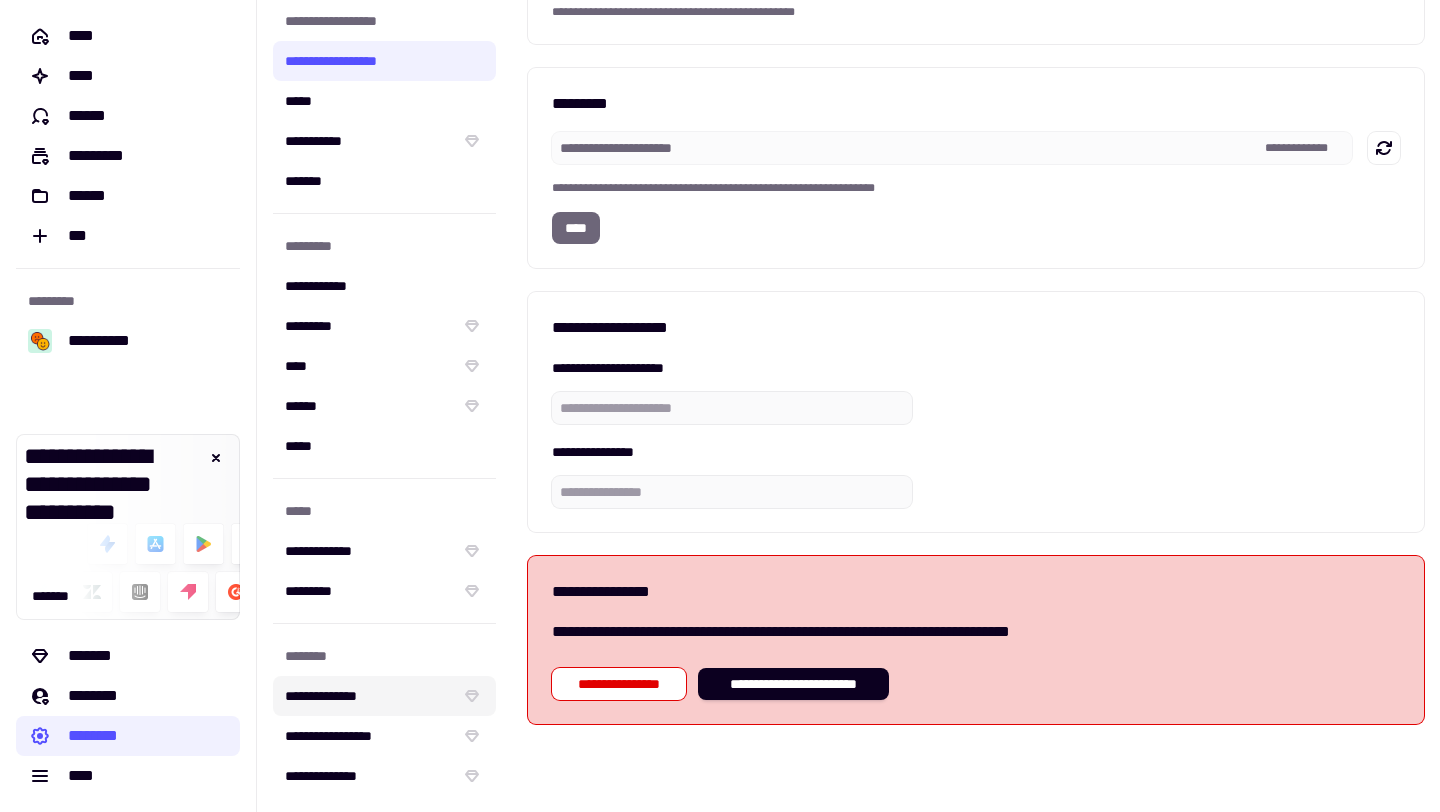 click on "**********" 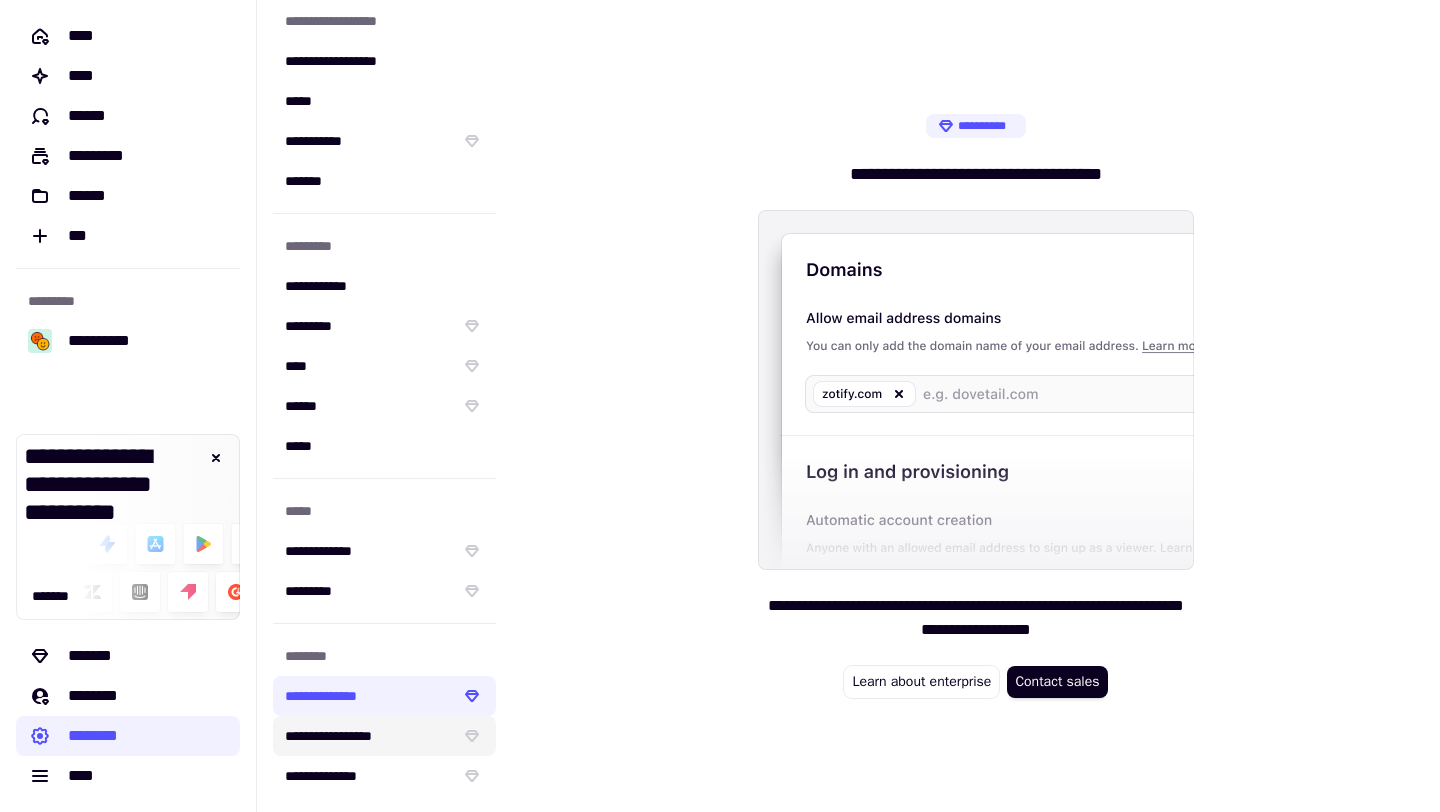 click on "**********" 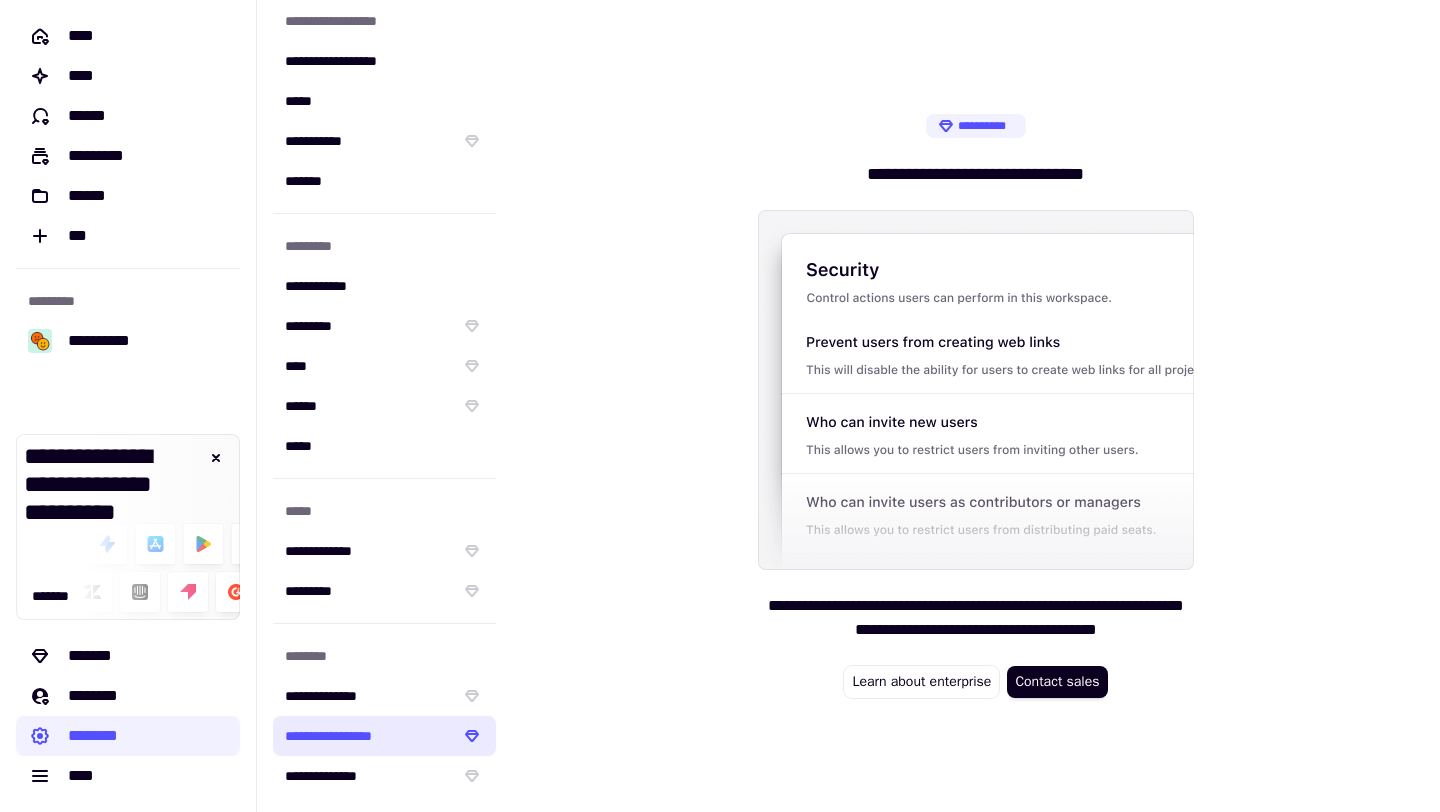 click on "**********" 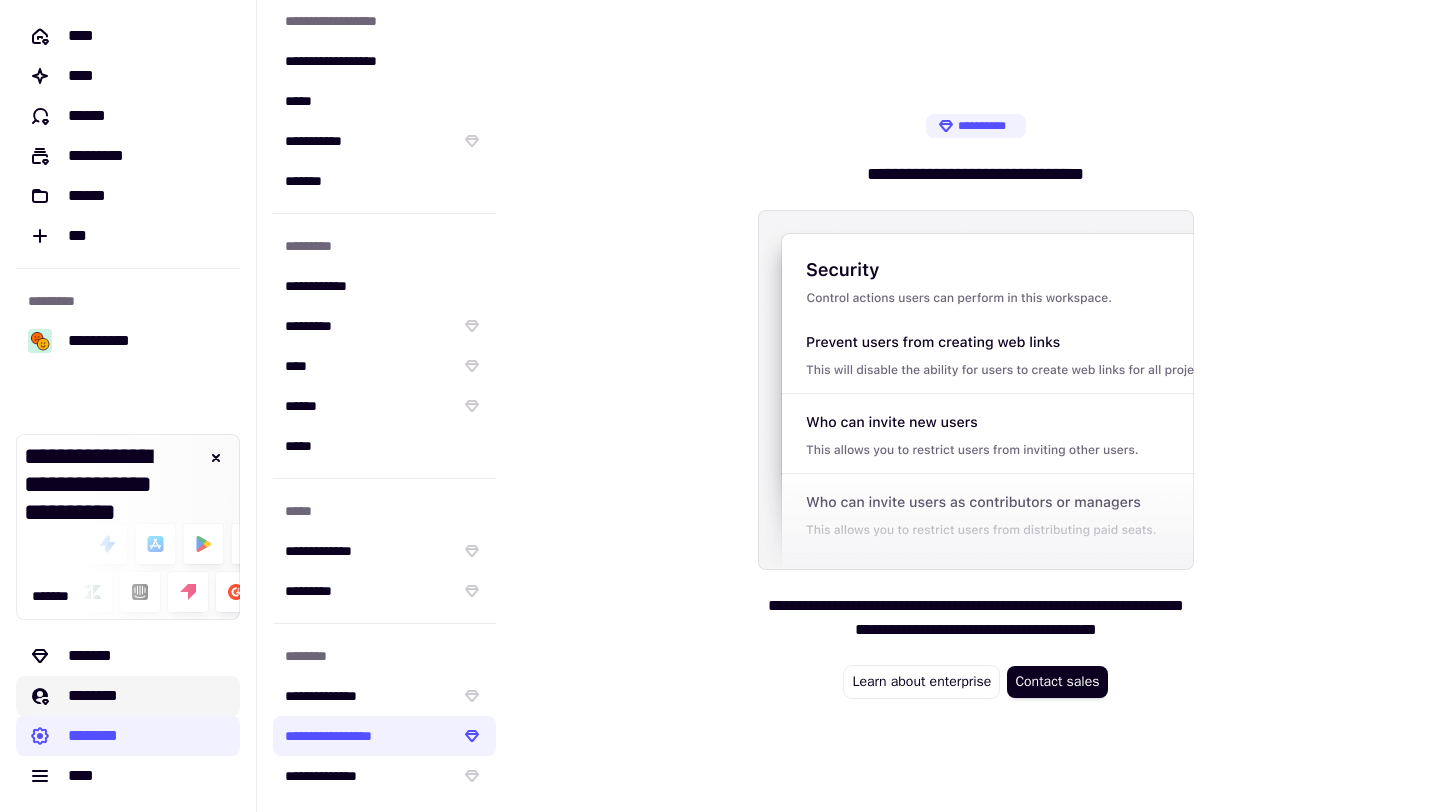 click on "********" 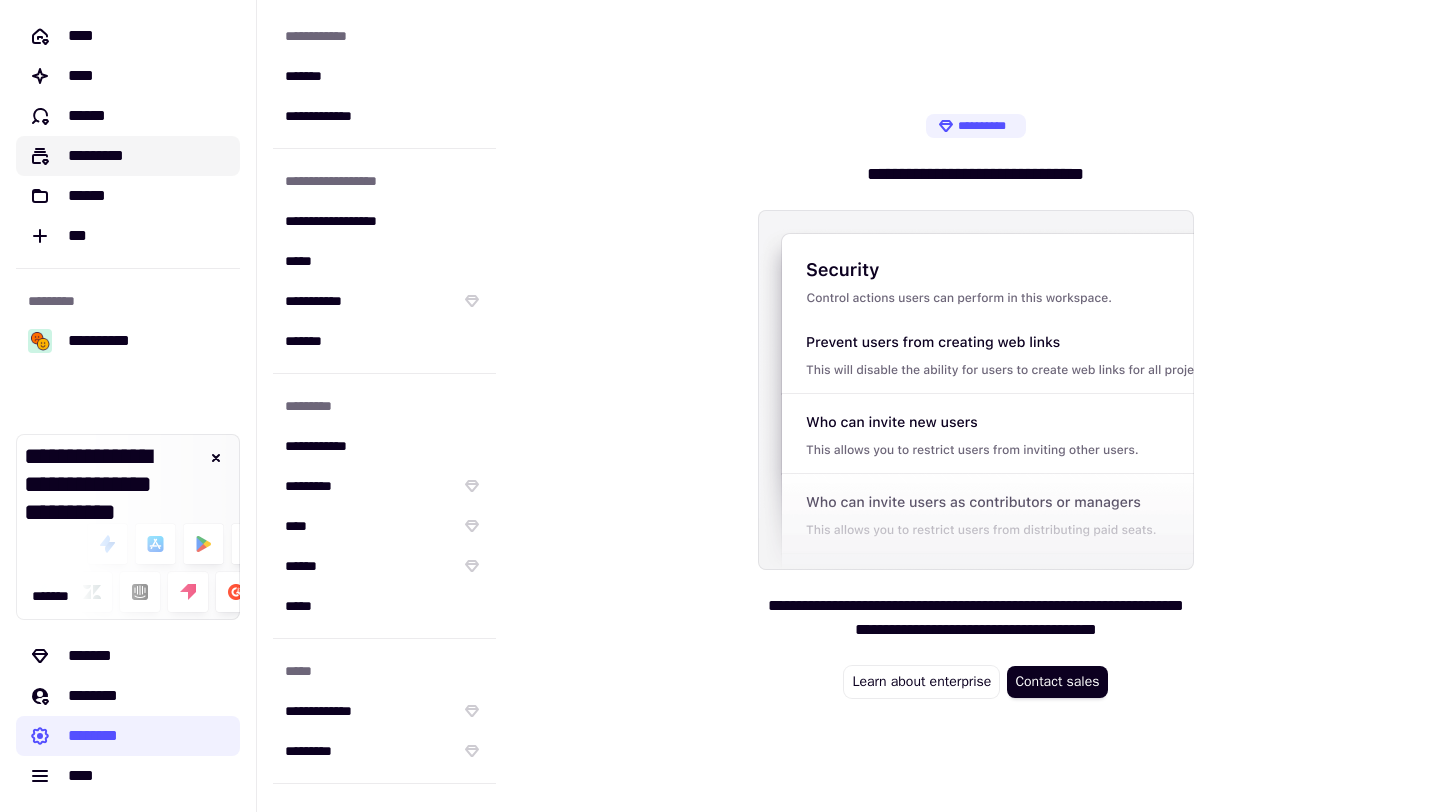 click on "*********" 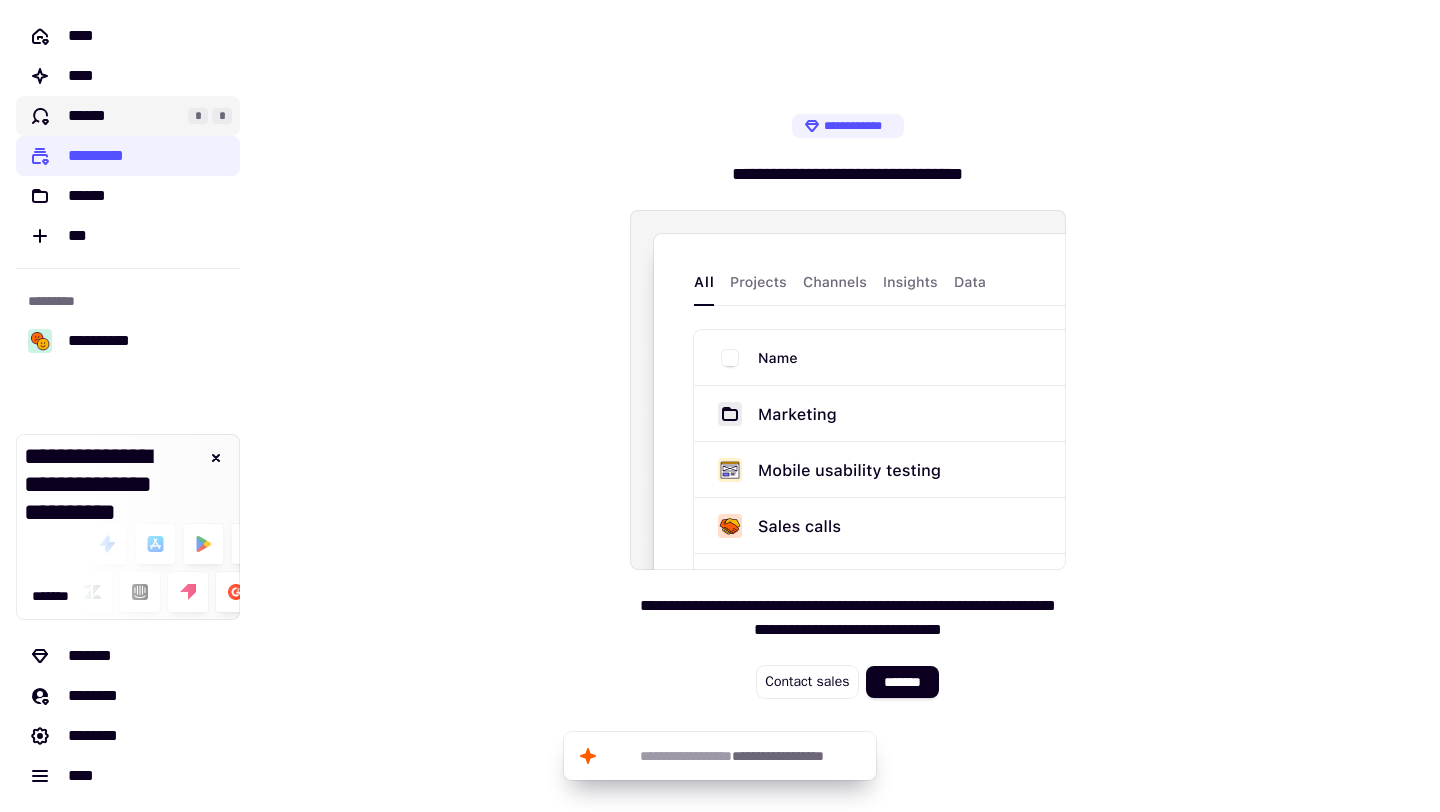 click on "******" 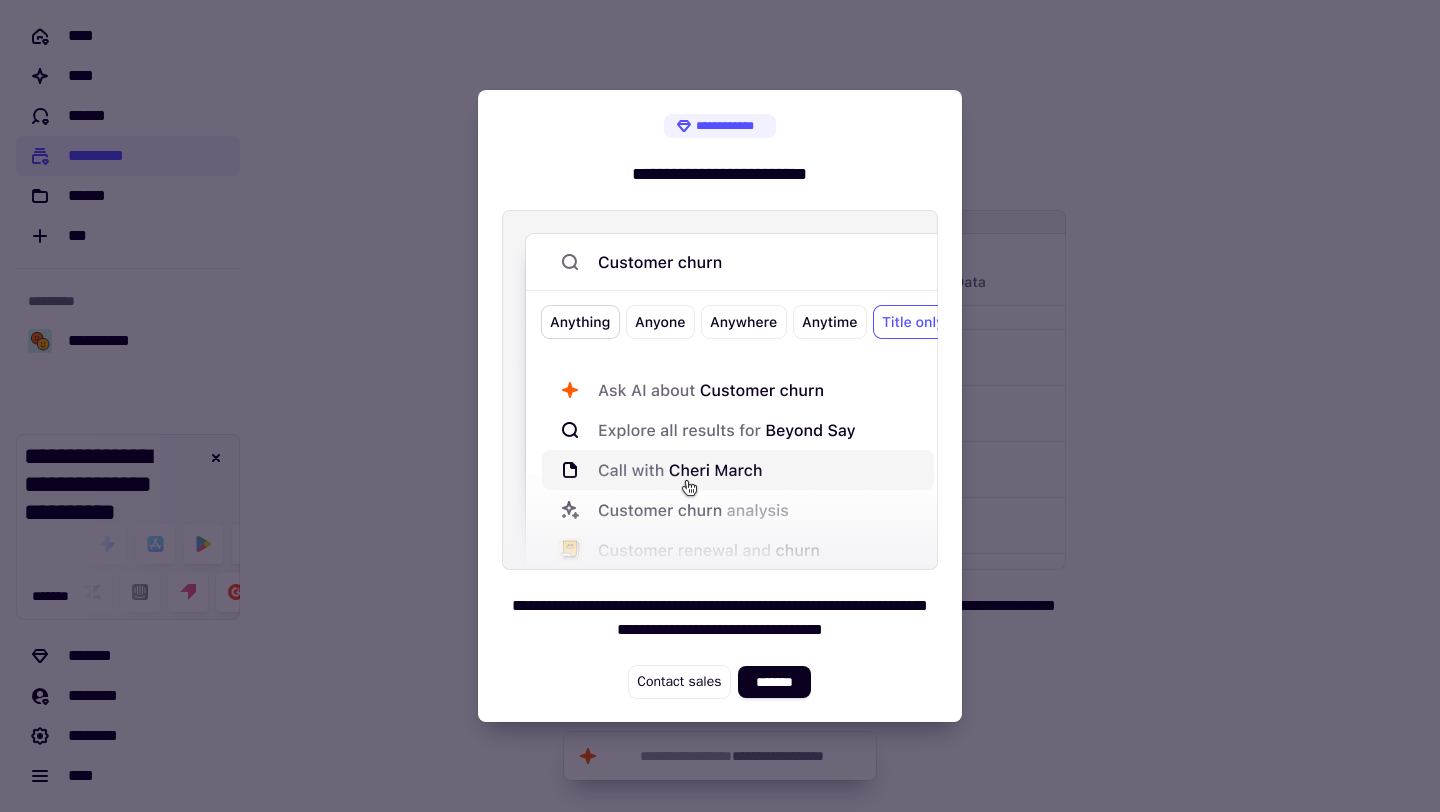 click at bounding box center (720, 406) 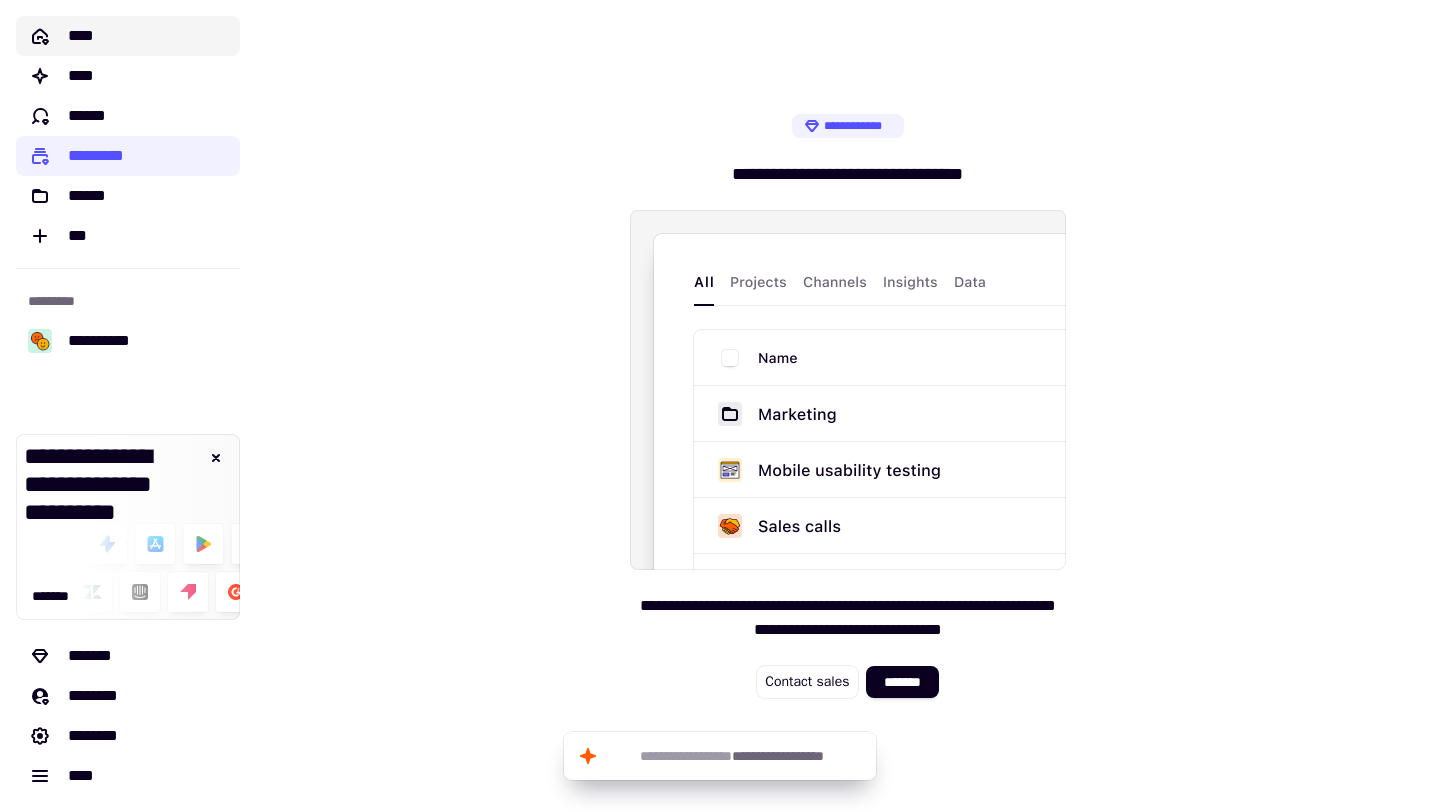 click on "****" 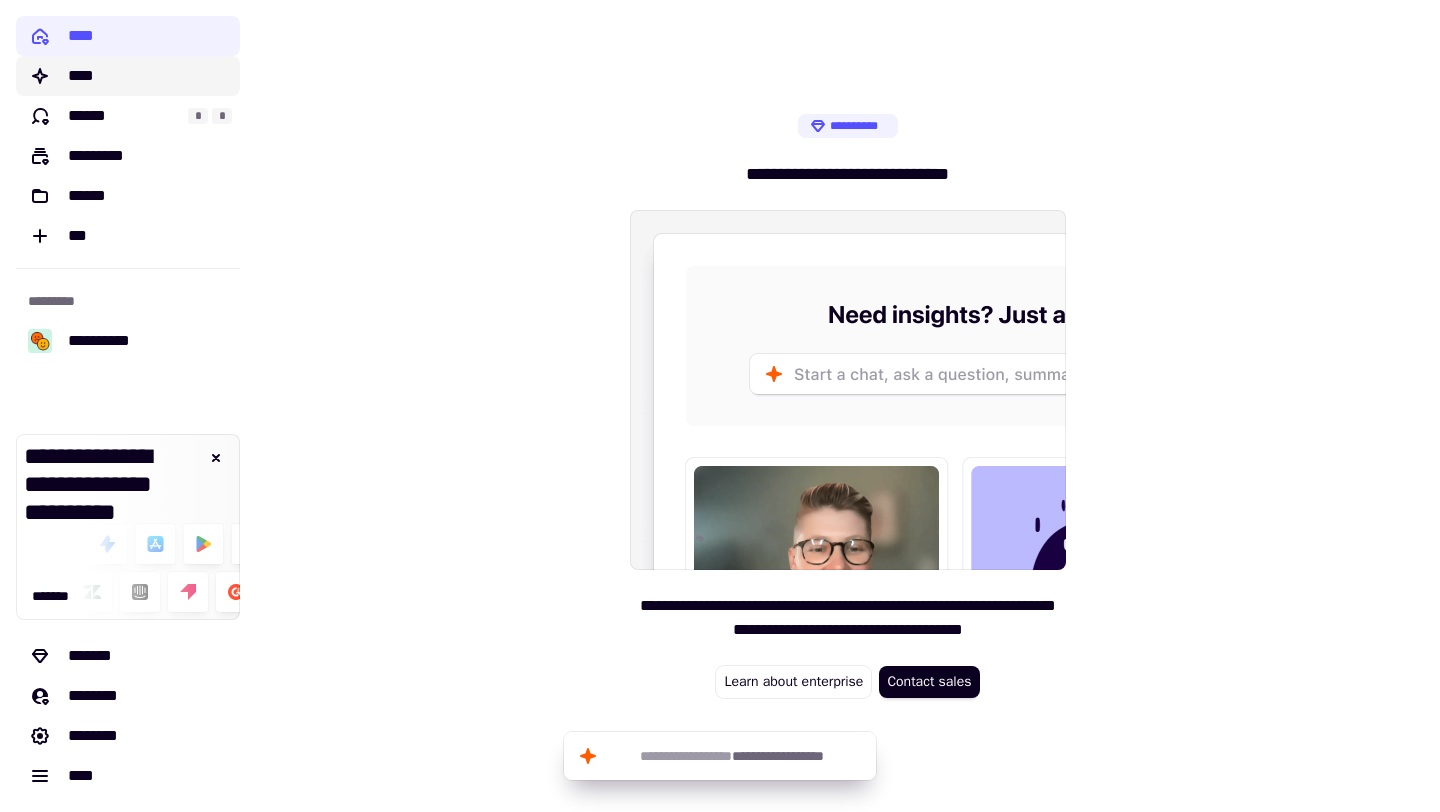 click on "****" 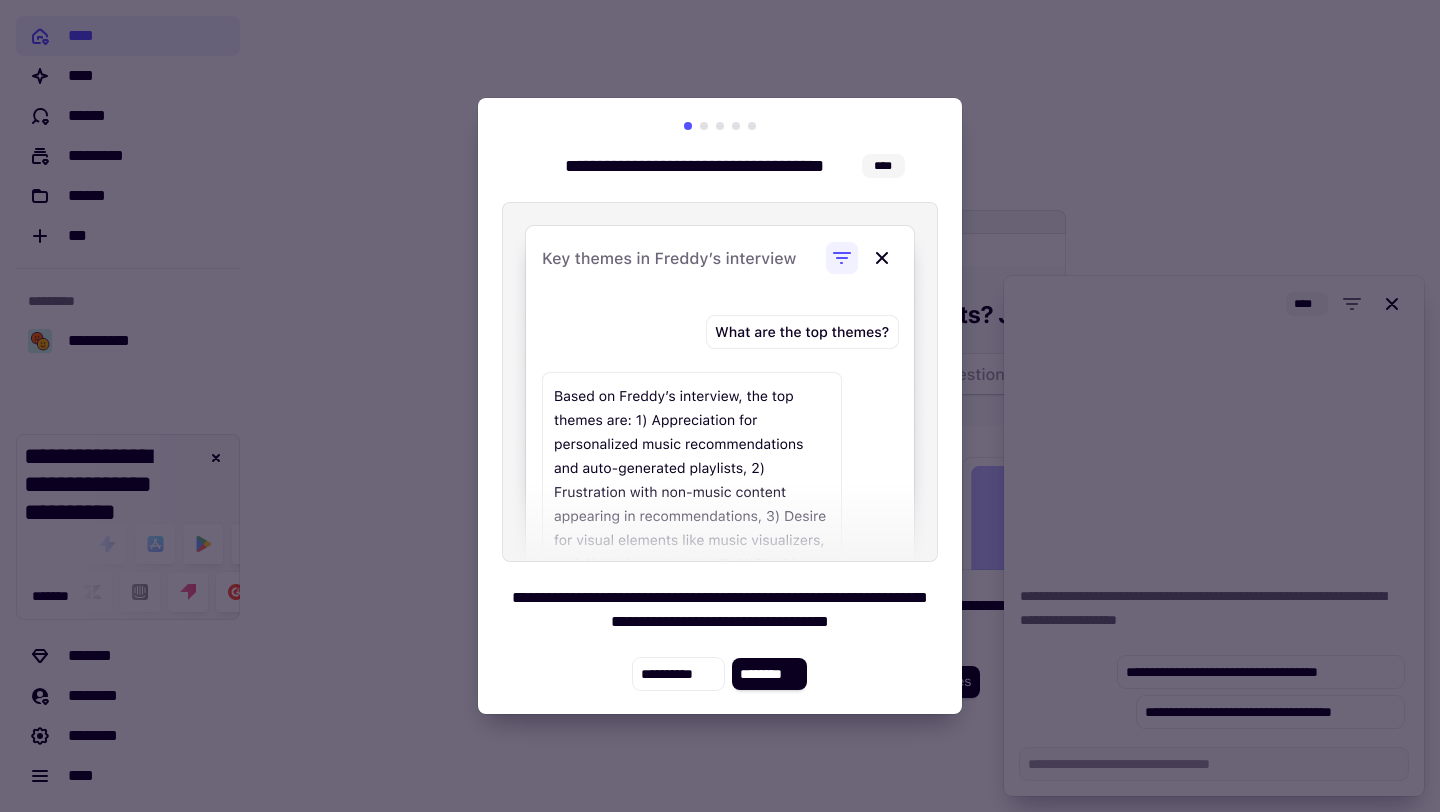 drag, startPoint x: 548, startPoint y: 201, endPoint x: 499, endPoint y: 201, distance: 49 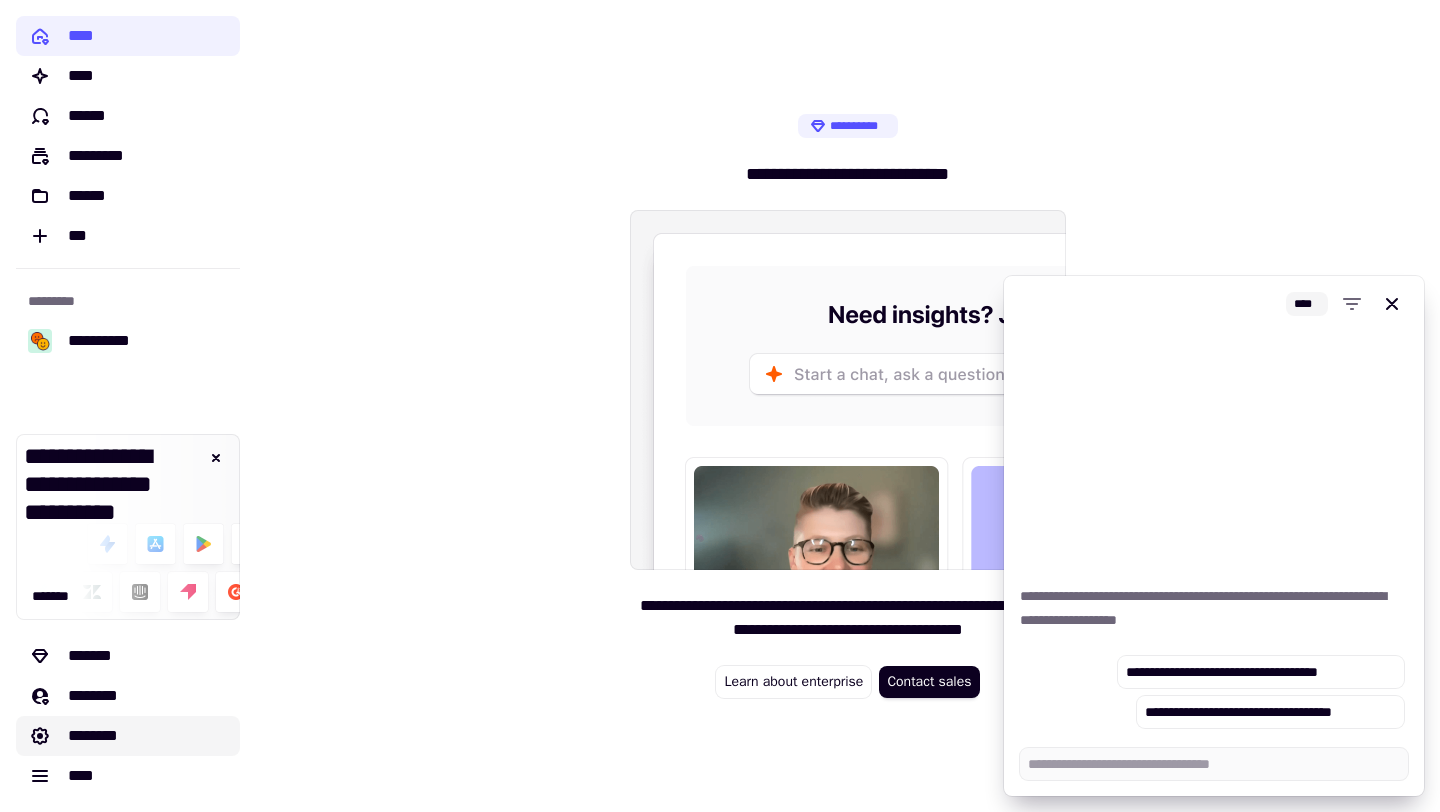 click on "********" 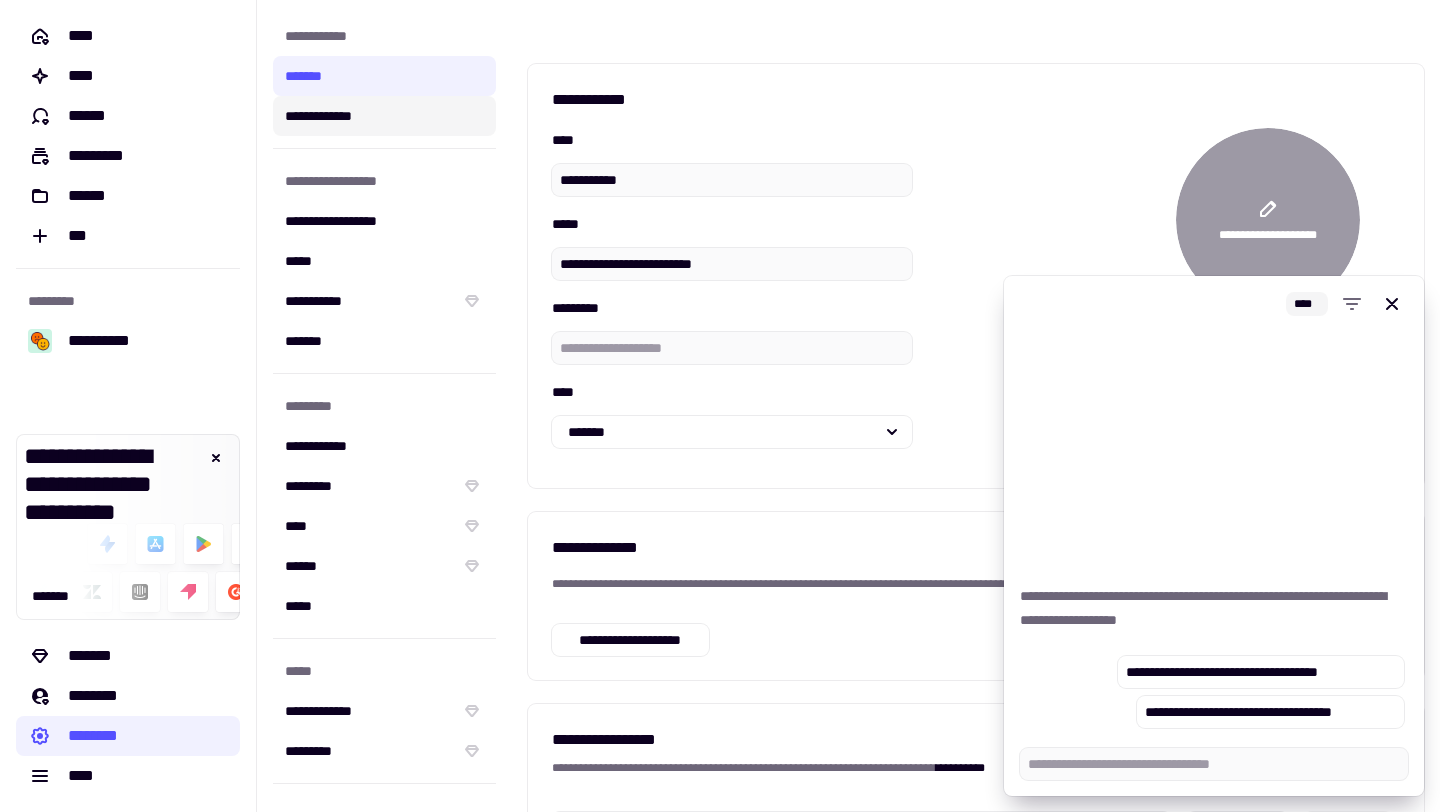 click on "**********" 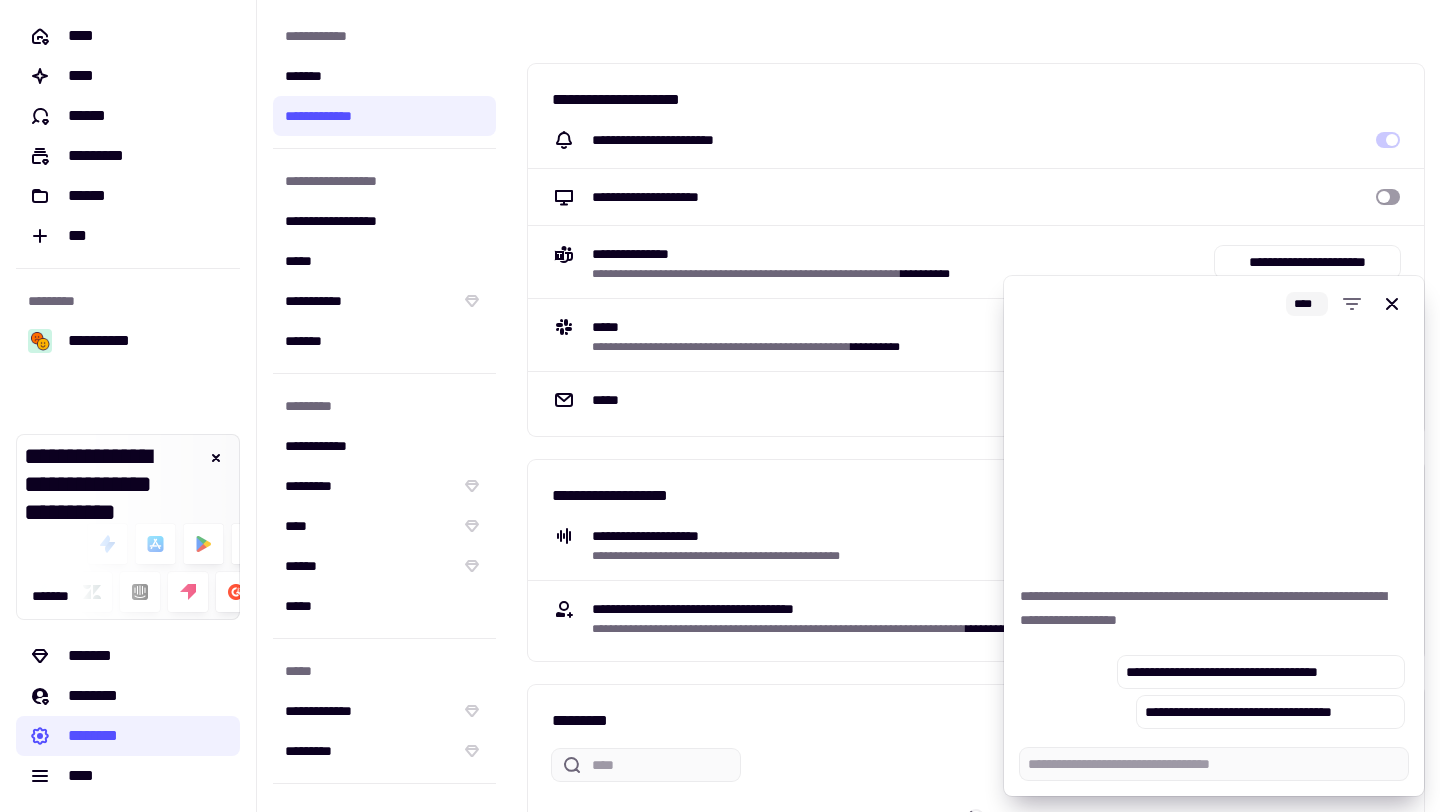 click on "**********" 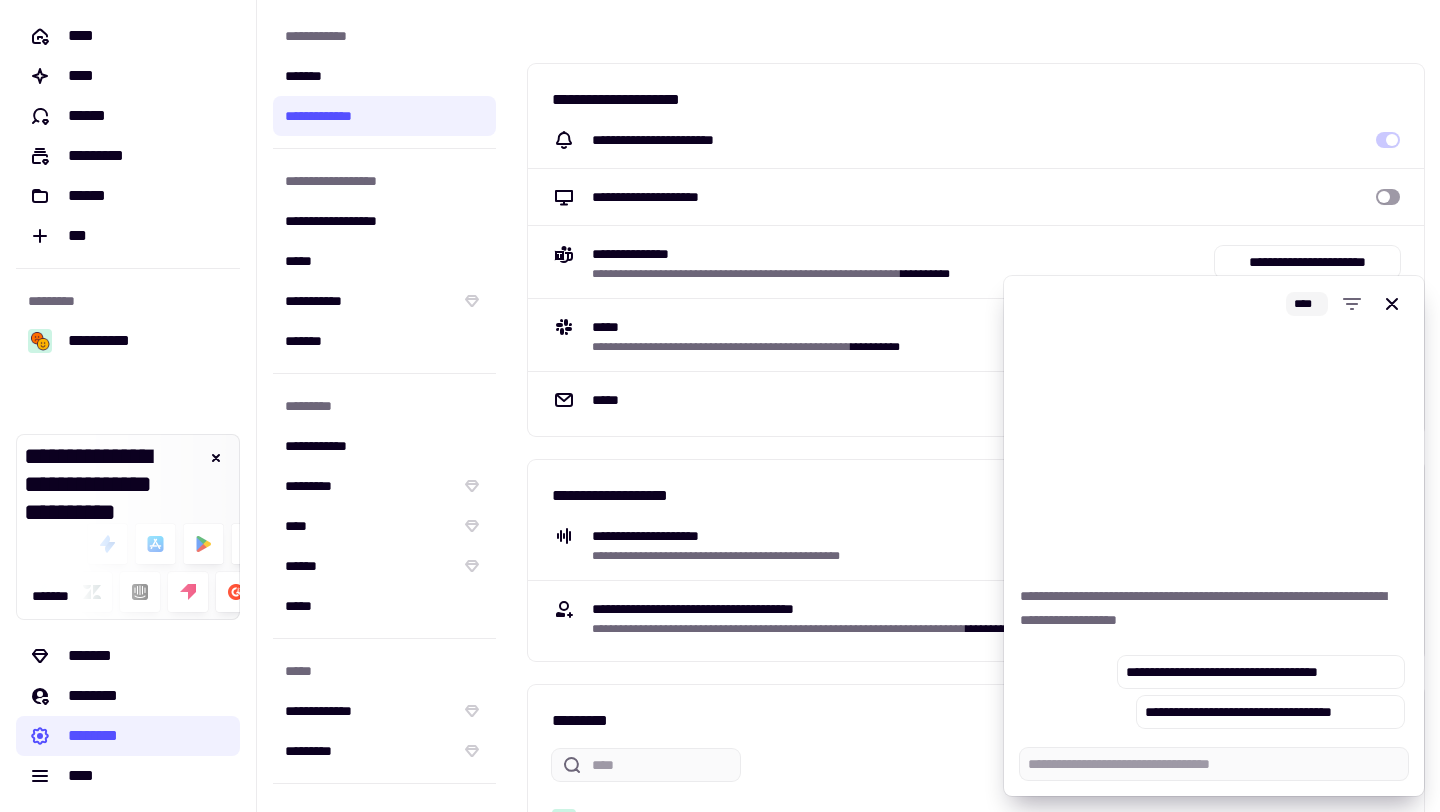 drag, startPoint x: 392, startPoint y: 216, endPoint x: 557, endPoint y: 318, distance: 193.98196 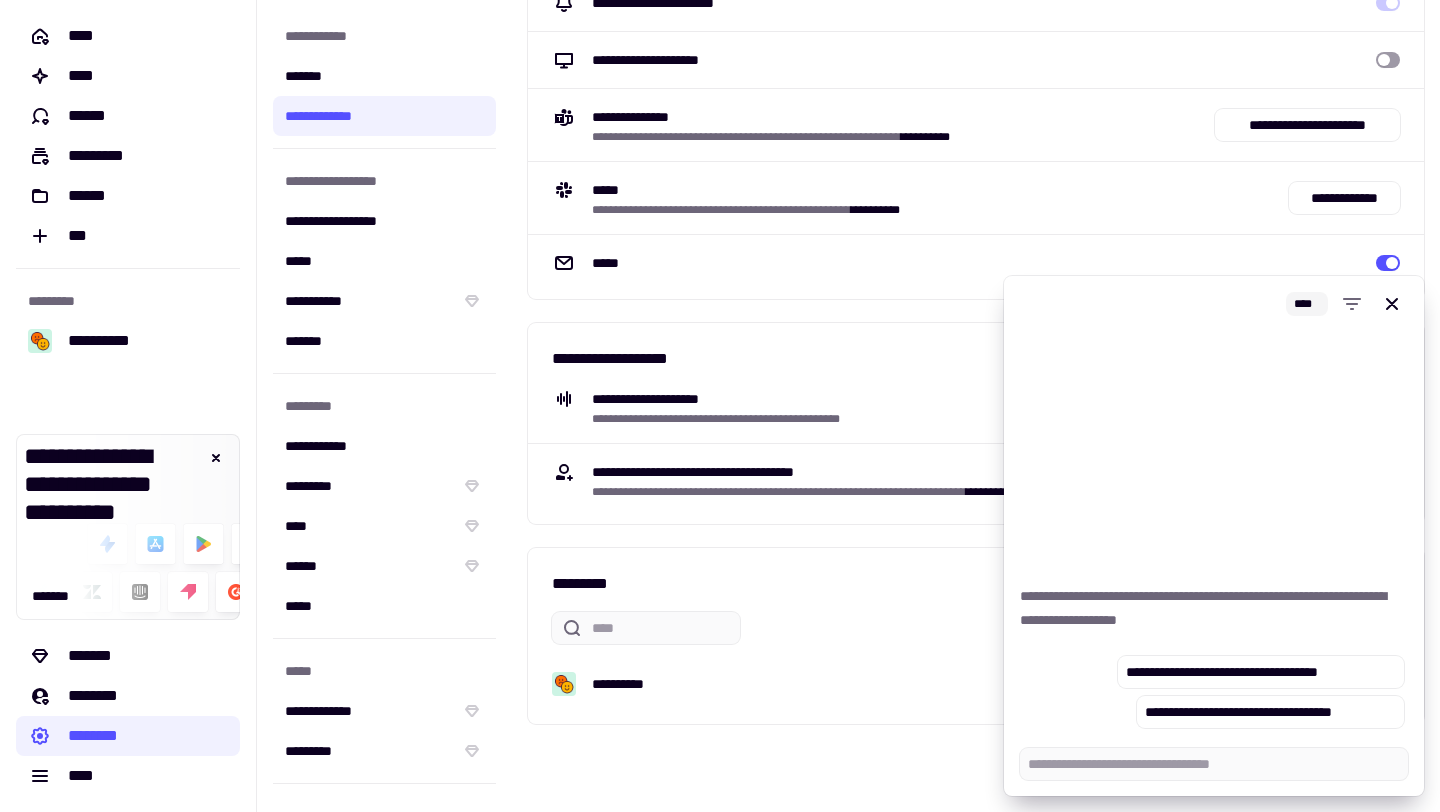 scroll, scrollTop: 0, scrollLeft: 0, axis: both 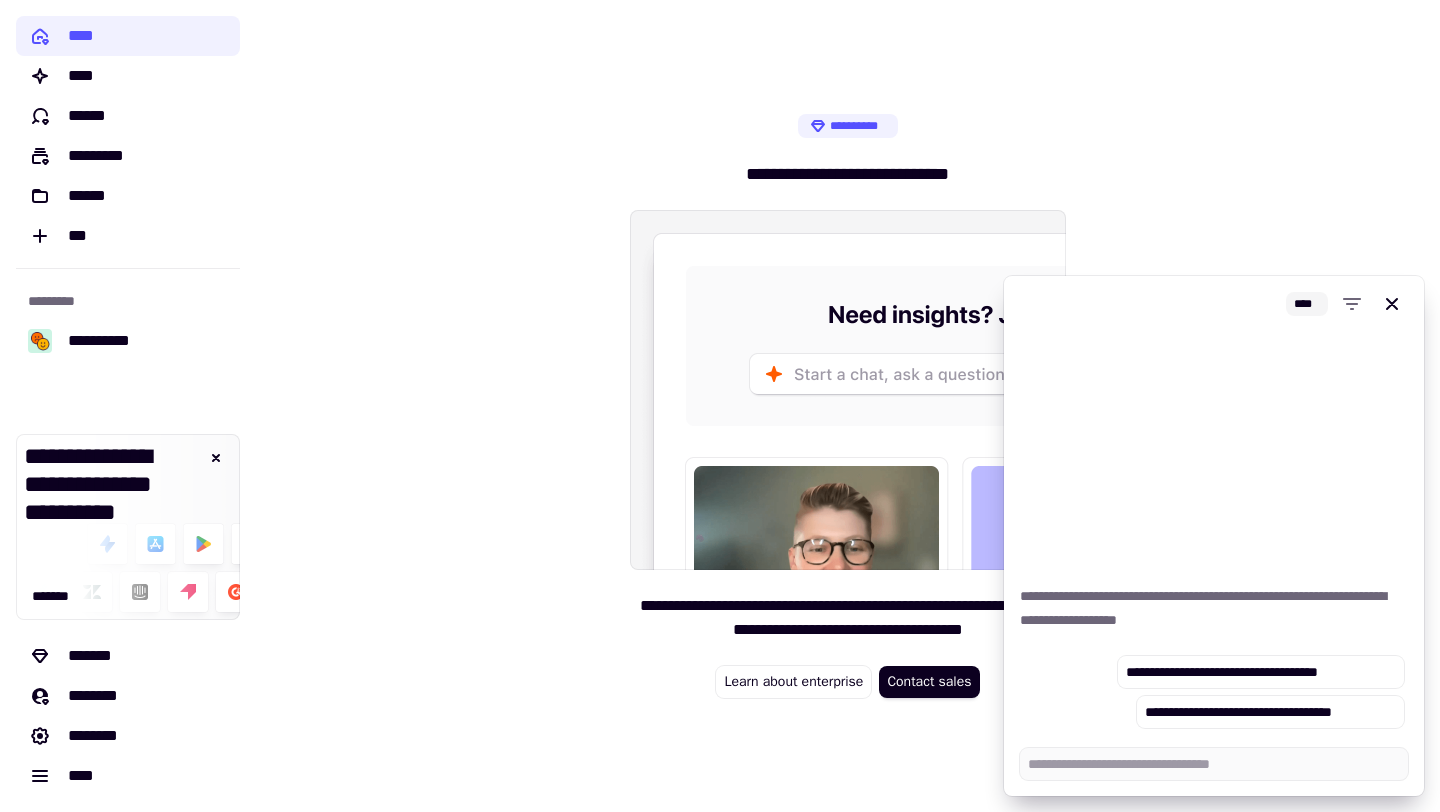 click on "****" at bounding box center (1214, 304) 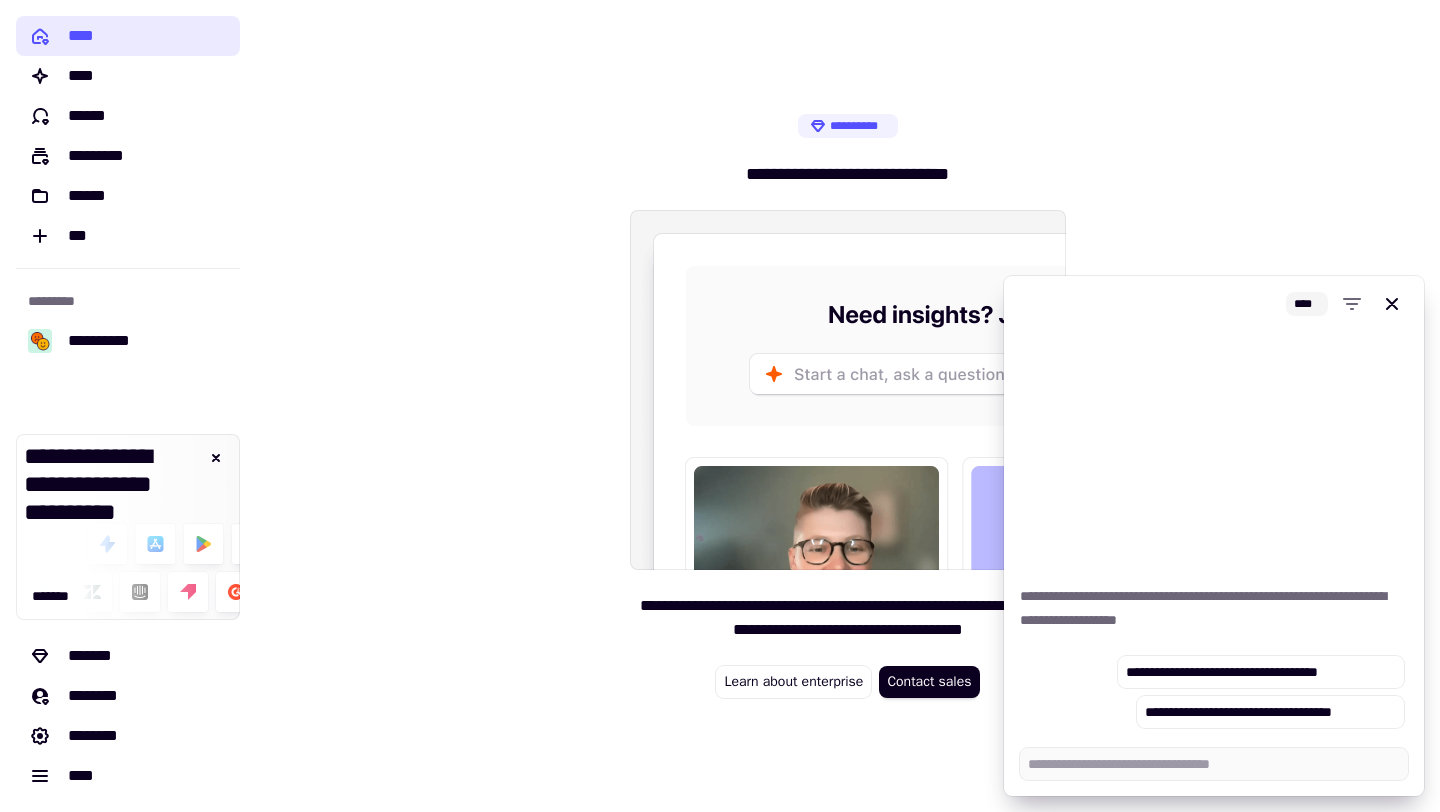 click on "****" 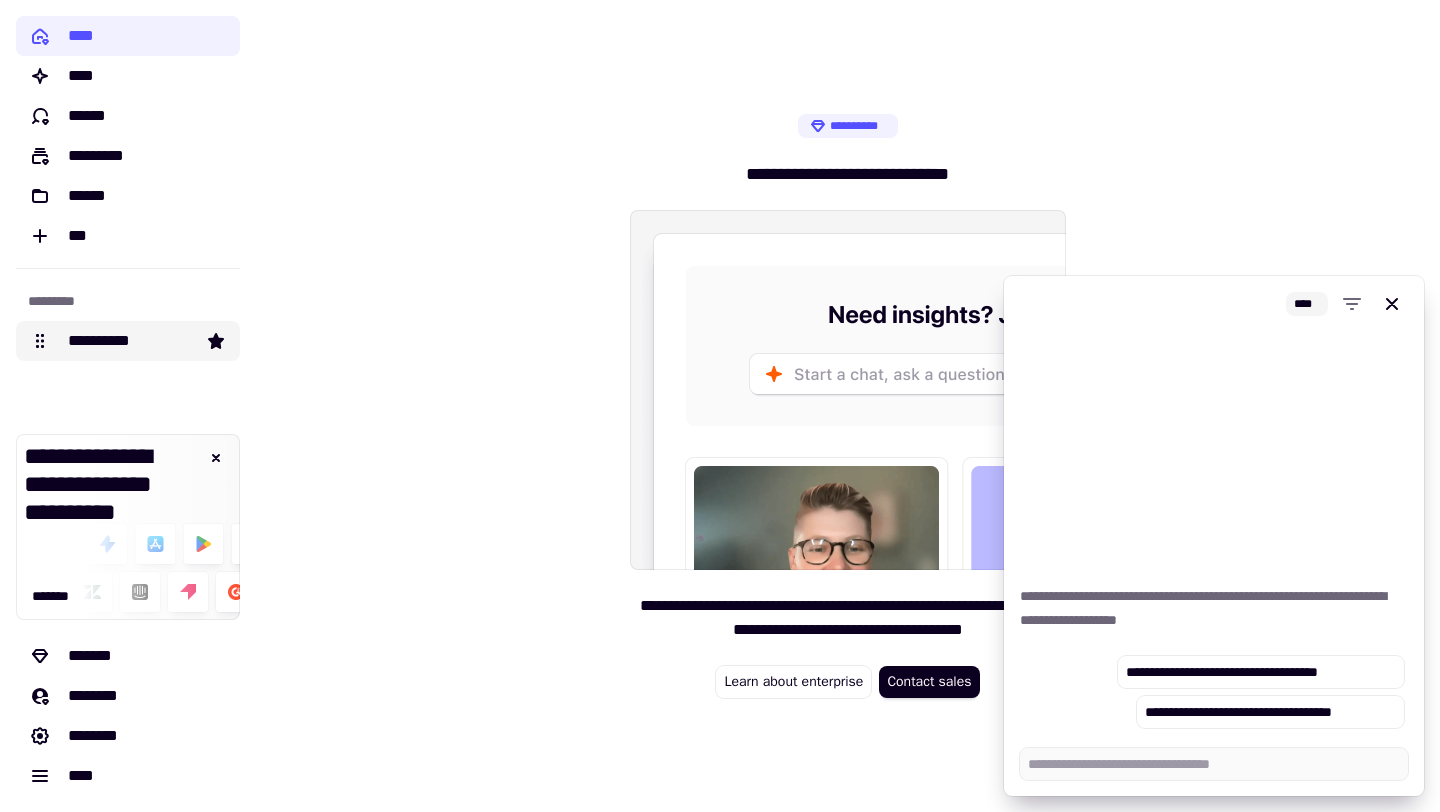 click on "**********" 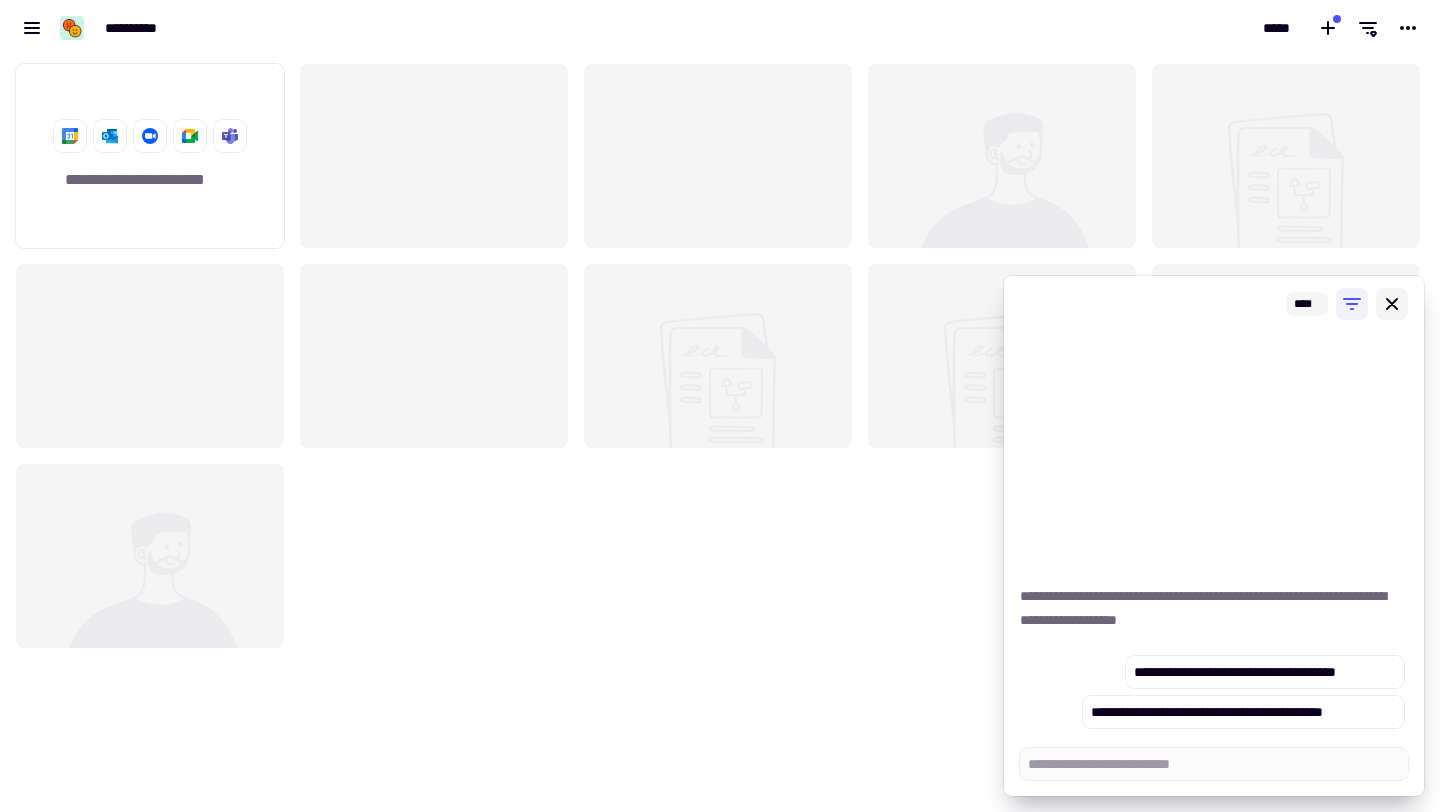 scroll, scrollTop: 1, scrollLeft: 1, axis: both 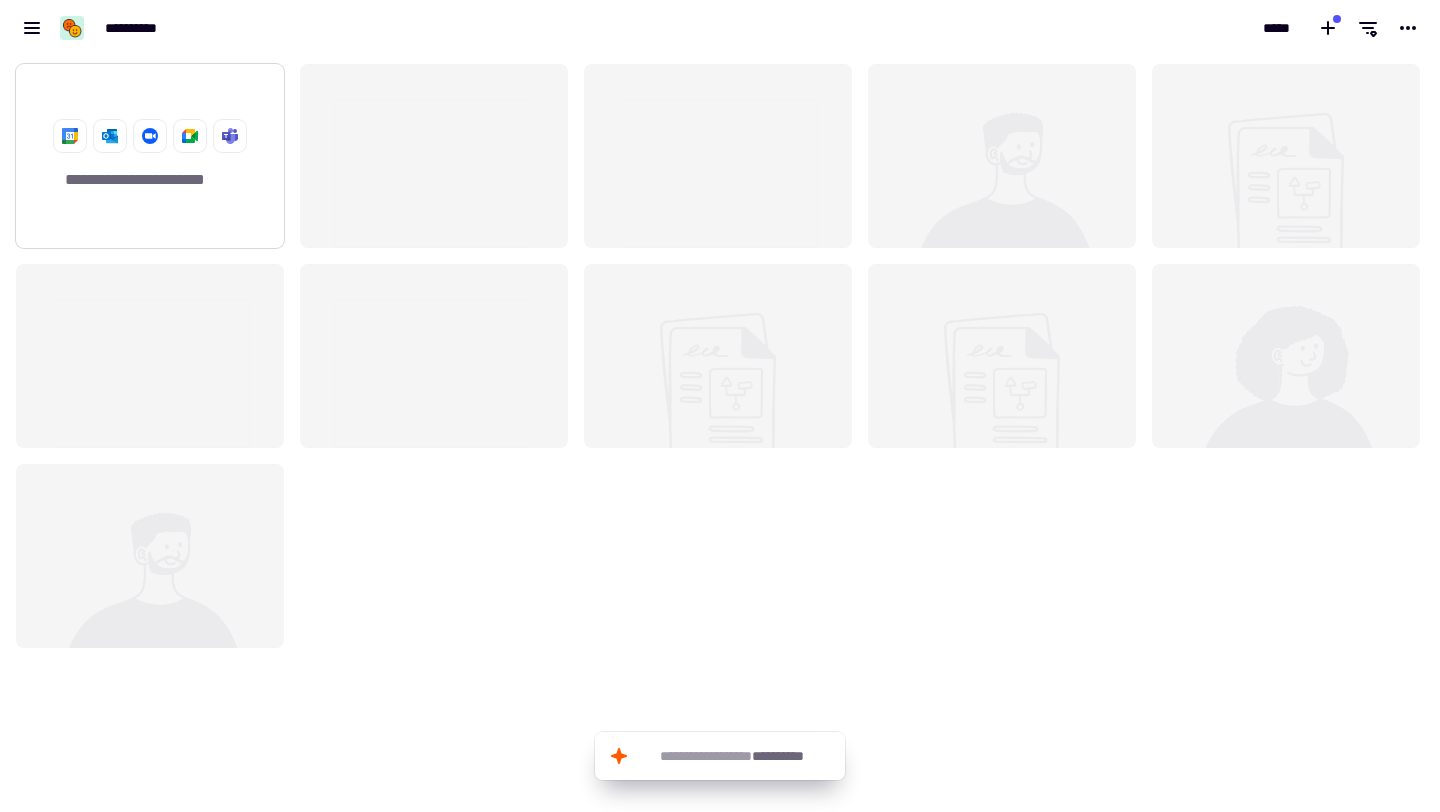 click on "**********" 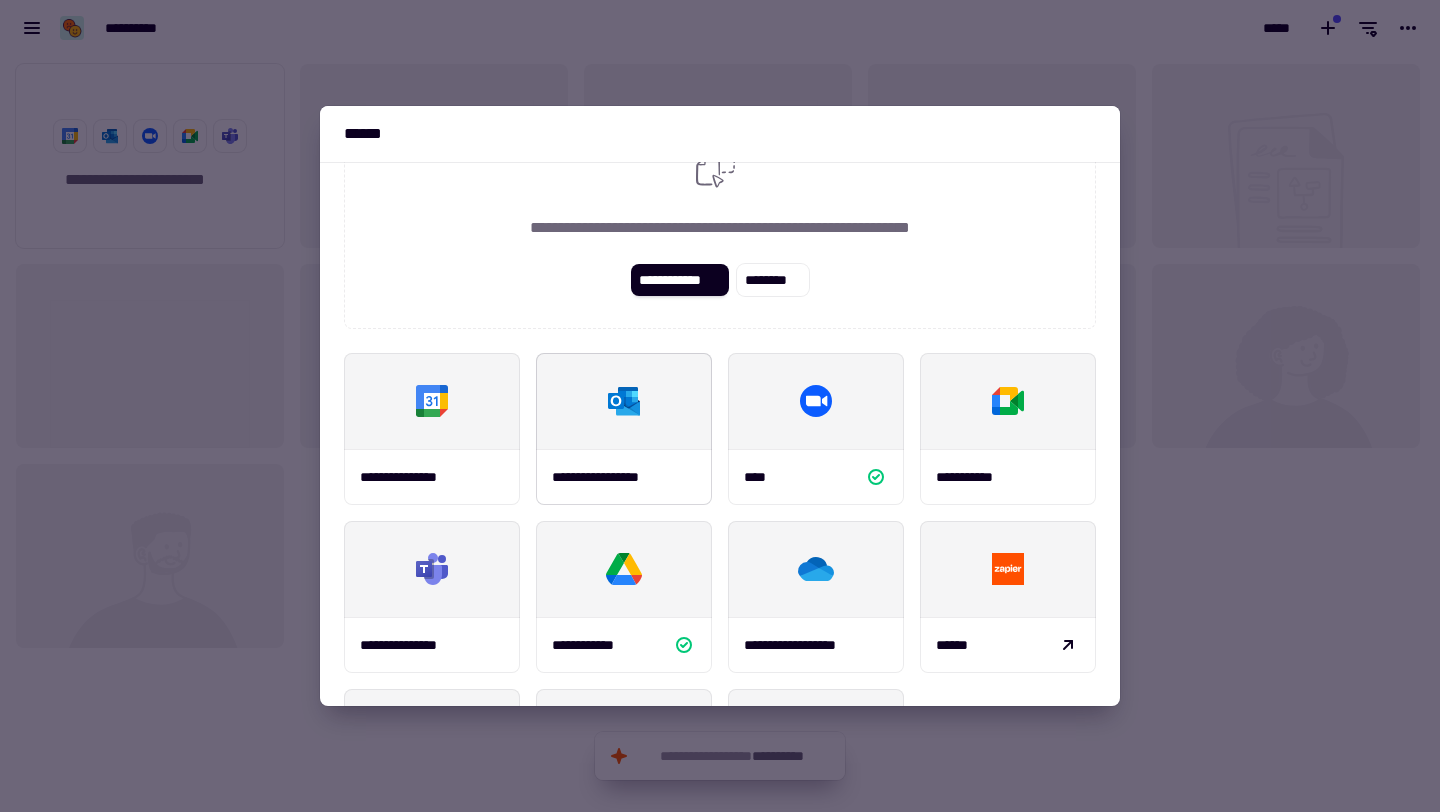 scroll, scrollTop: 173, scrollLeft: 0, axis: vertical 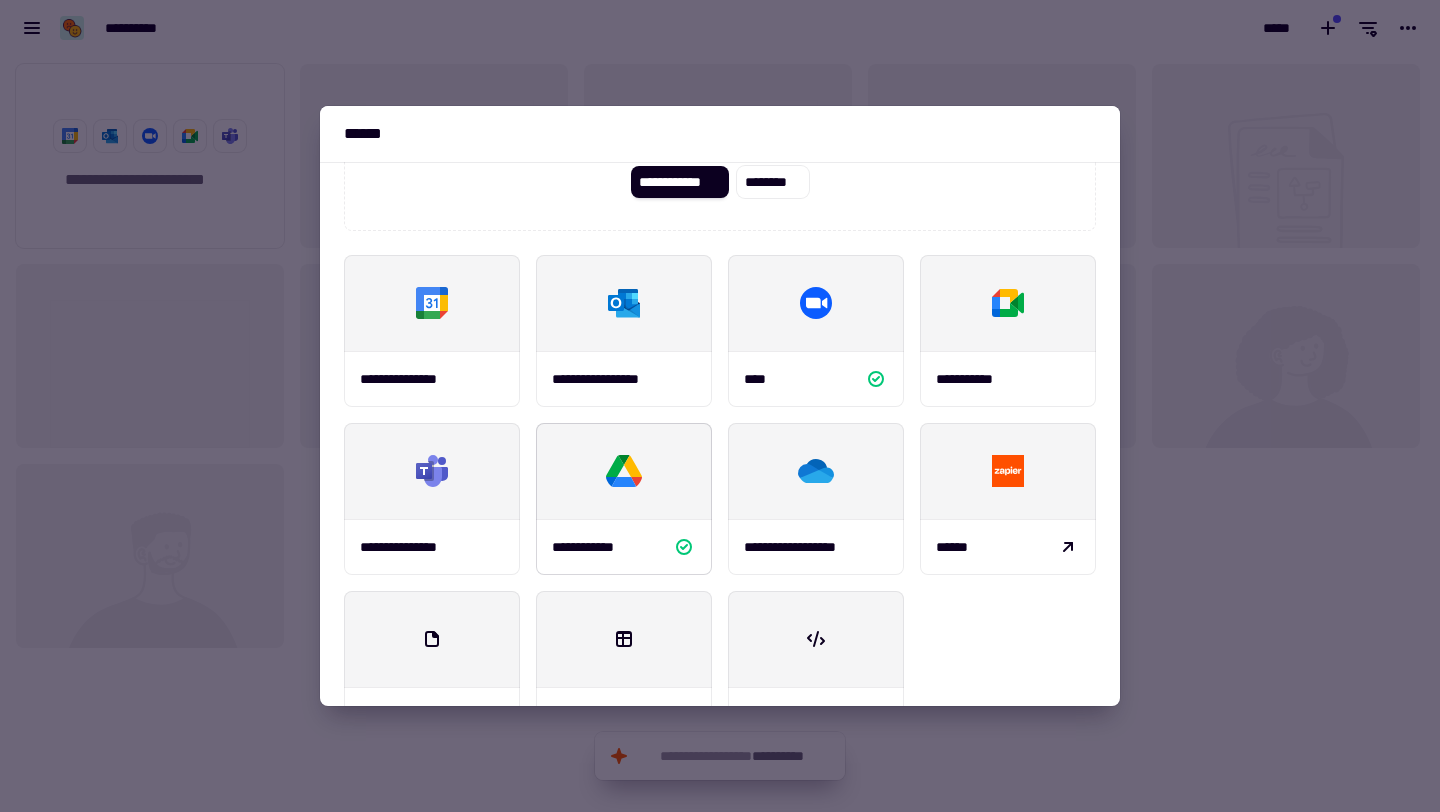 click on "**********" at bounding box center (624, 547) 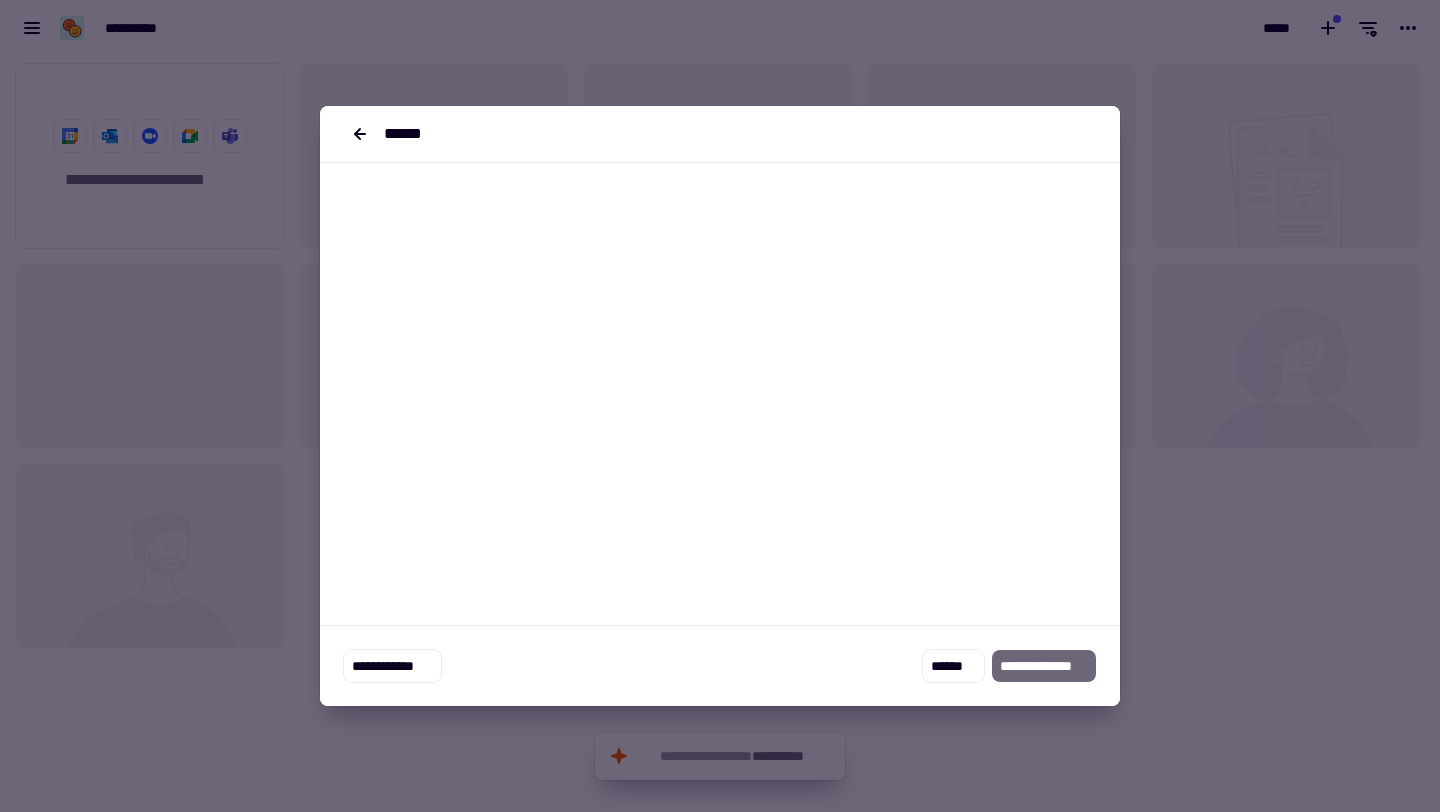 scroll, scrollTop: 0, scrollLeft: 0, axis: both 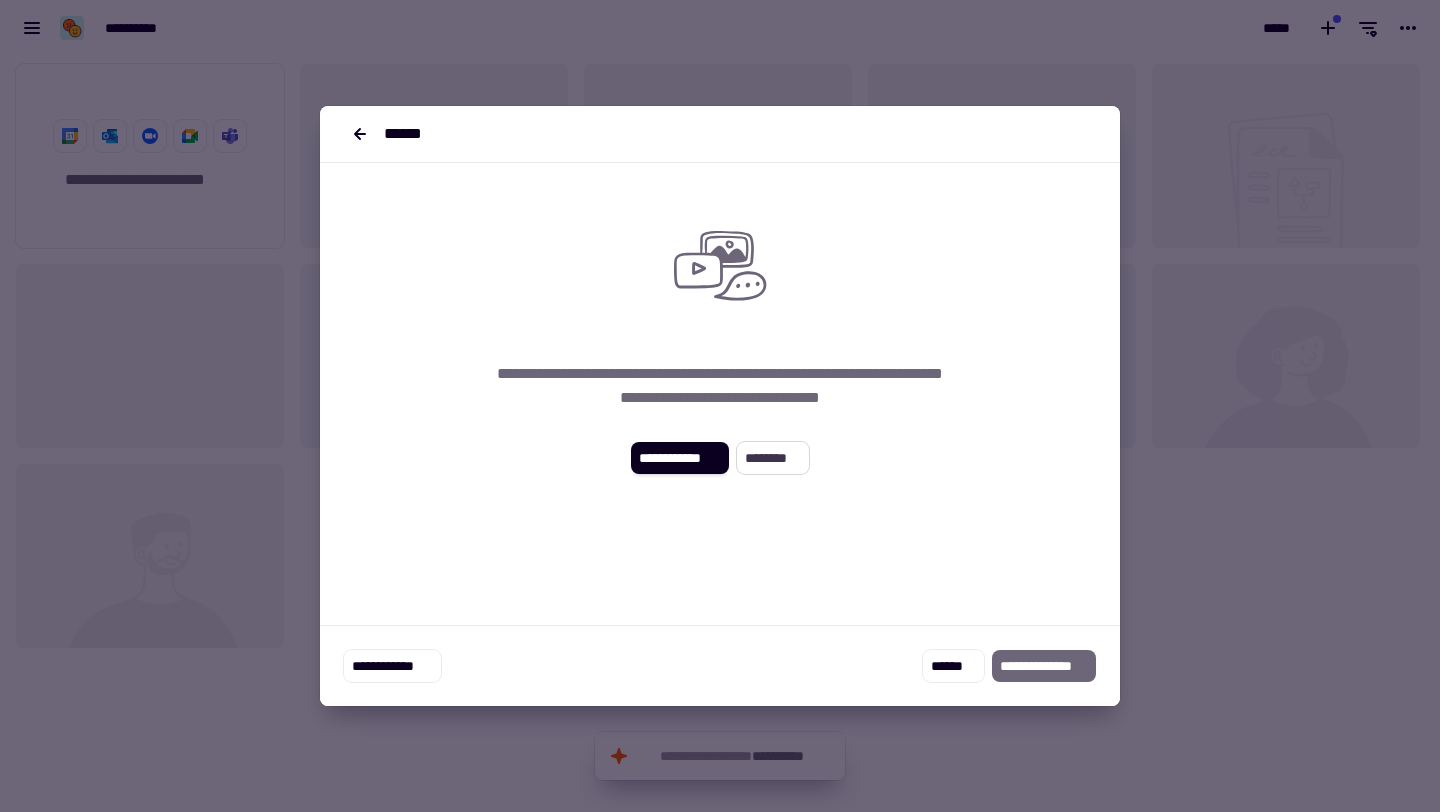 click on "********" 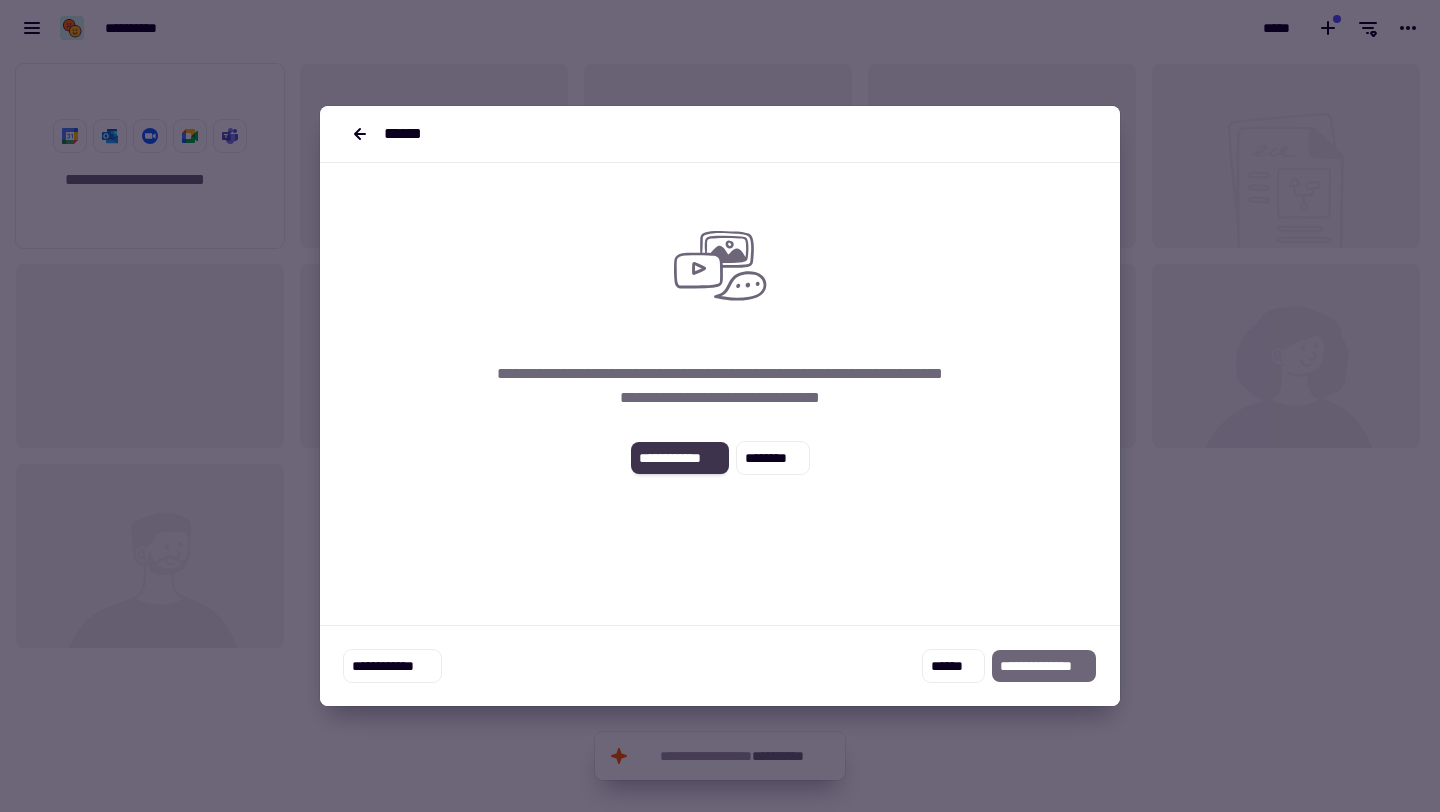 click on "**********" 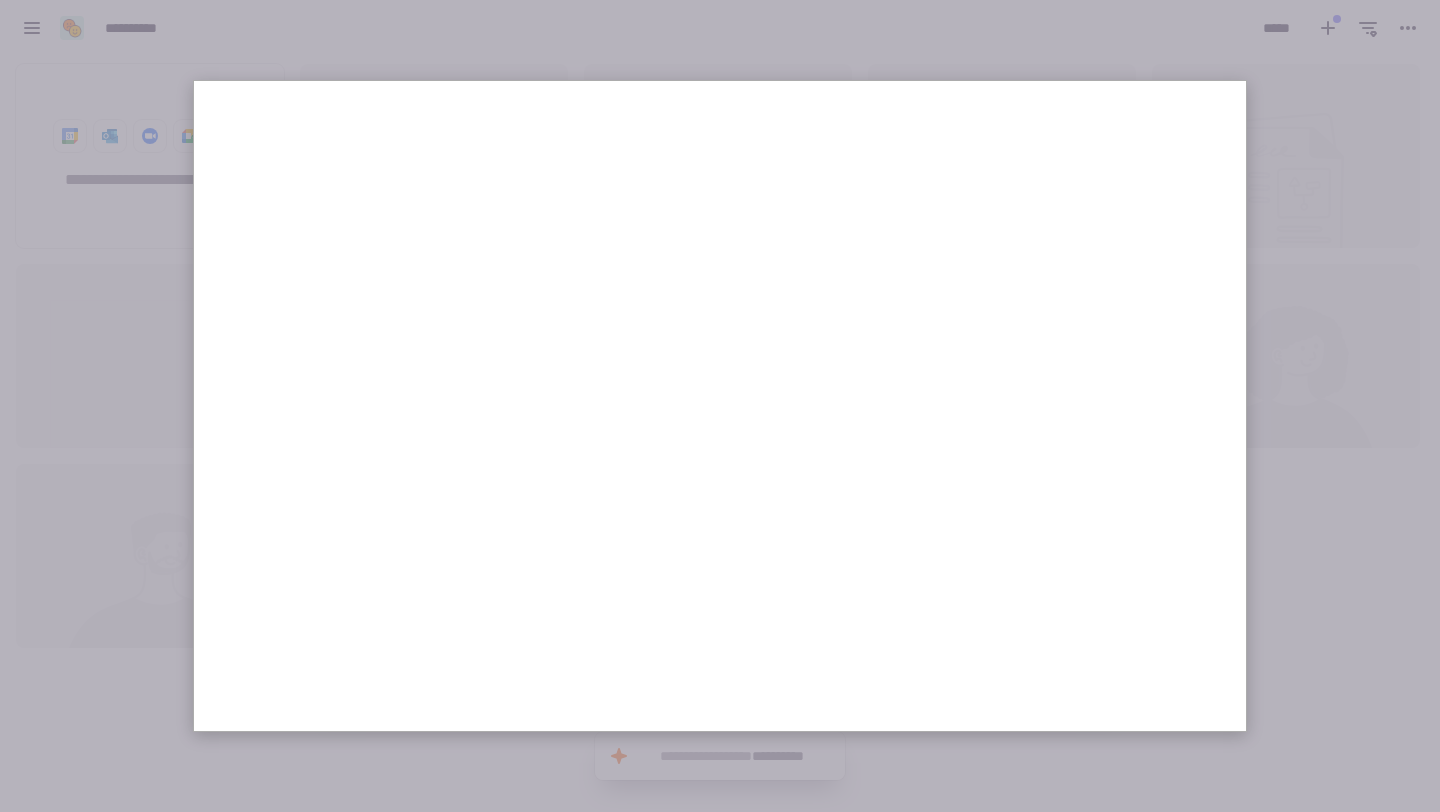 scroll, scrollTop: 0, scrollLeft: 0, axis: both 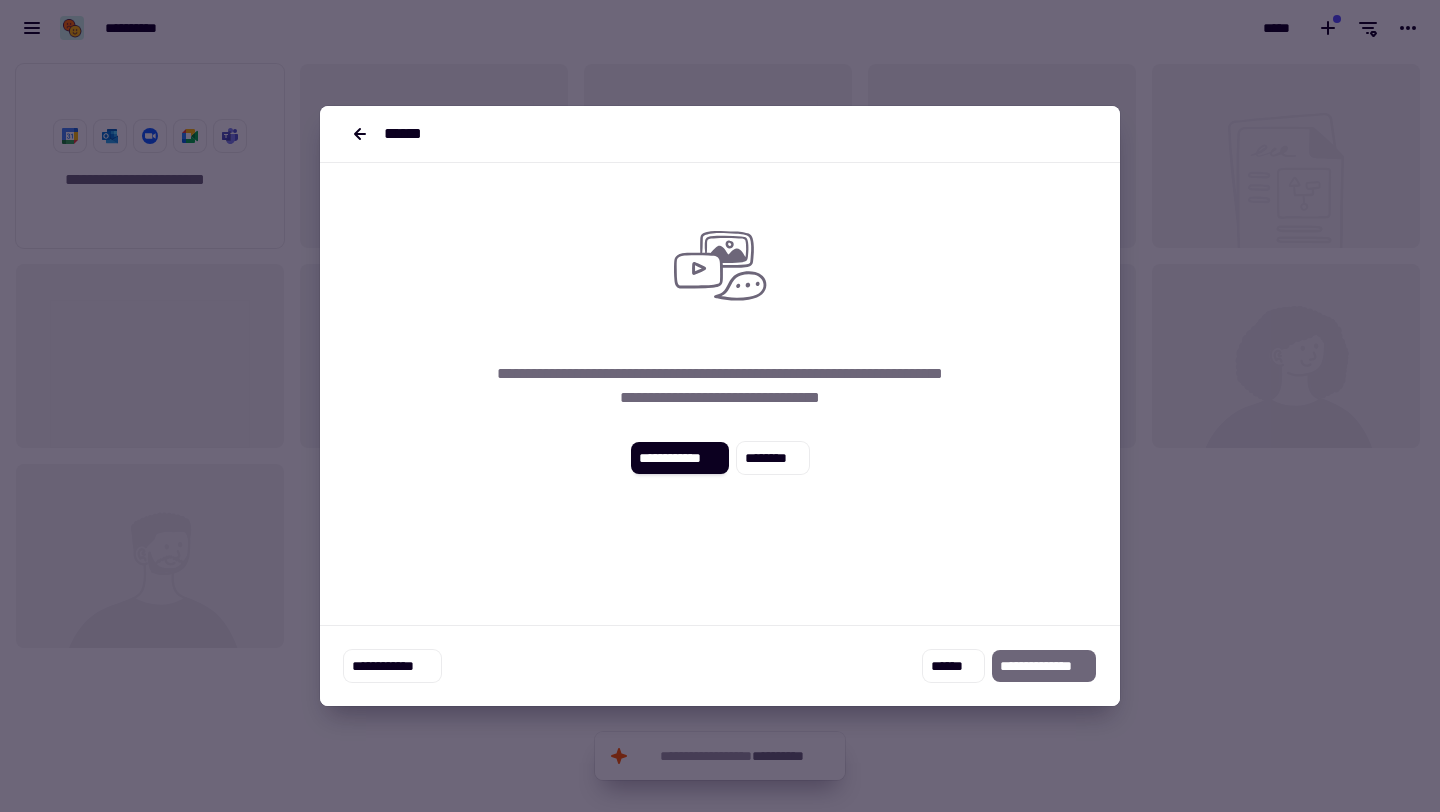 click at bounding box center [720, 406] 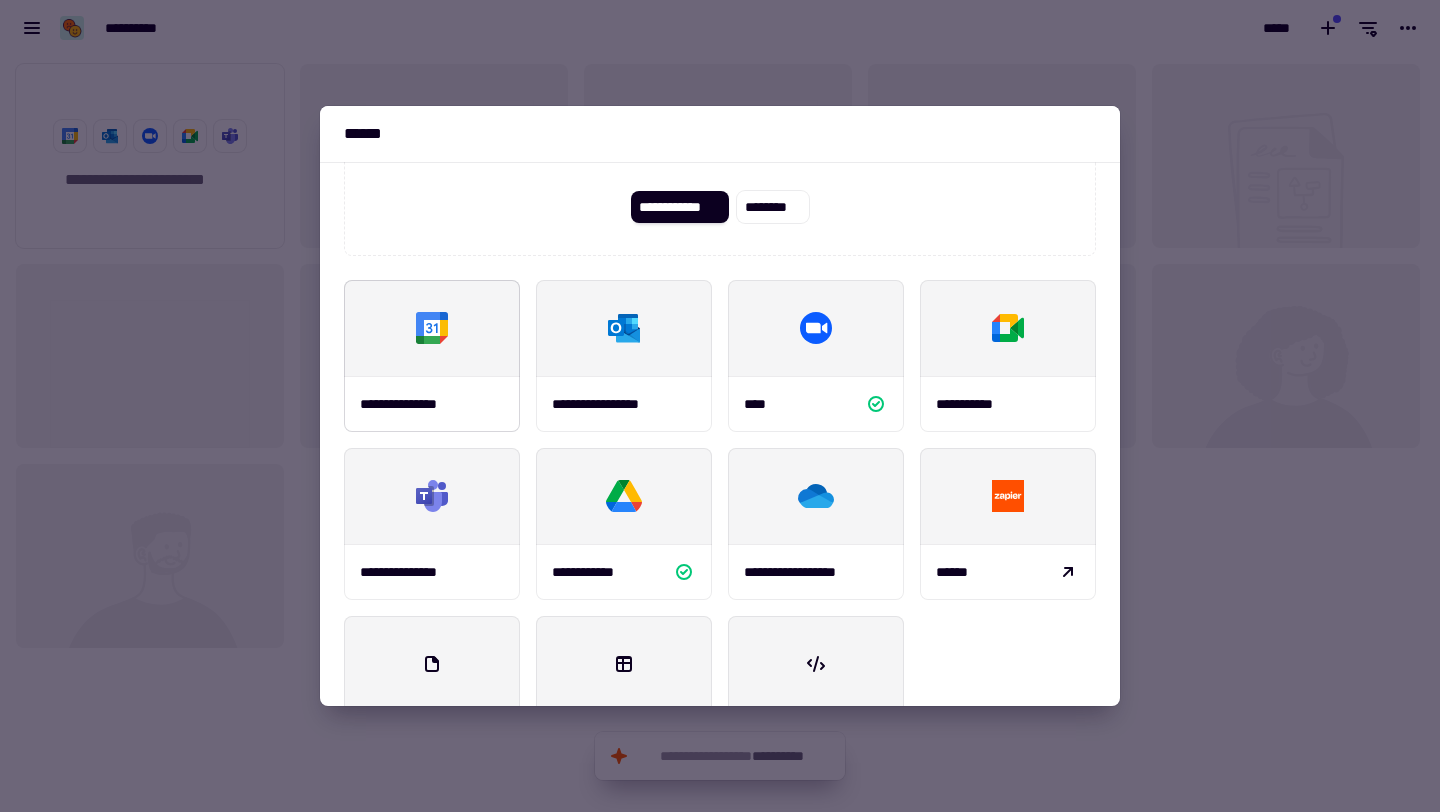 scroll, scrollTop: 168, scrollLeft: 0, axis: vertical 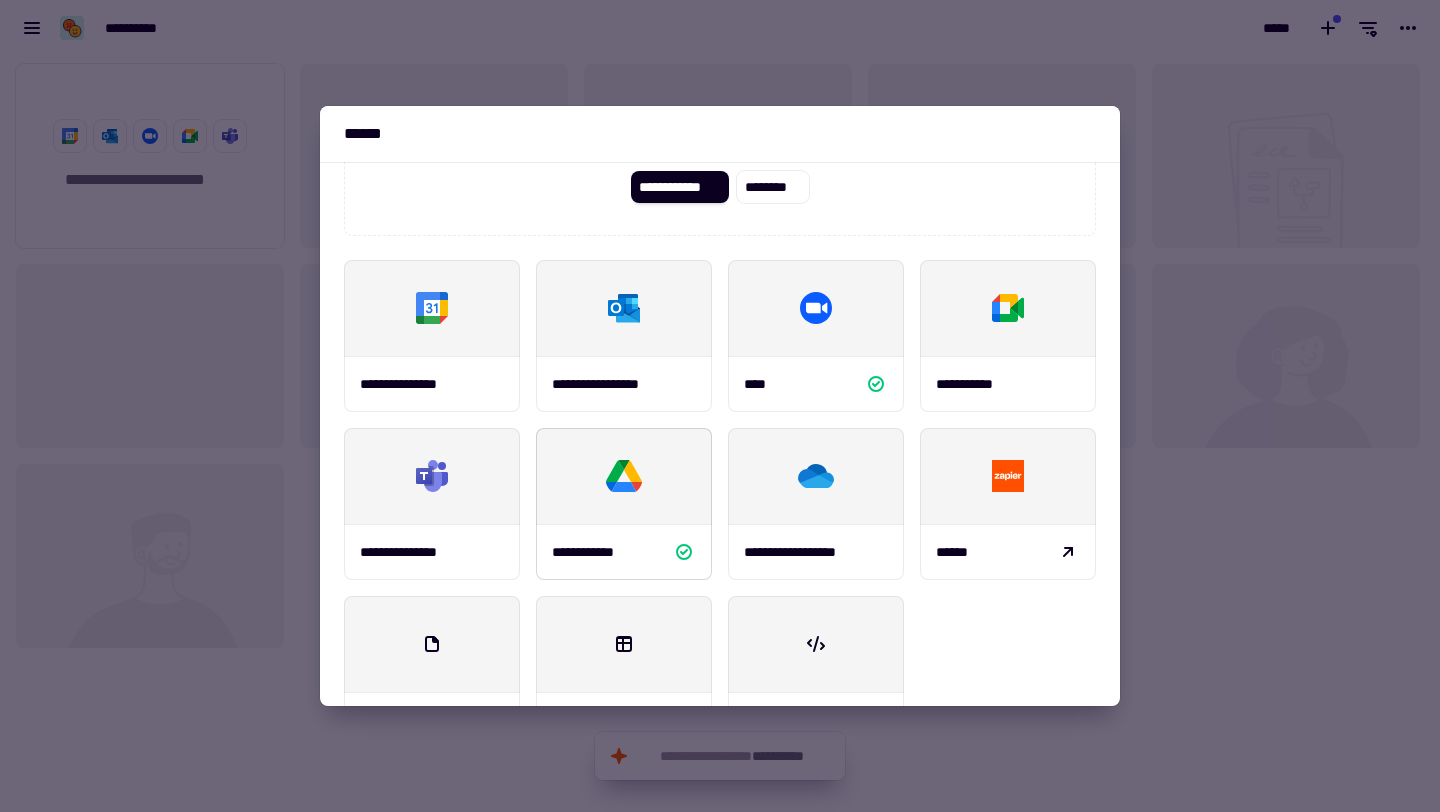 drag, startPoint x: 603, startPoint y: 528, endPoint x: 664, endPoint y: 549, distance: 64.513565 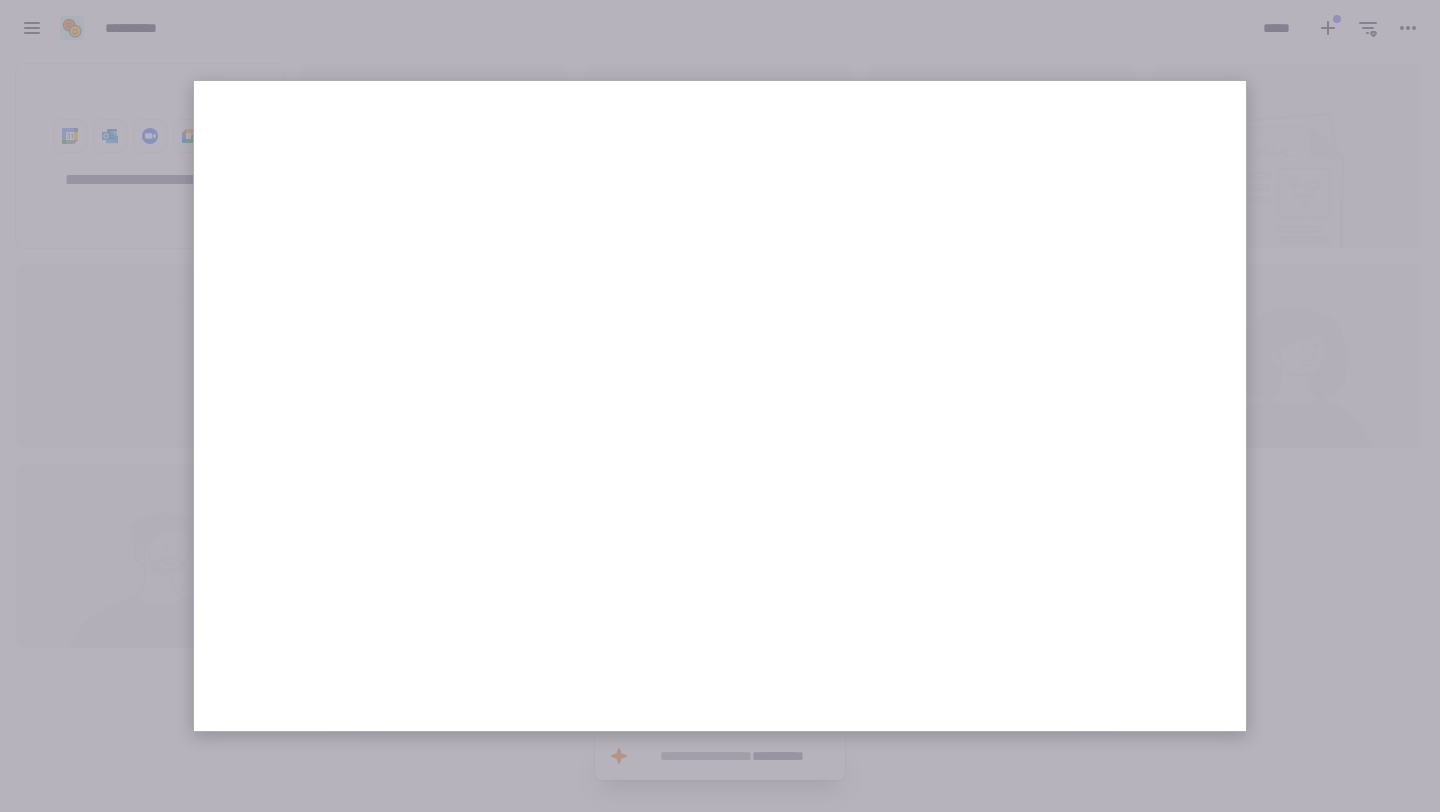 click at bounding box center (720, 406) 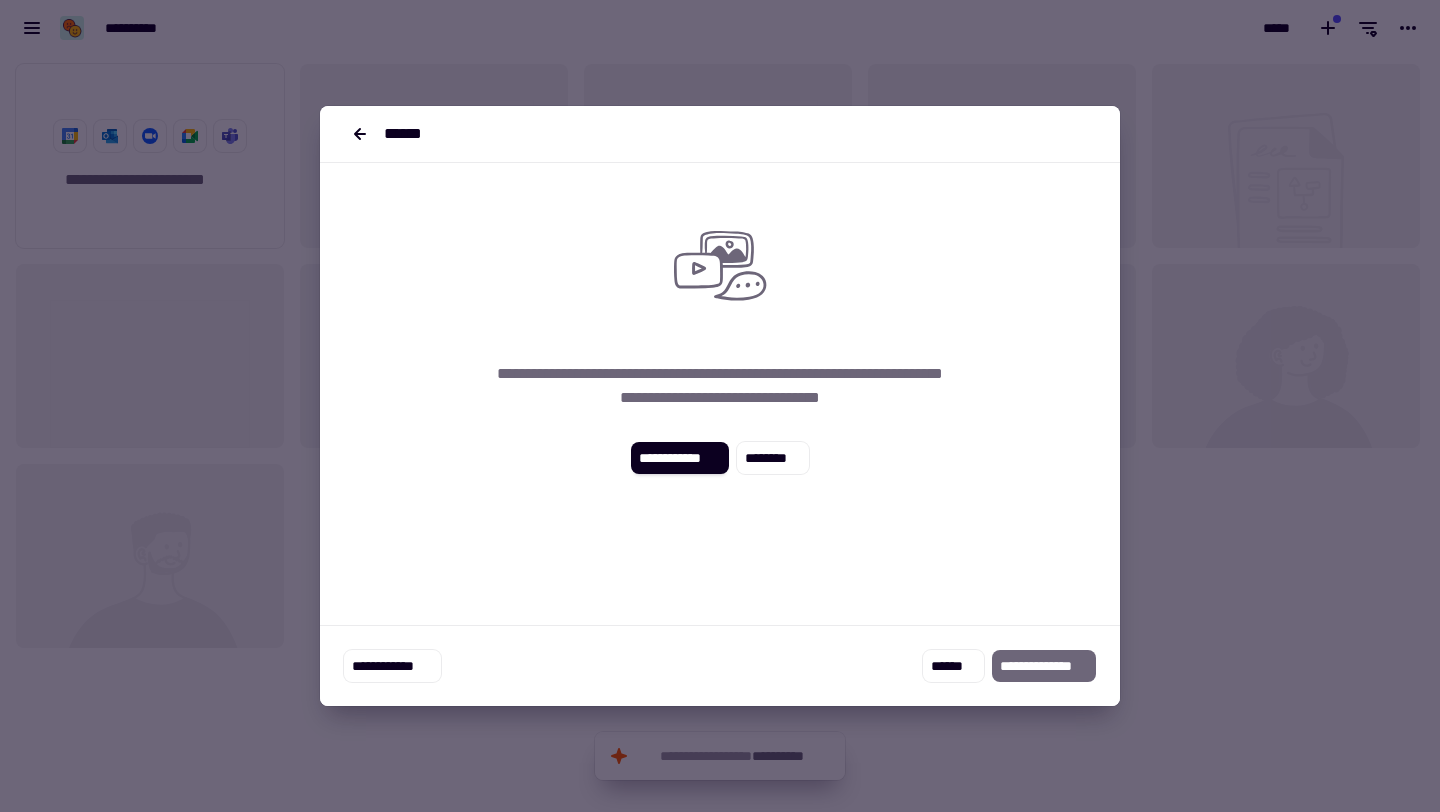 click at bounding box center [720, 406] 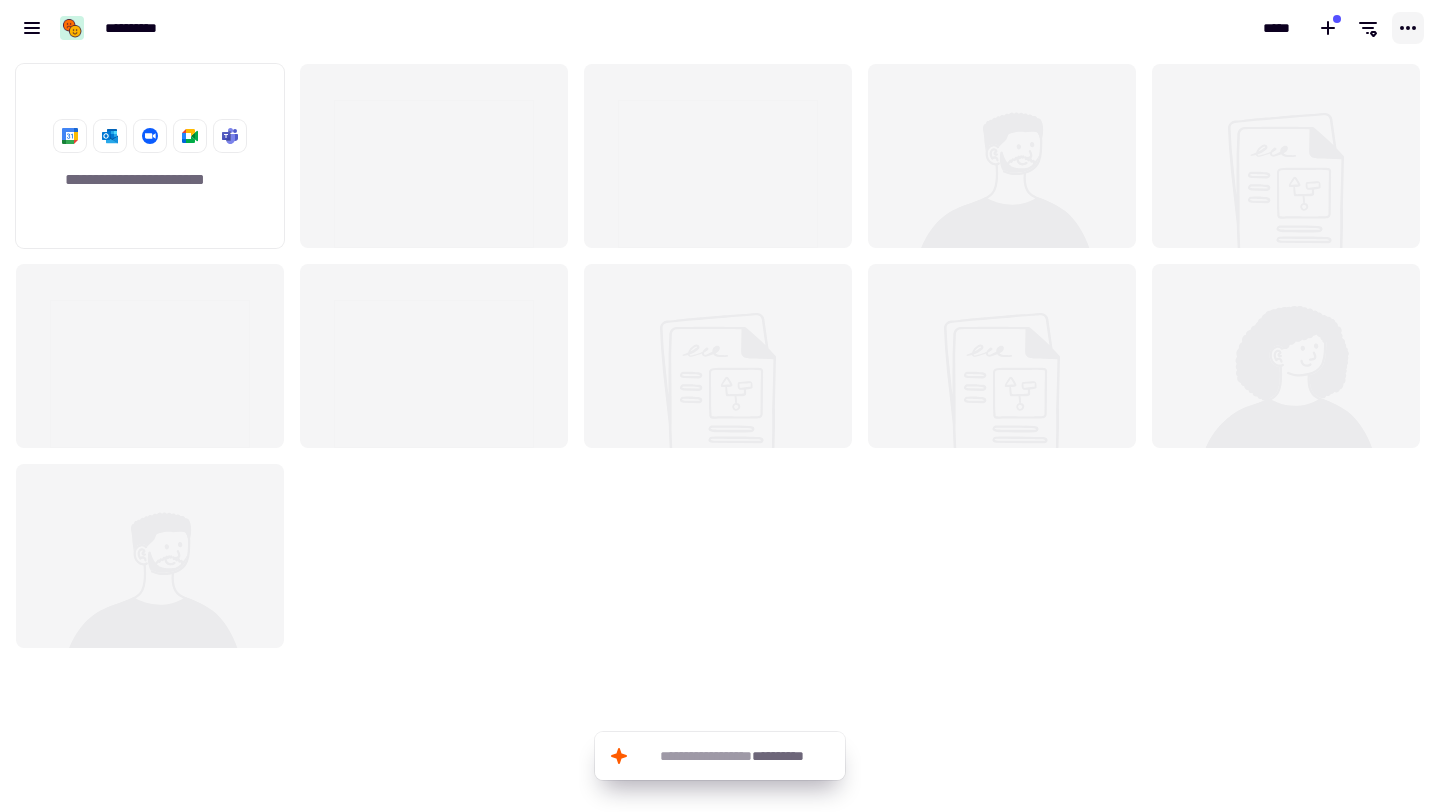 click 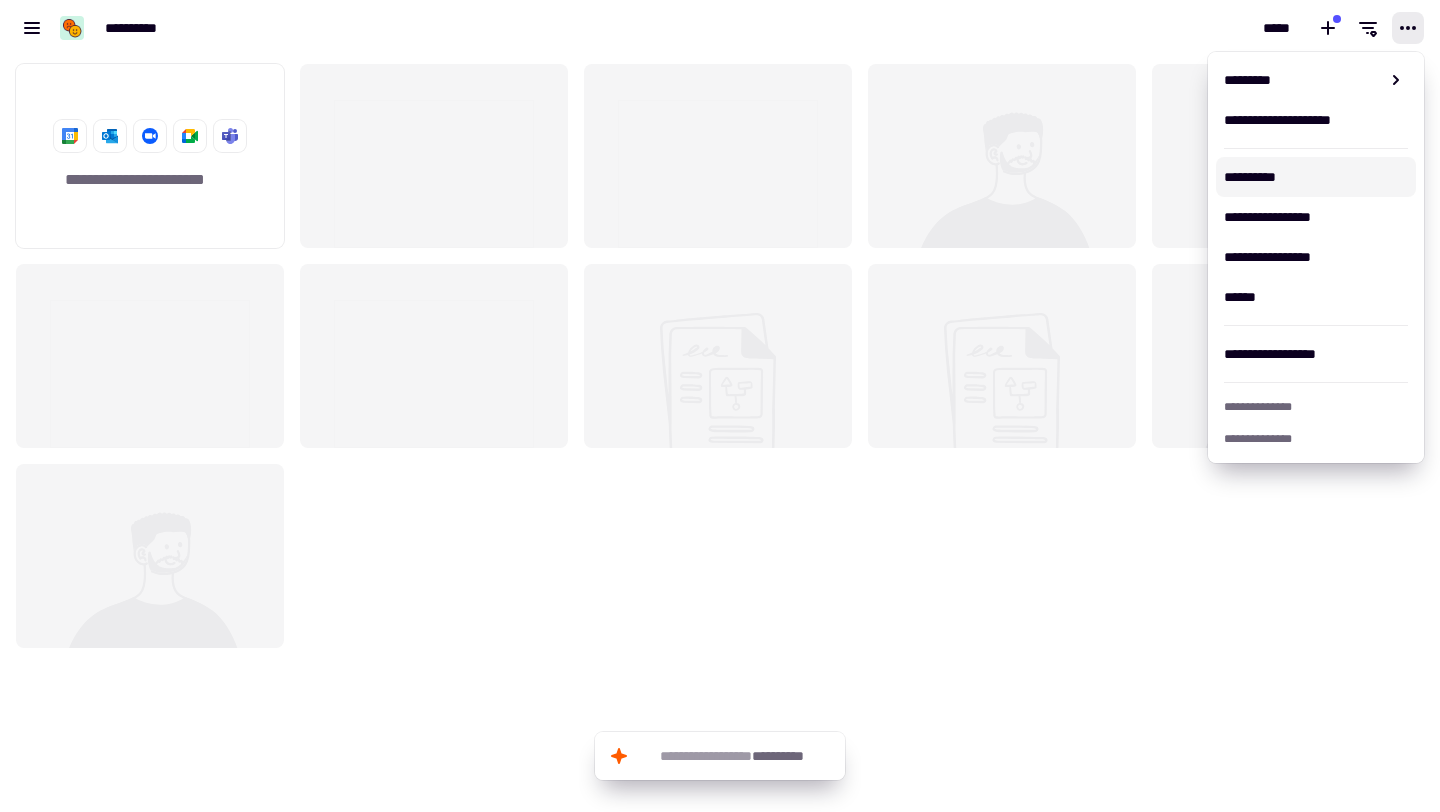 click on "**********" at bounding box center [1316, 177] 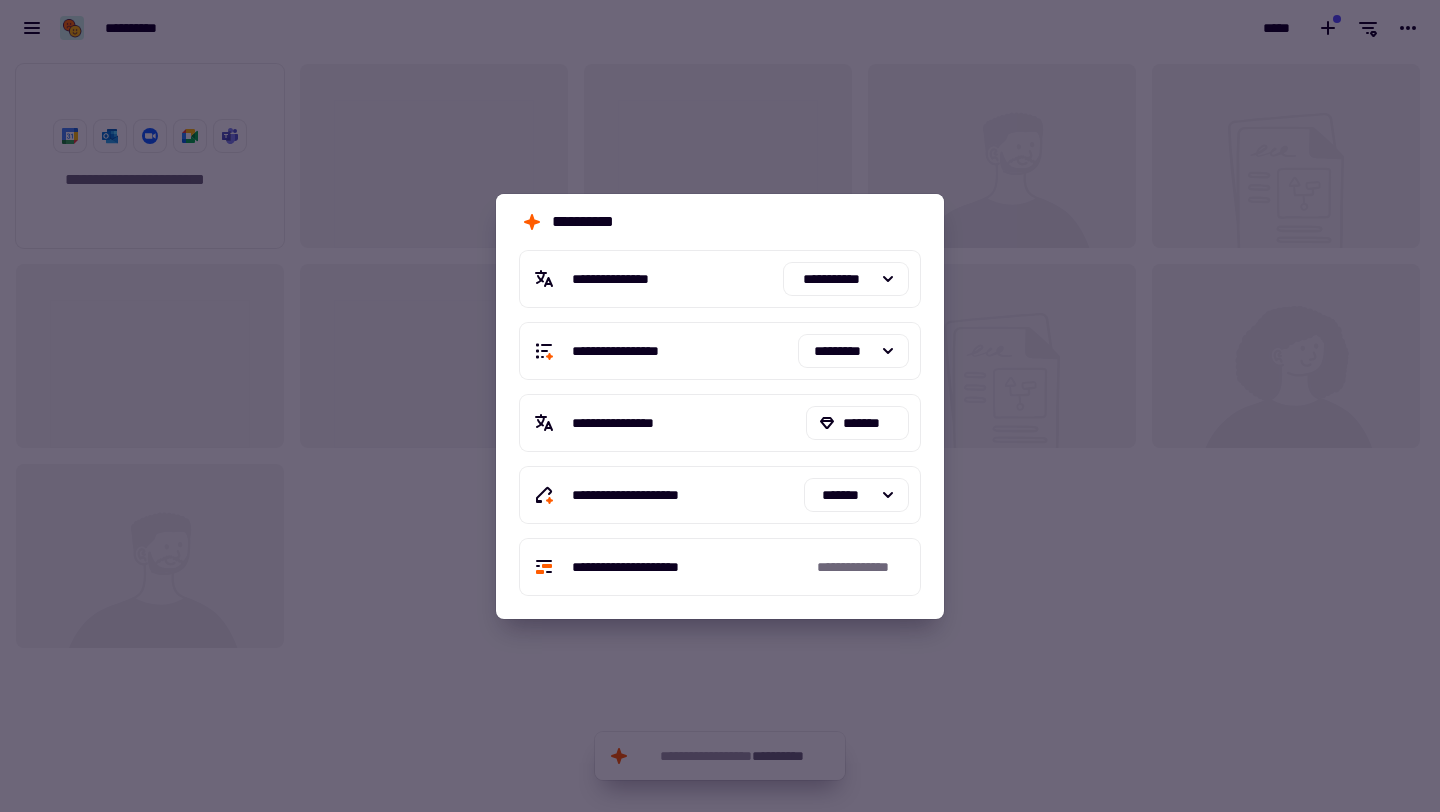 click at bounding box center [720, 406] 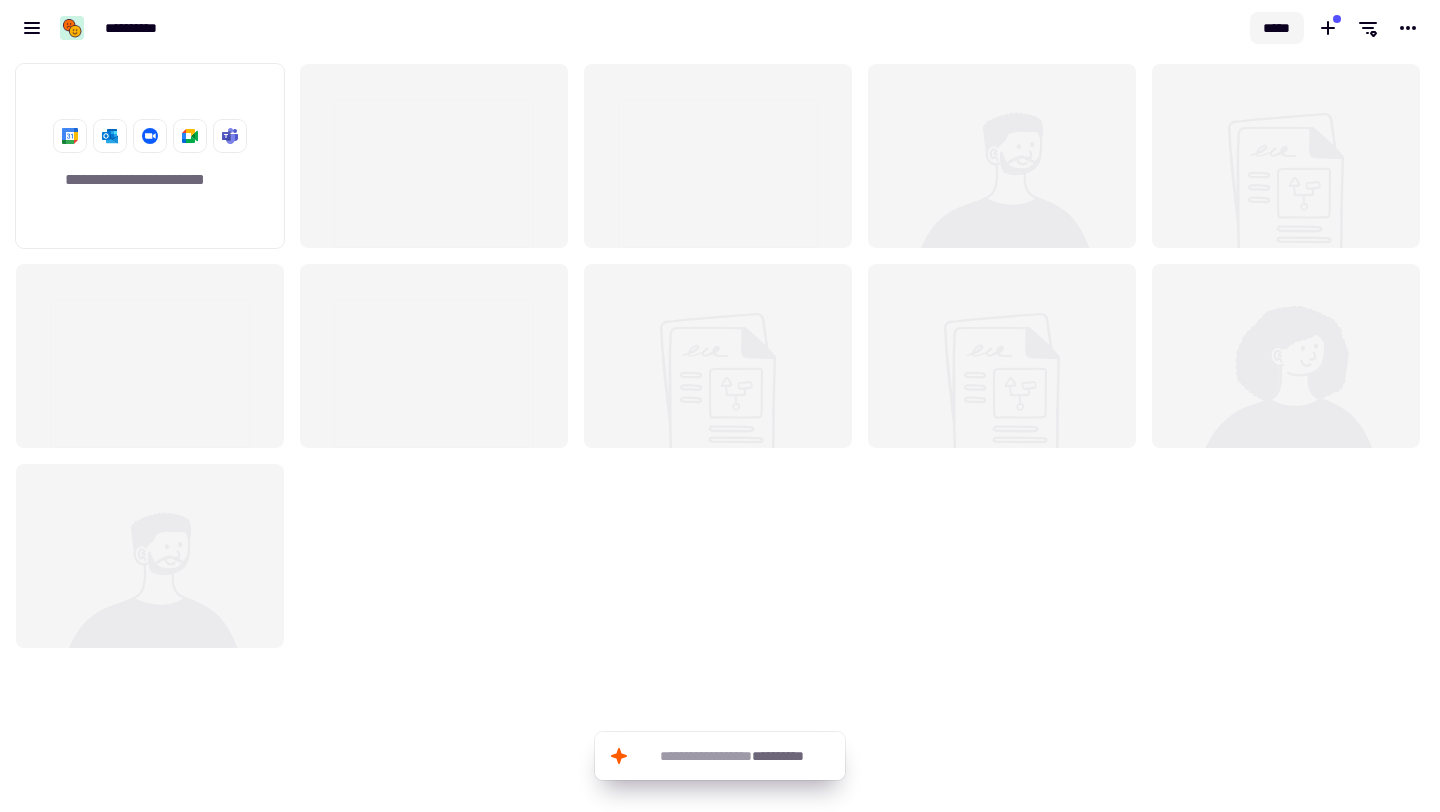 click on "*****" 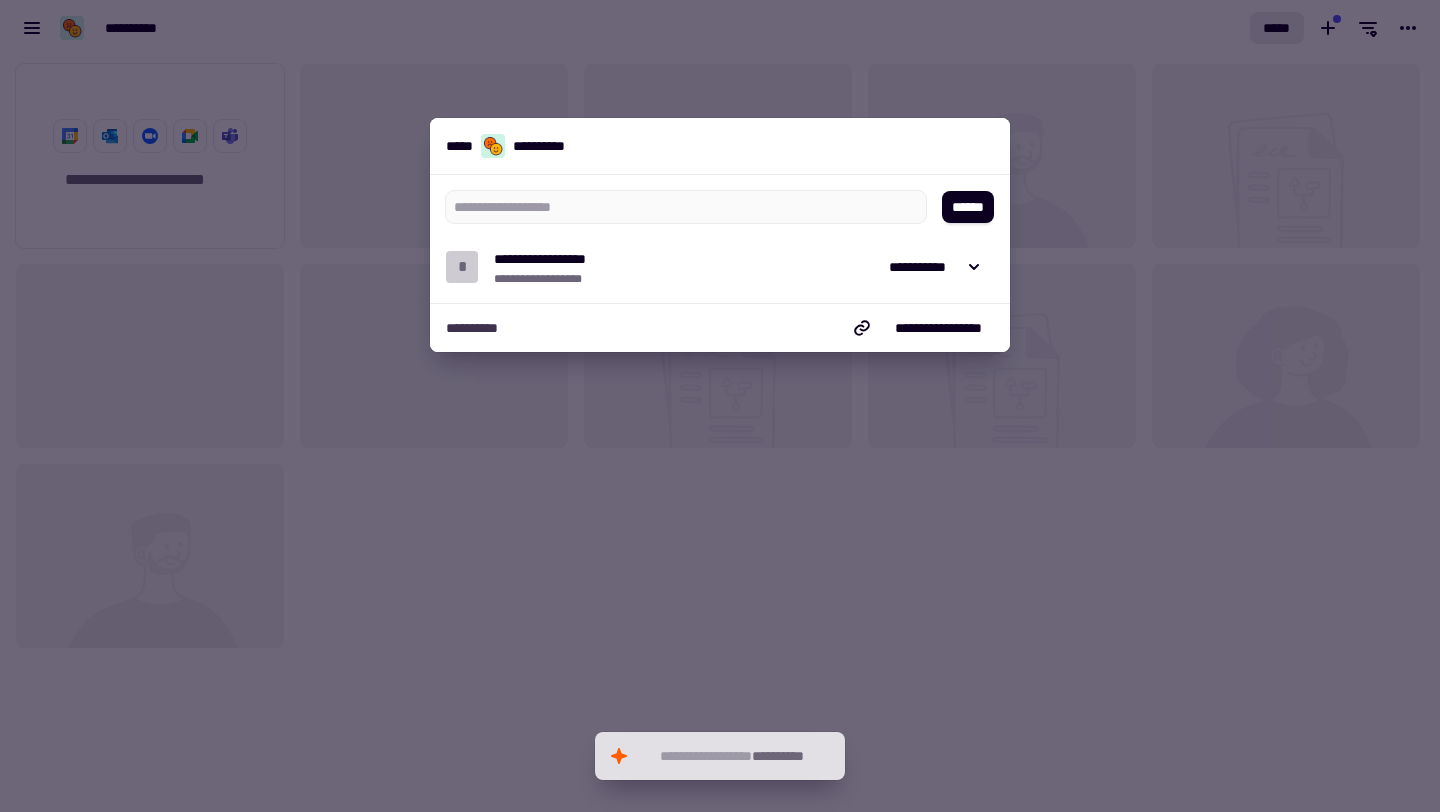 click at bounding box center (720, 406) 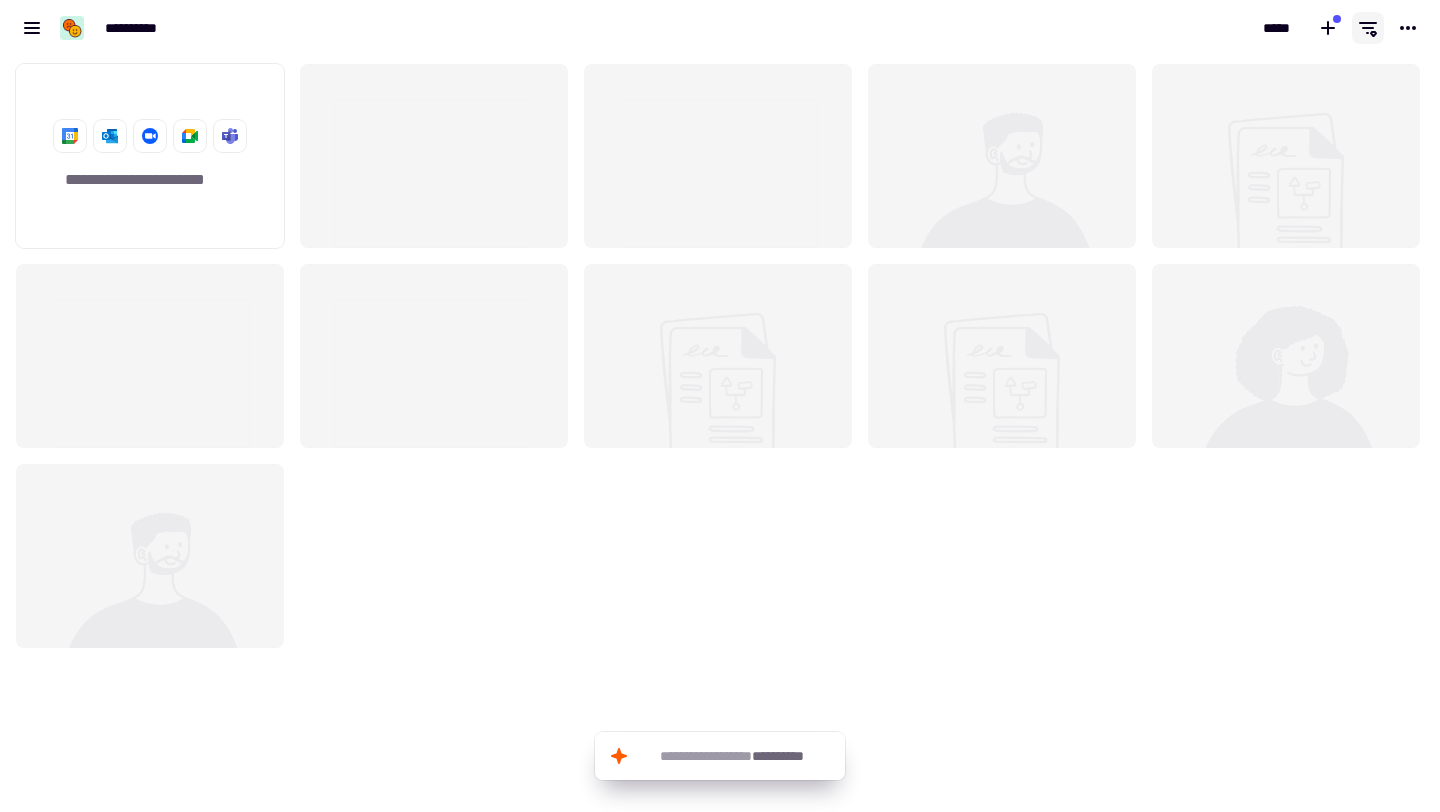 click 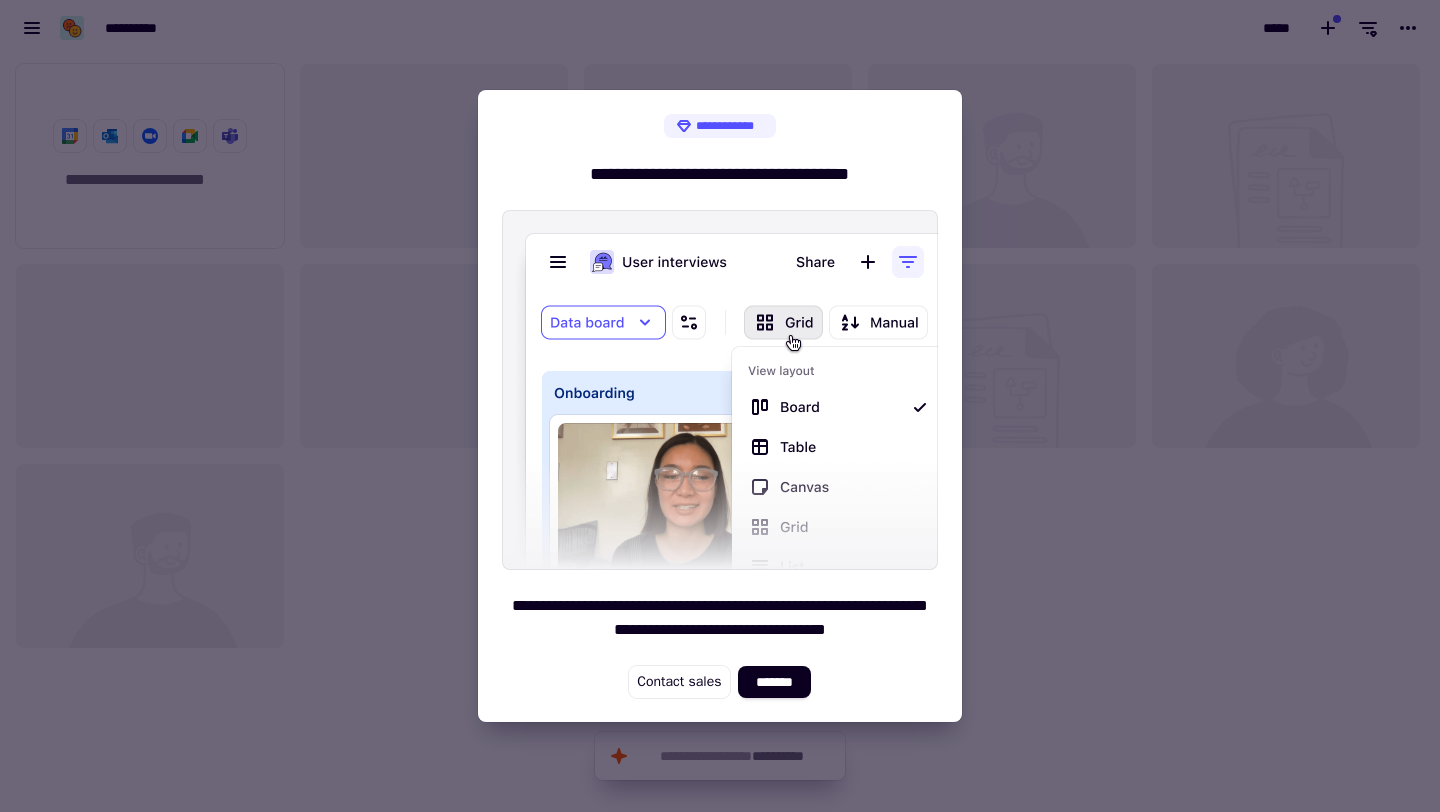 click at bounding box center [720, 406] 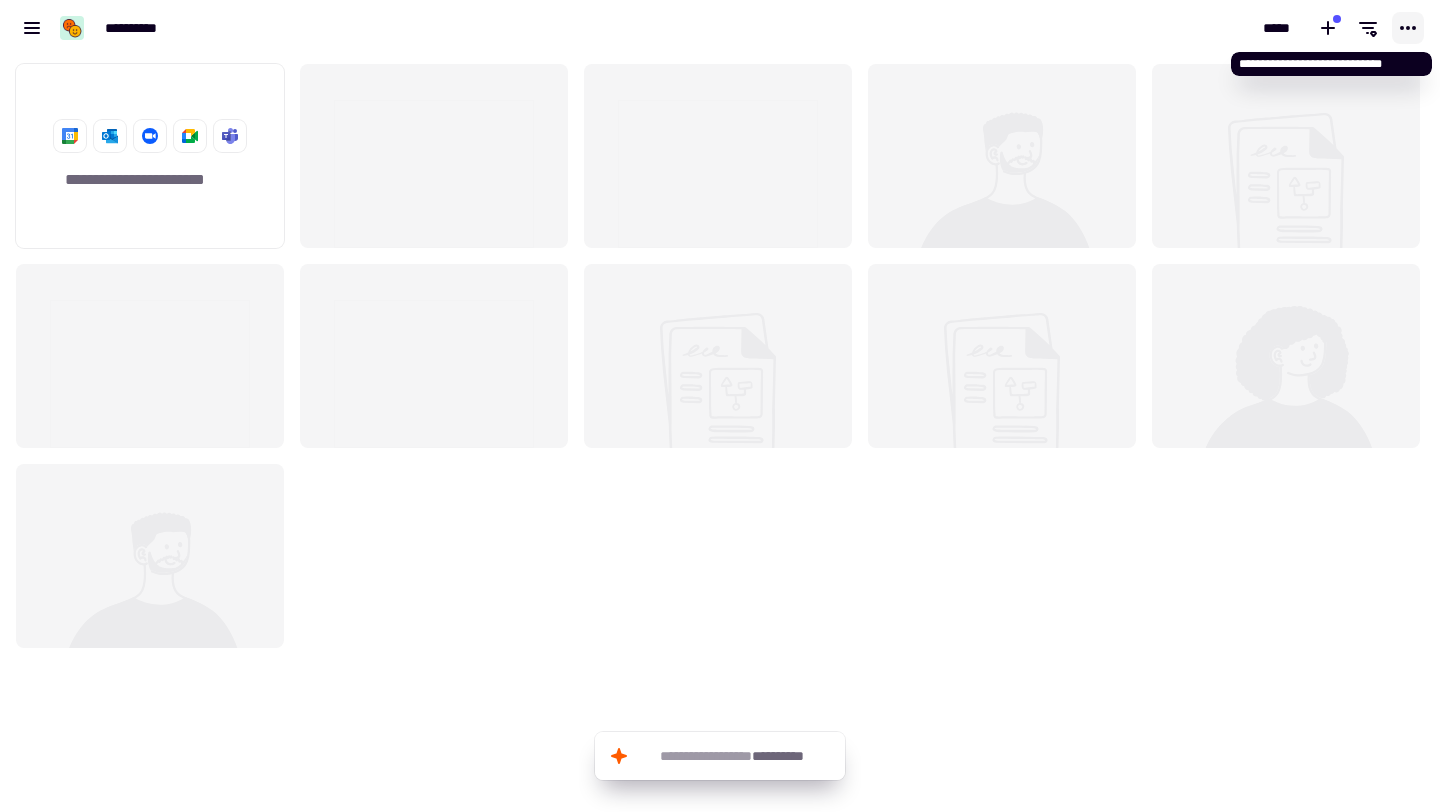 click 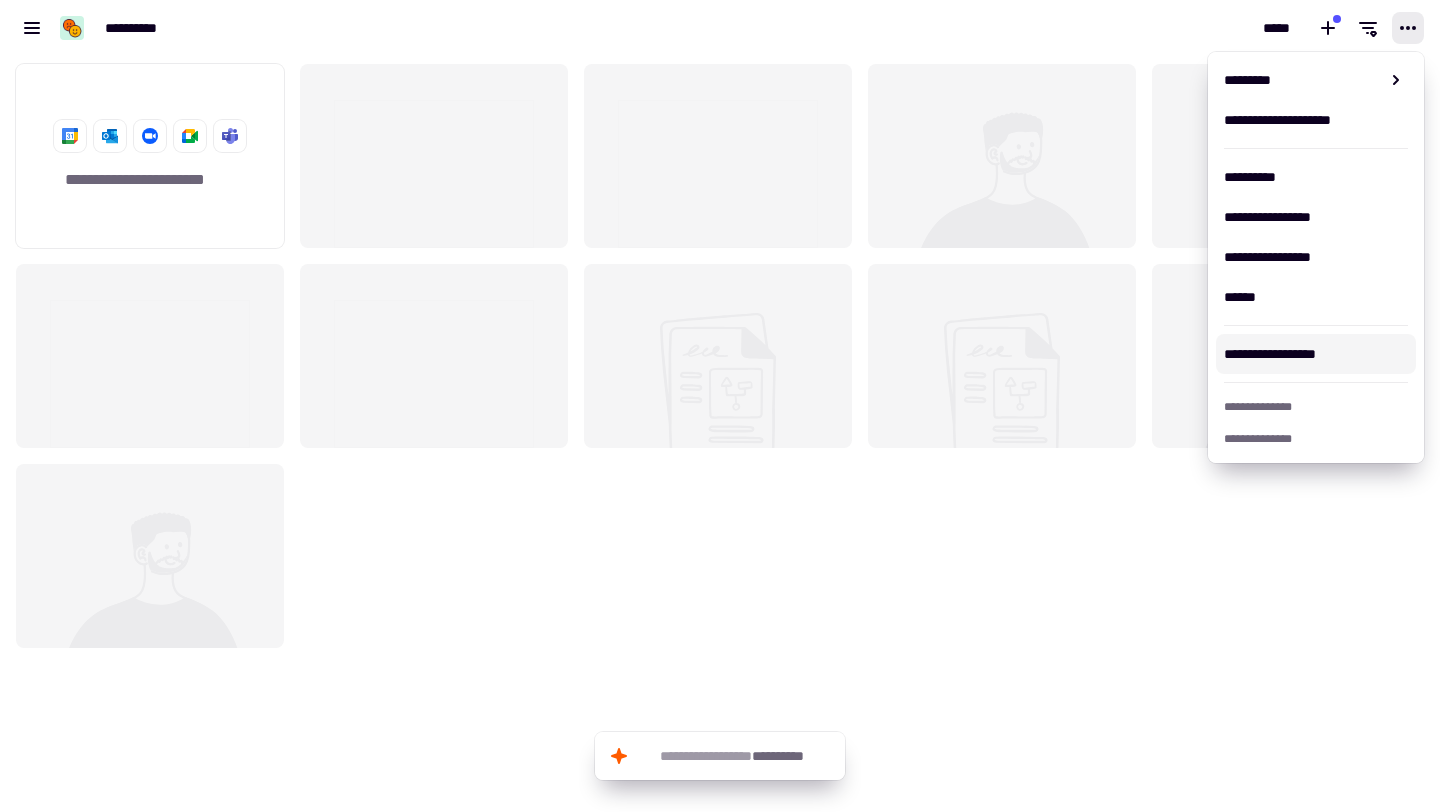 click on "**********" 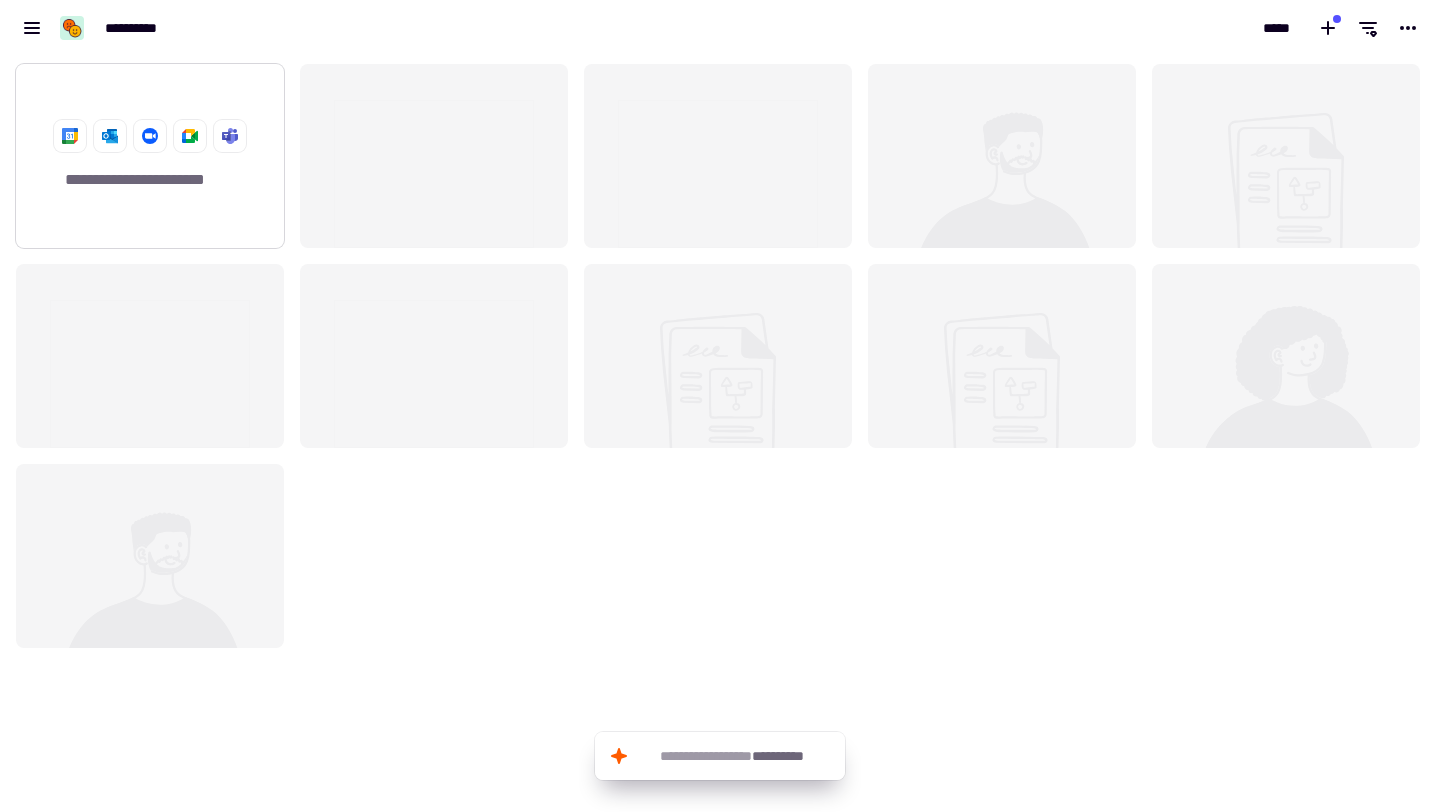 click on "**********" 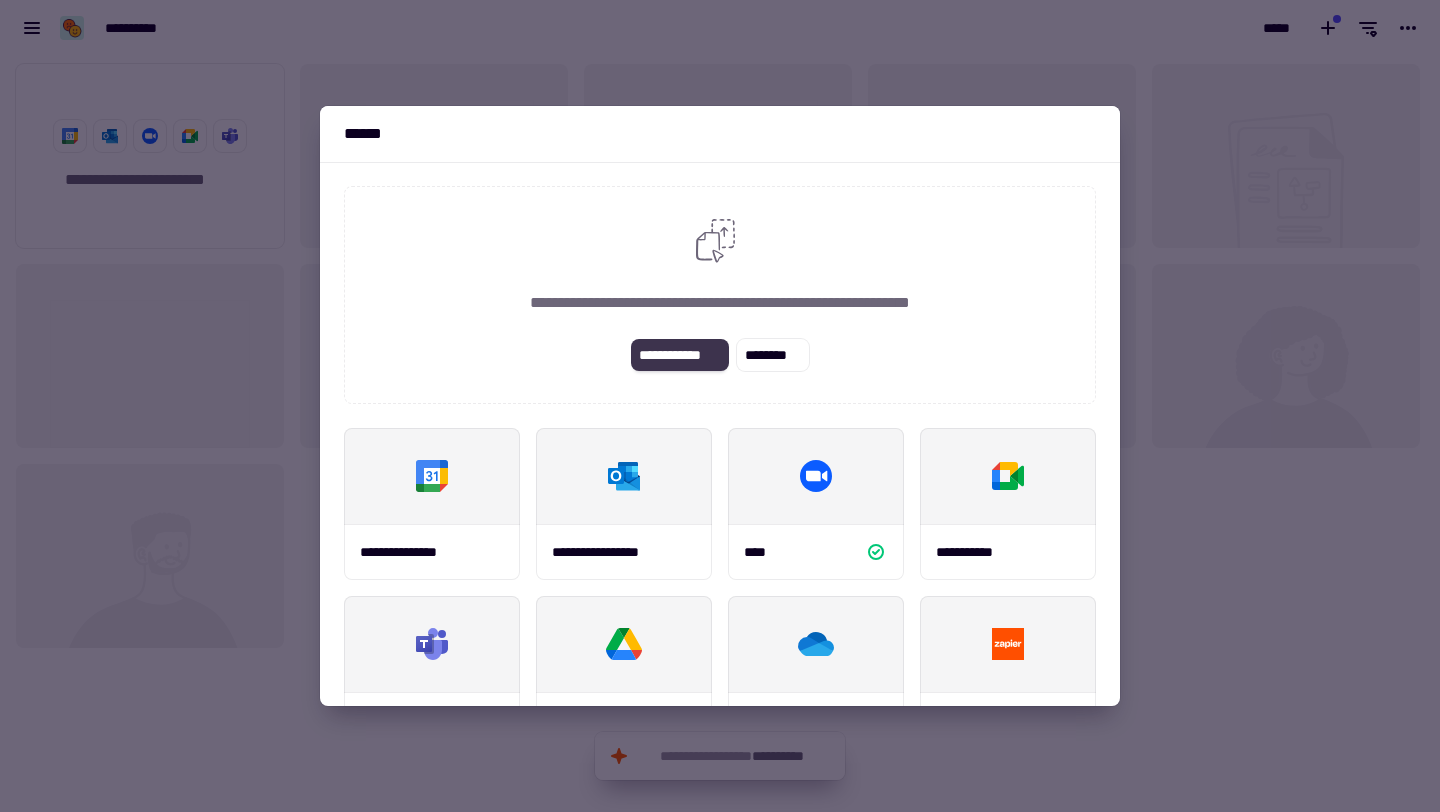 click on "**********" 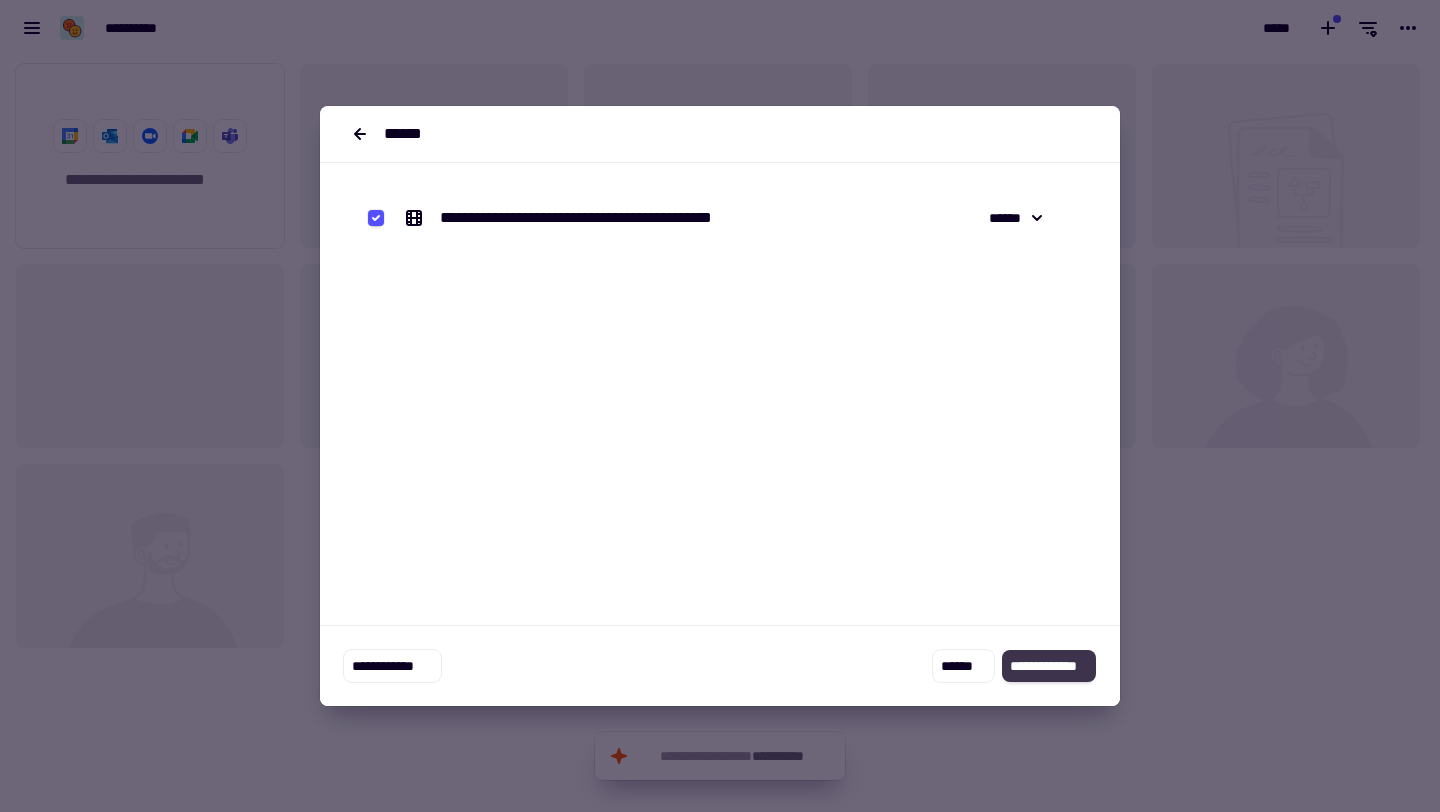 click on "**********" 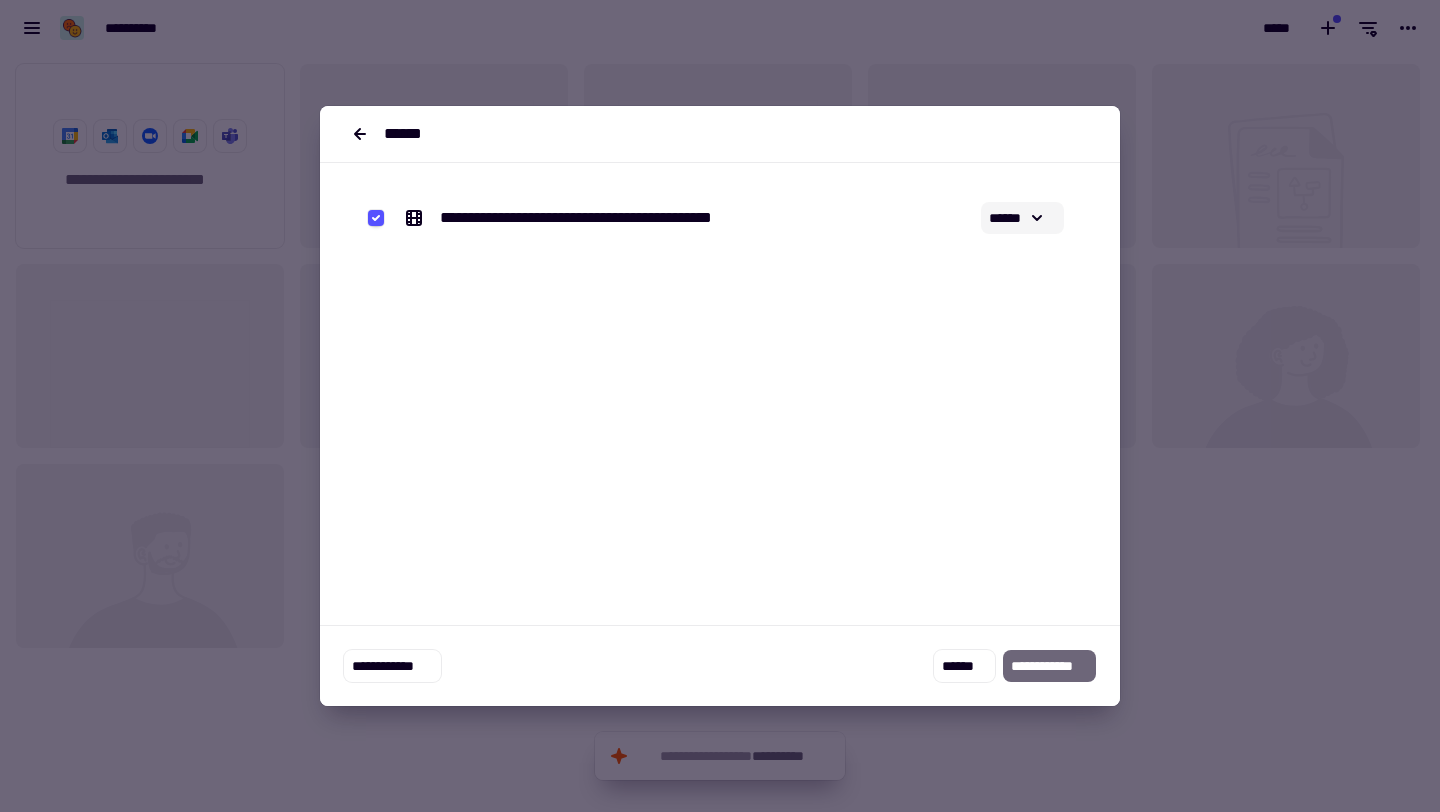 click 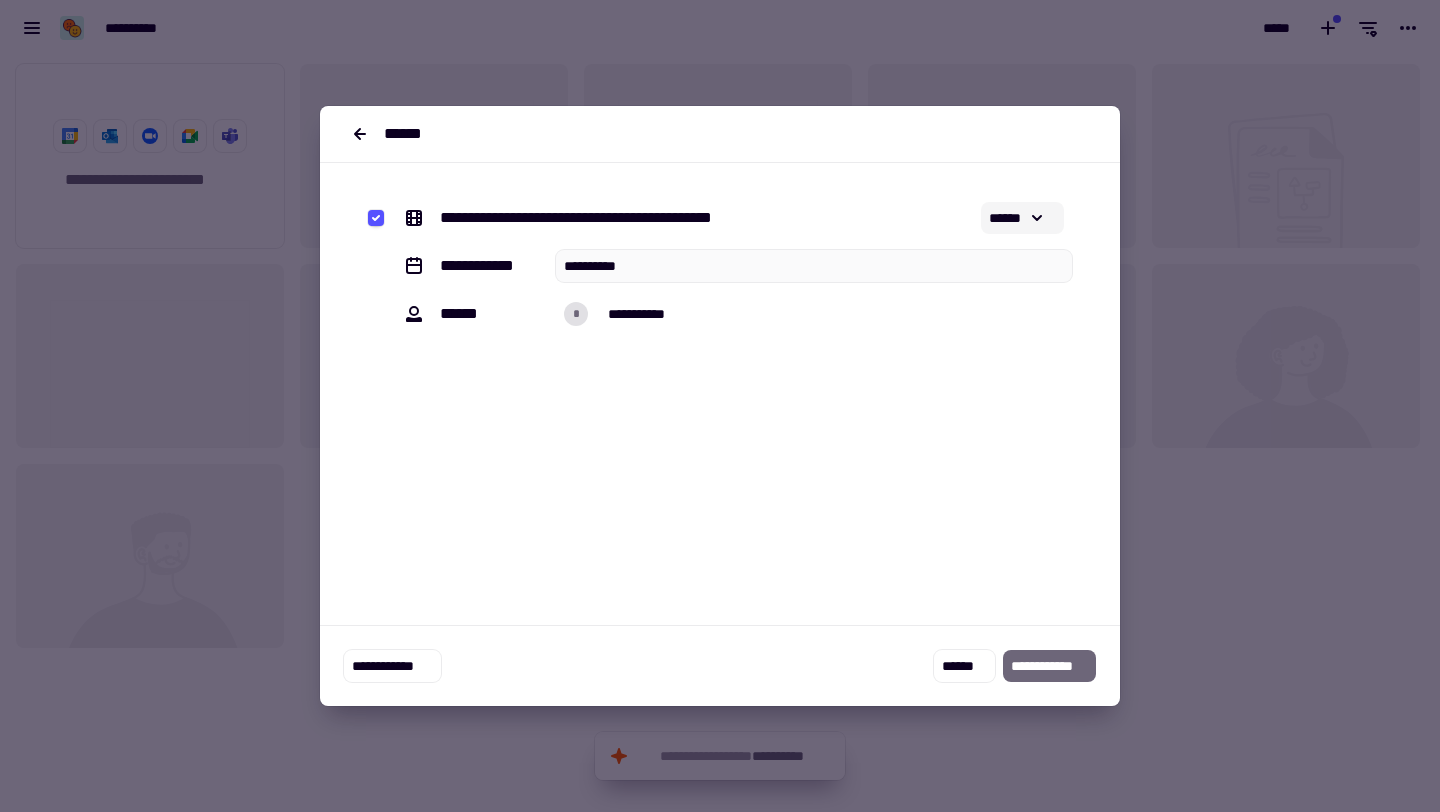 click 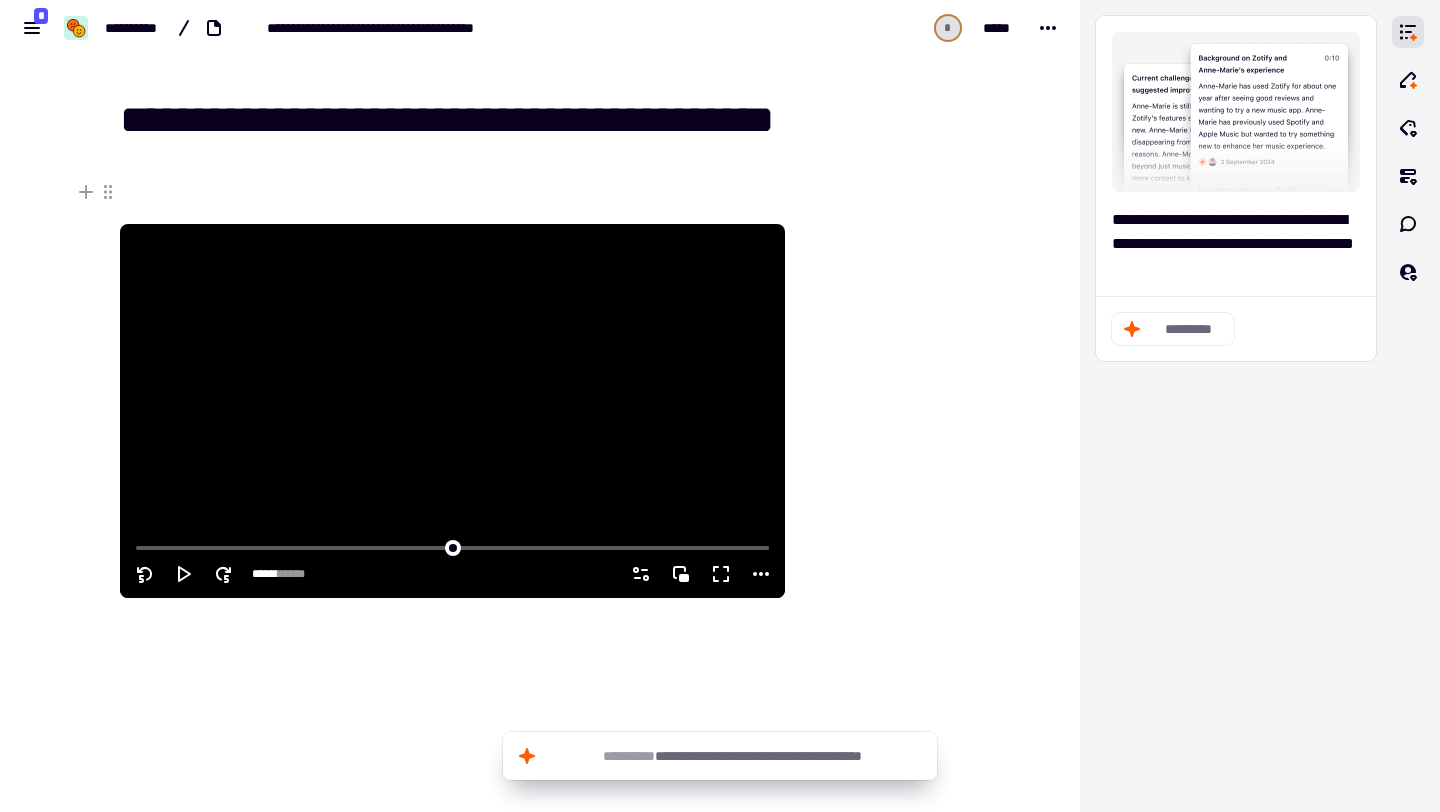 click 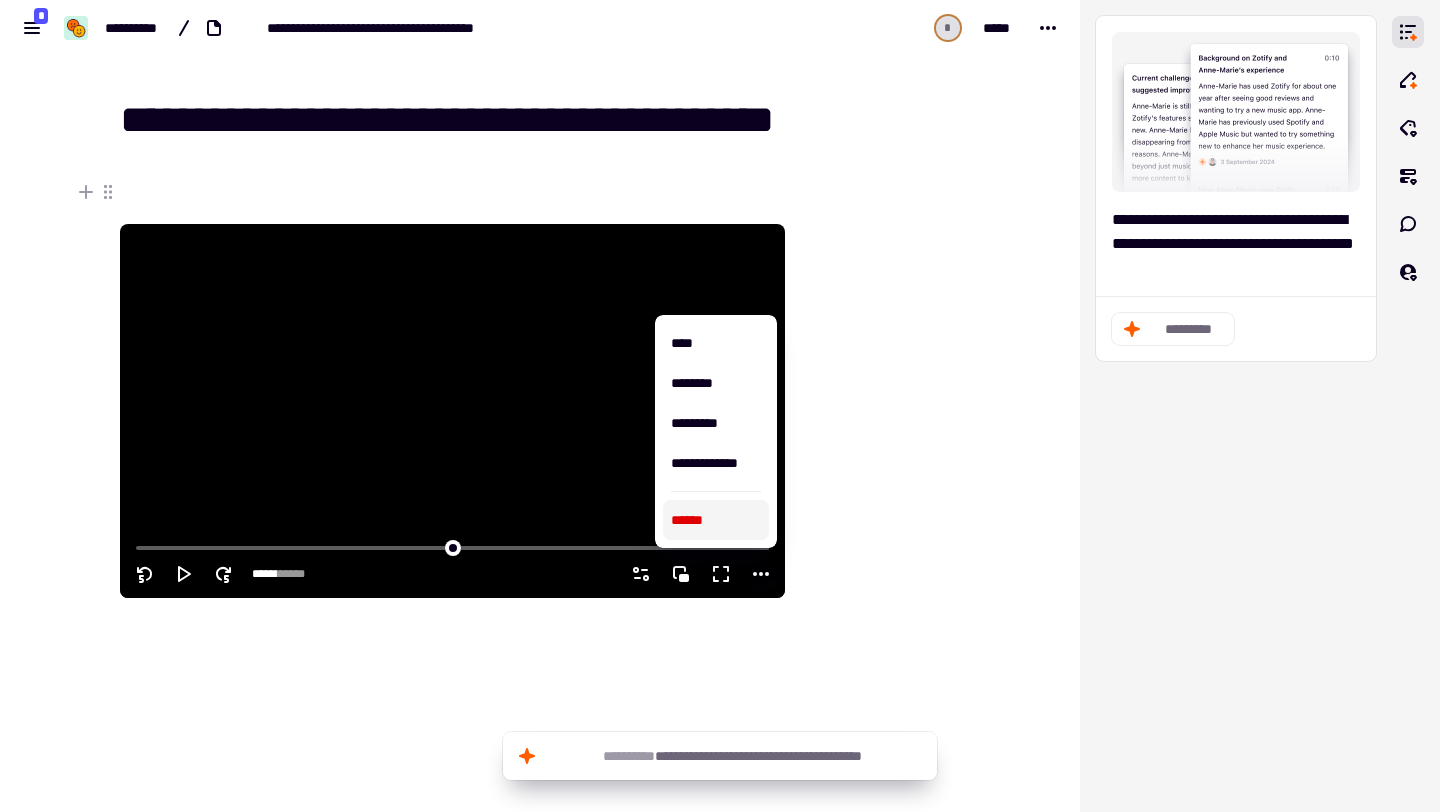 click on "******" at bounding box center [716, 520] 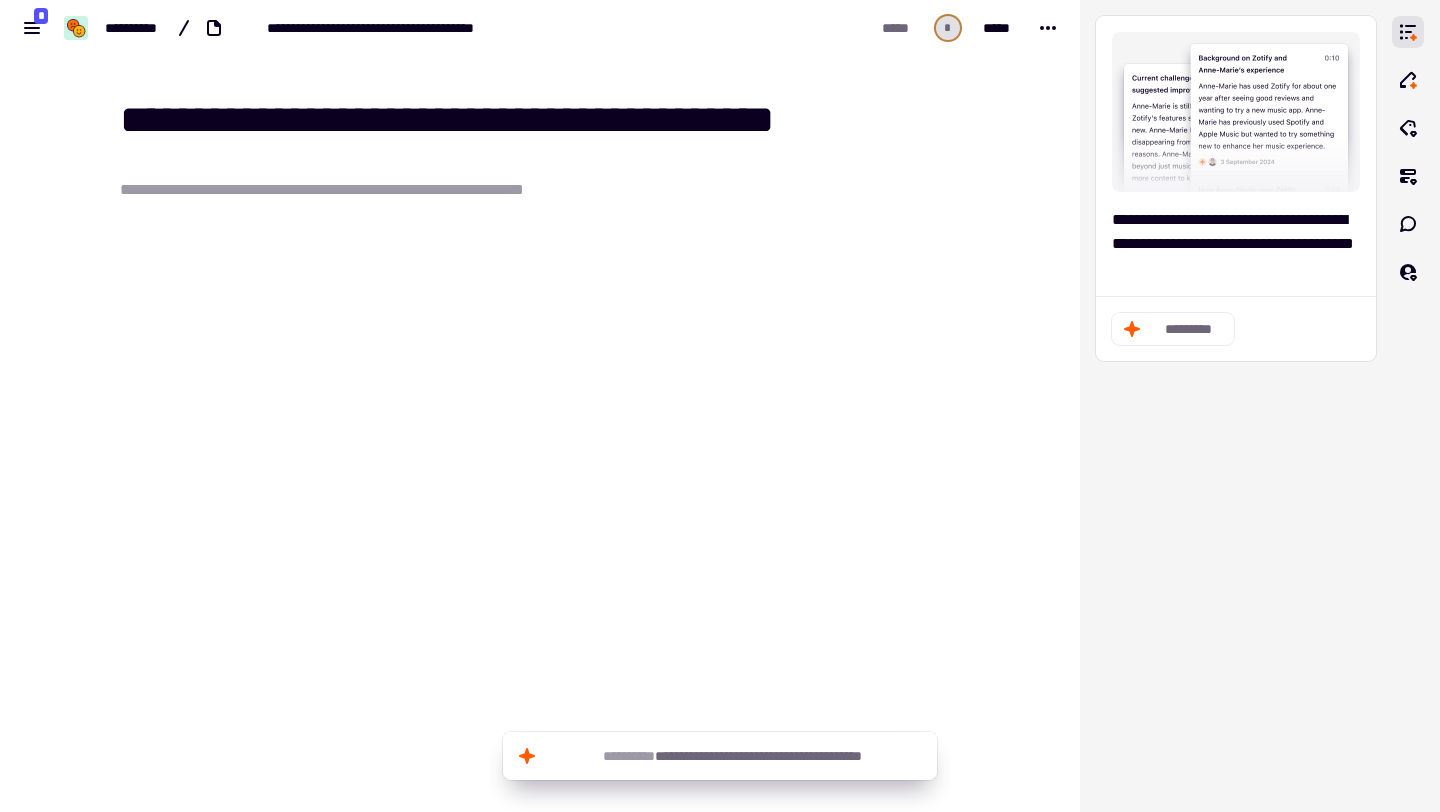 click at bounding box center (552, 342) 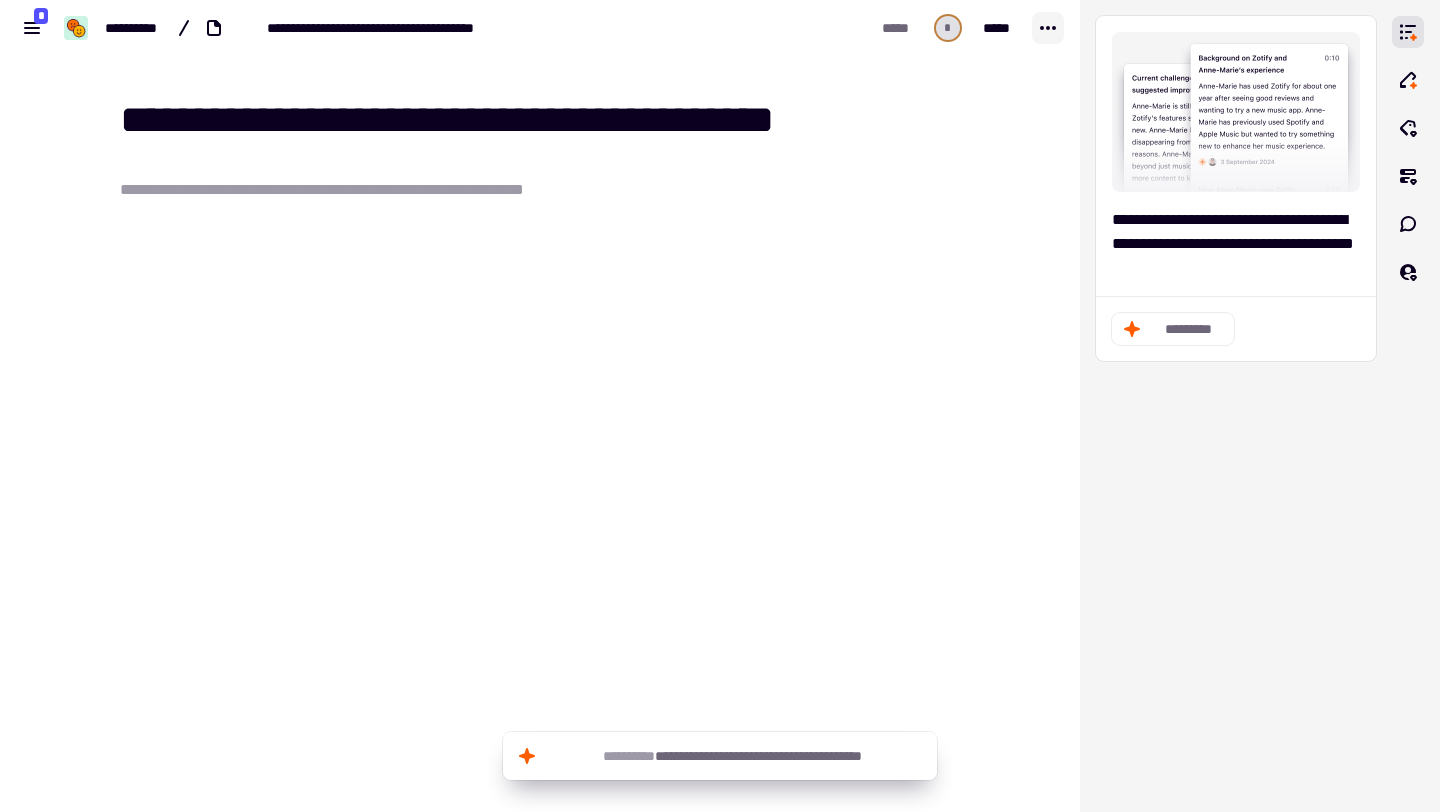 click 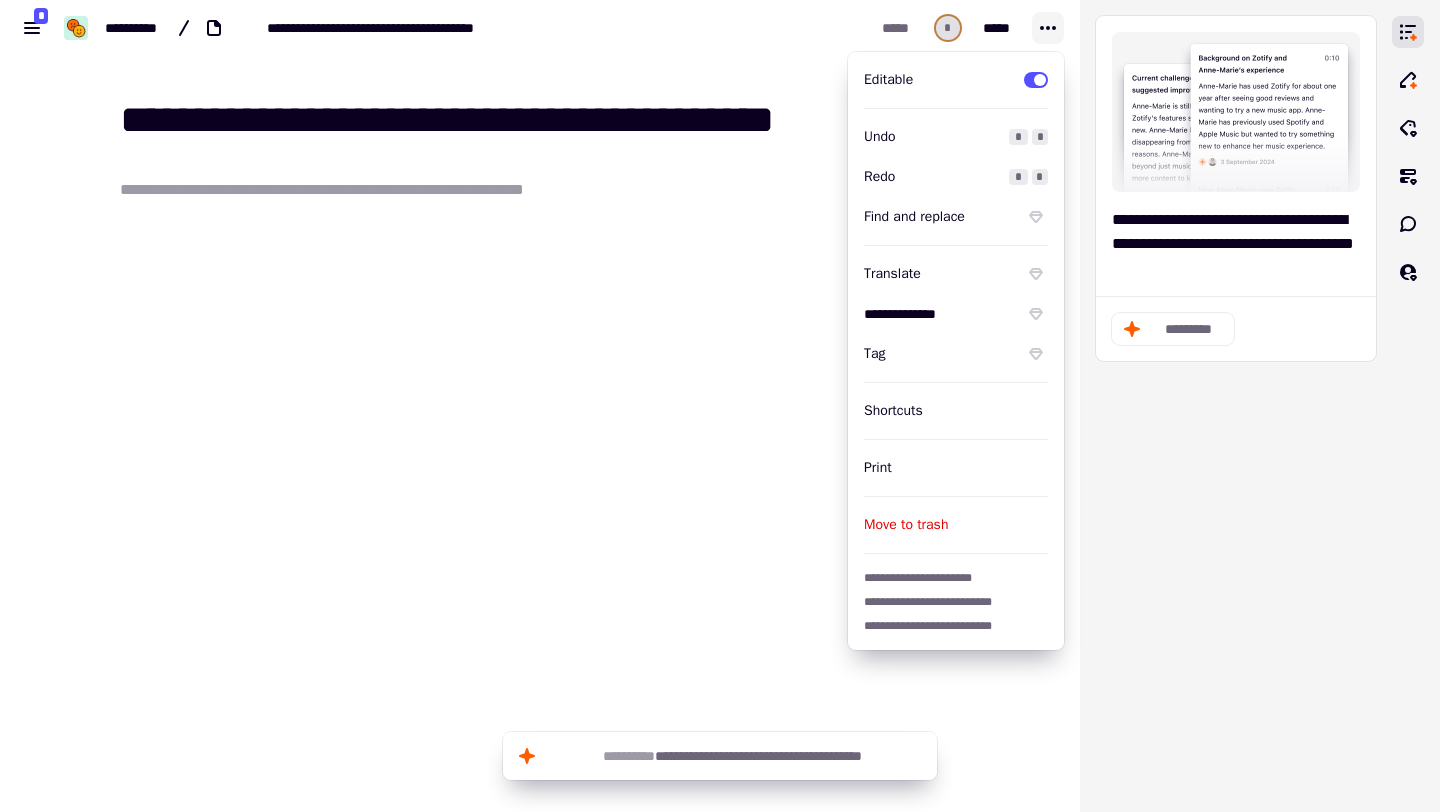 click 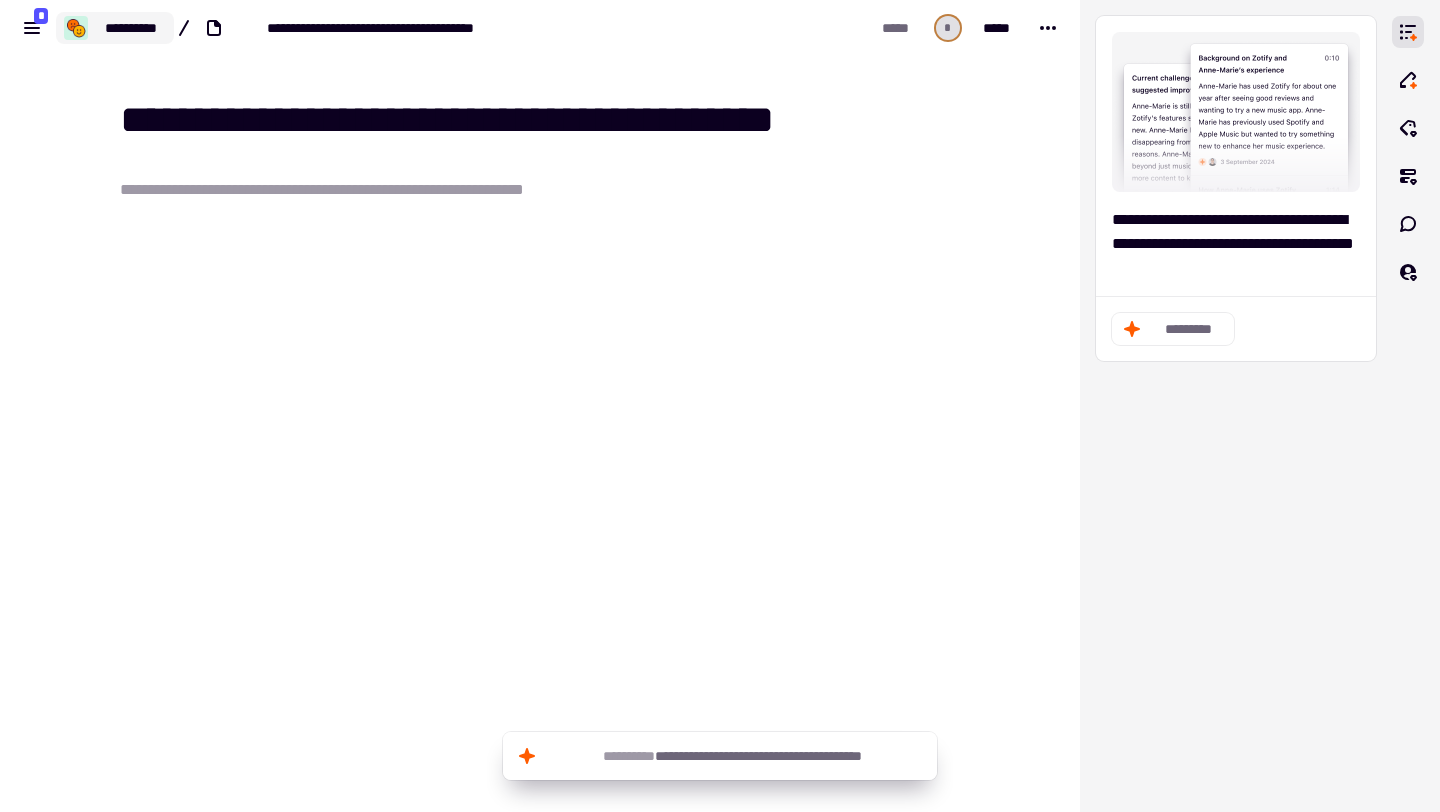 click on "**********" 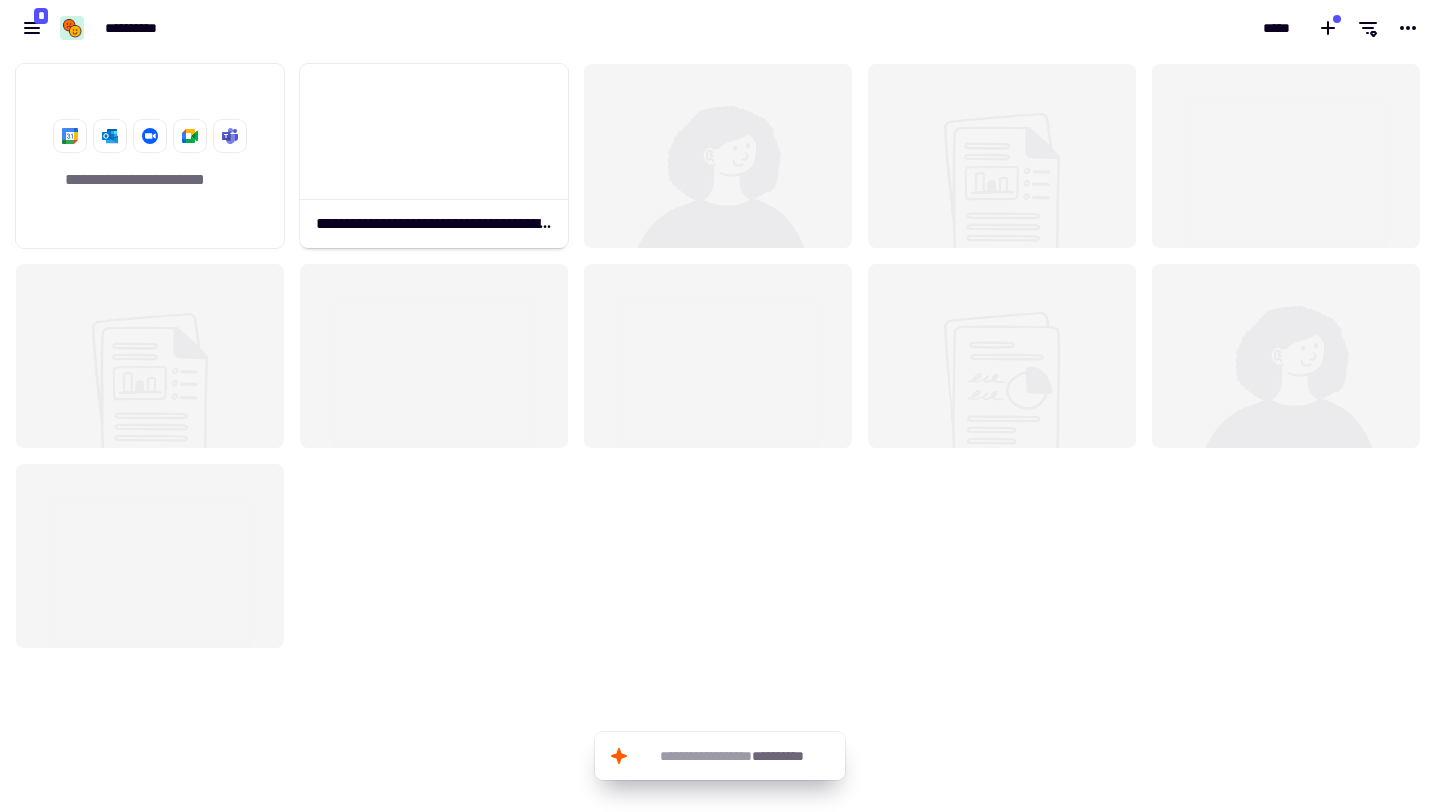 scroll, scrollTop: 1, scrollLeft: 1, axis: both 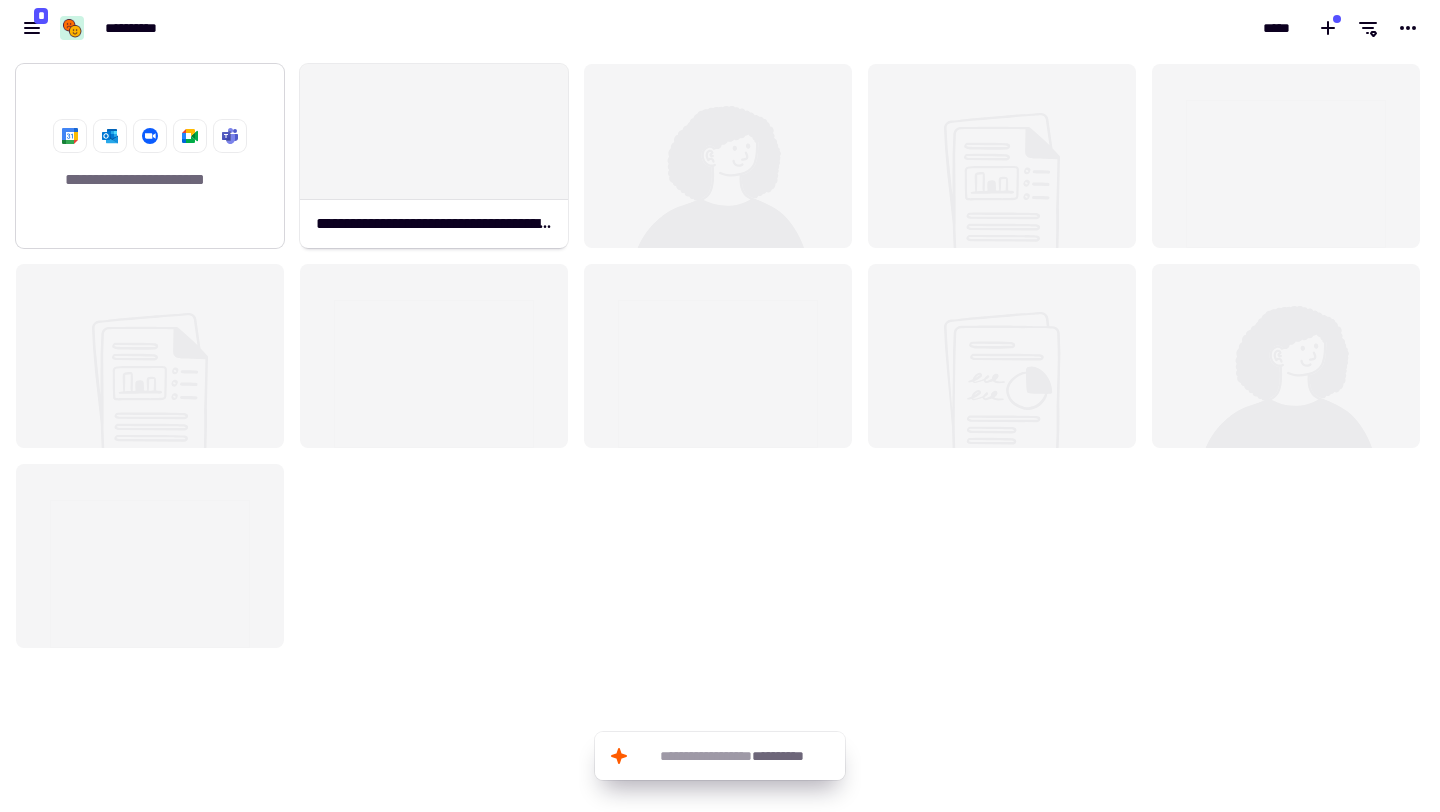 click on "**********" 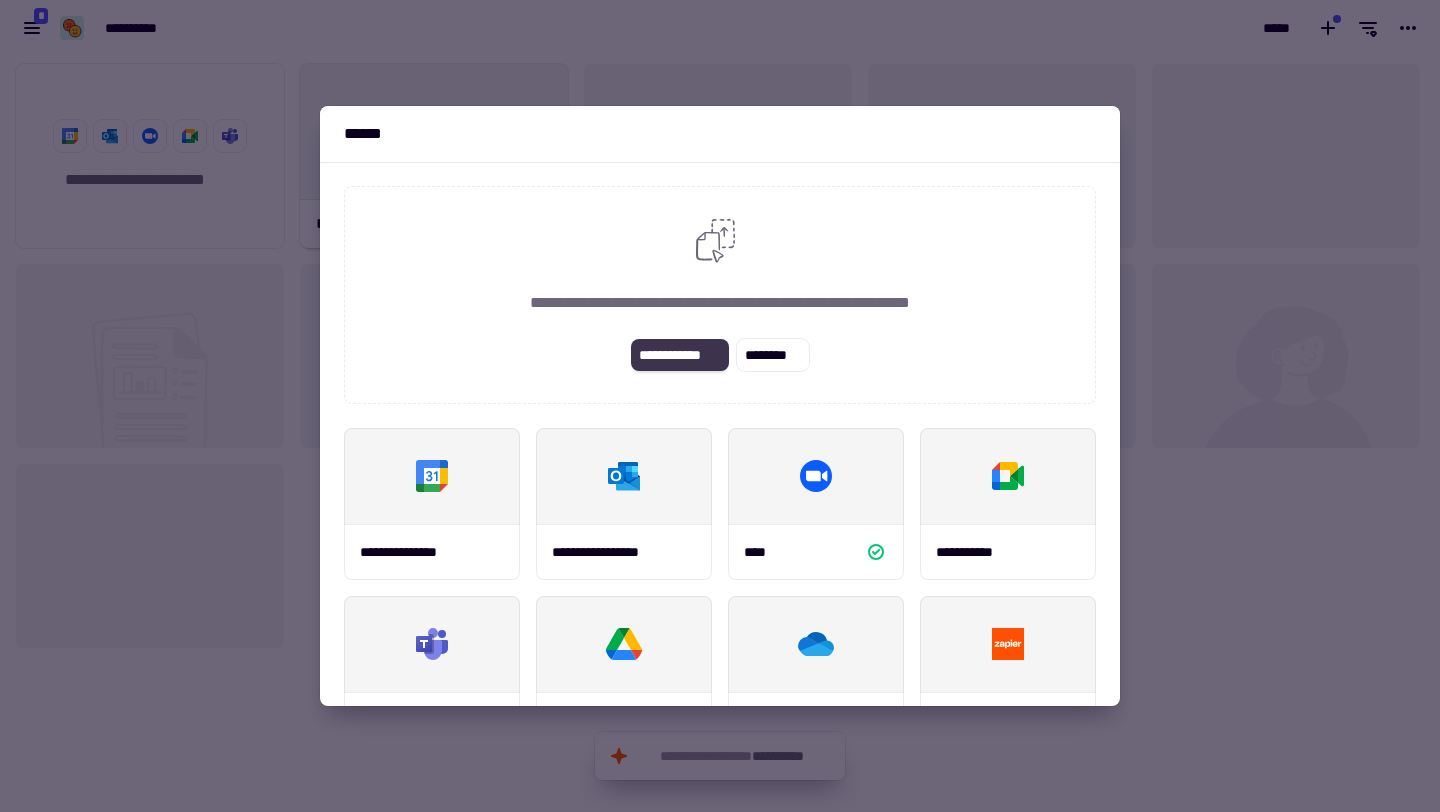 click on "**********" 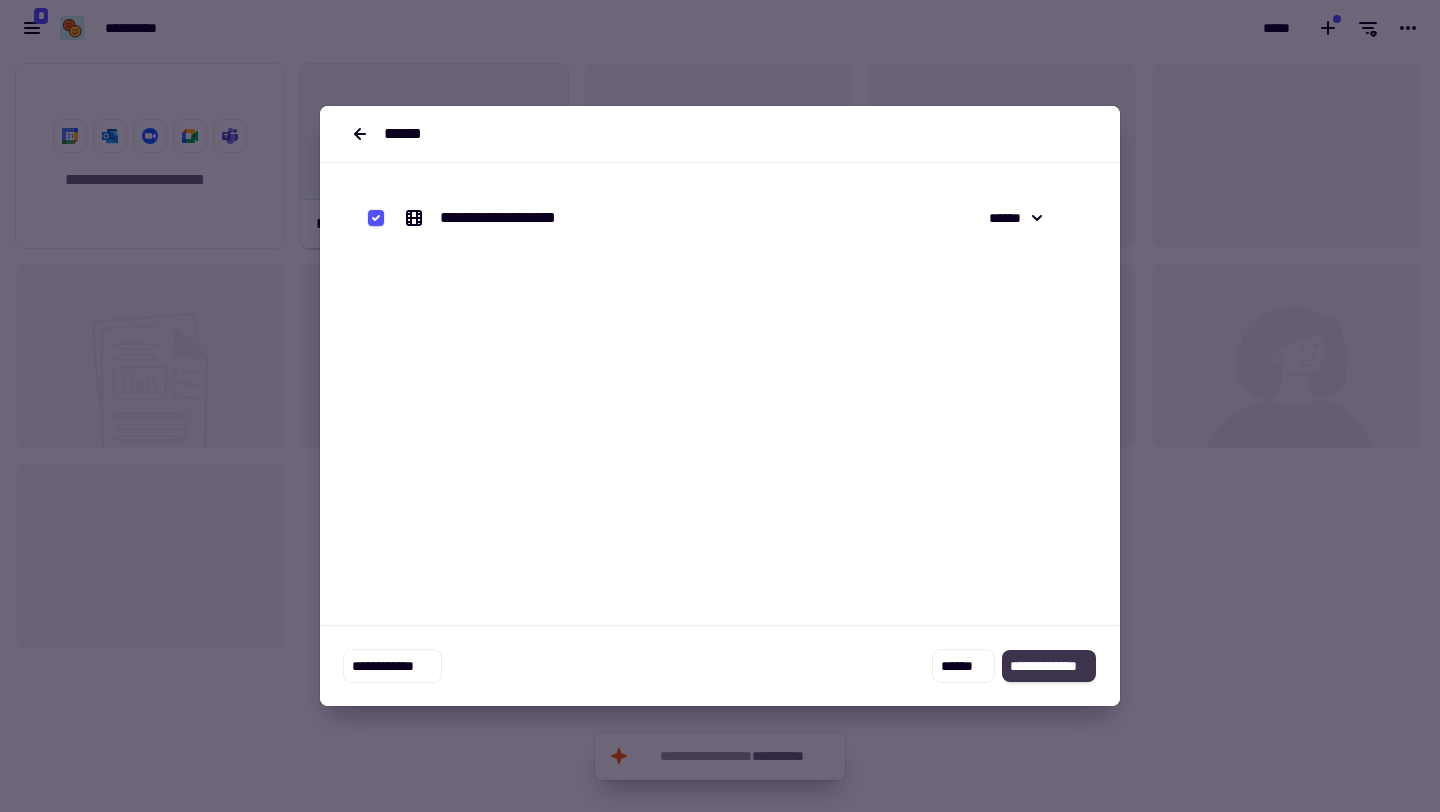 click on "**********" 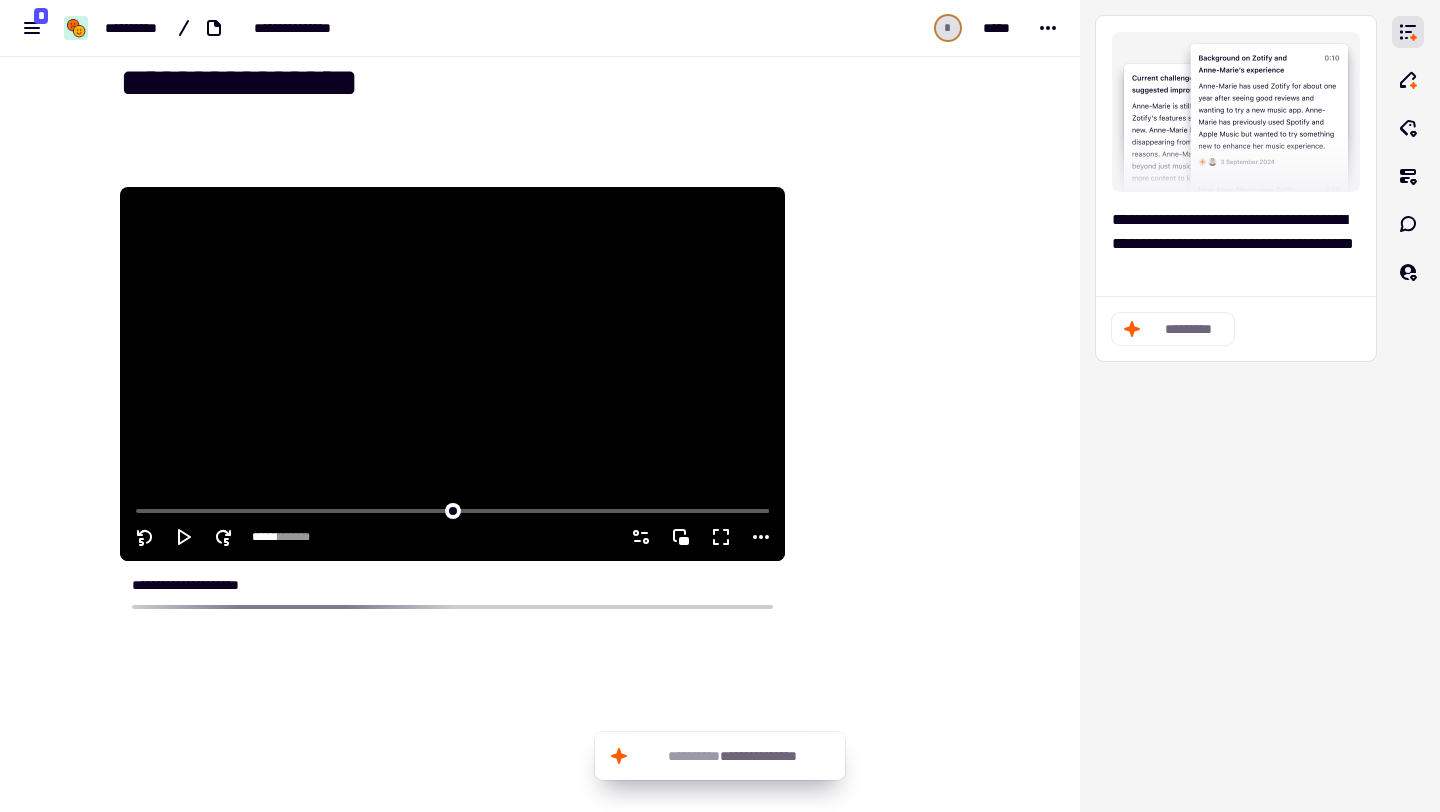 scroll, scrollTop: 40, scrollLeft: 0, axis: vertical 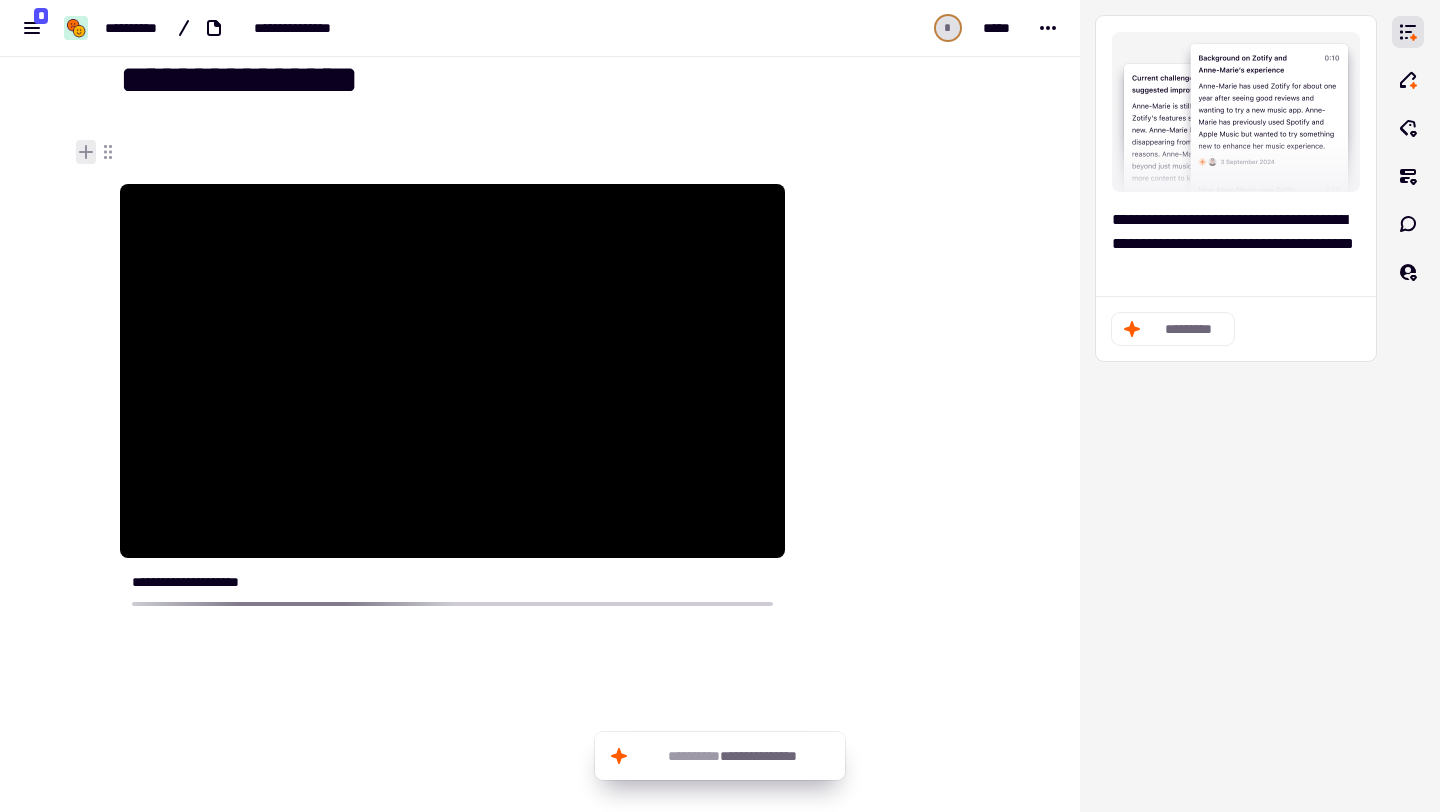 click 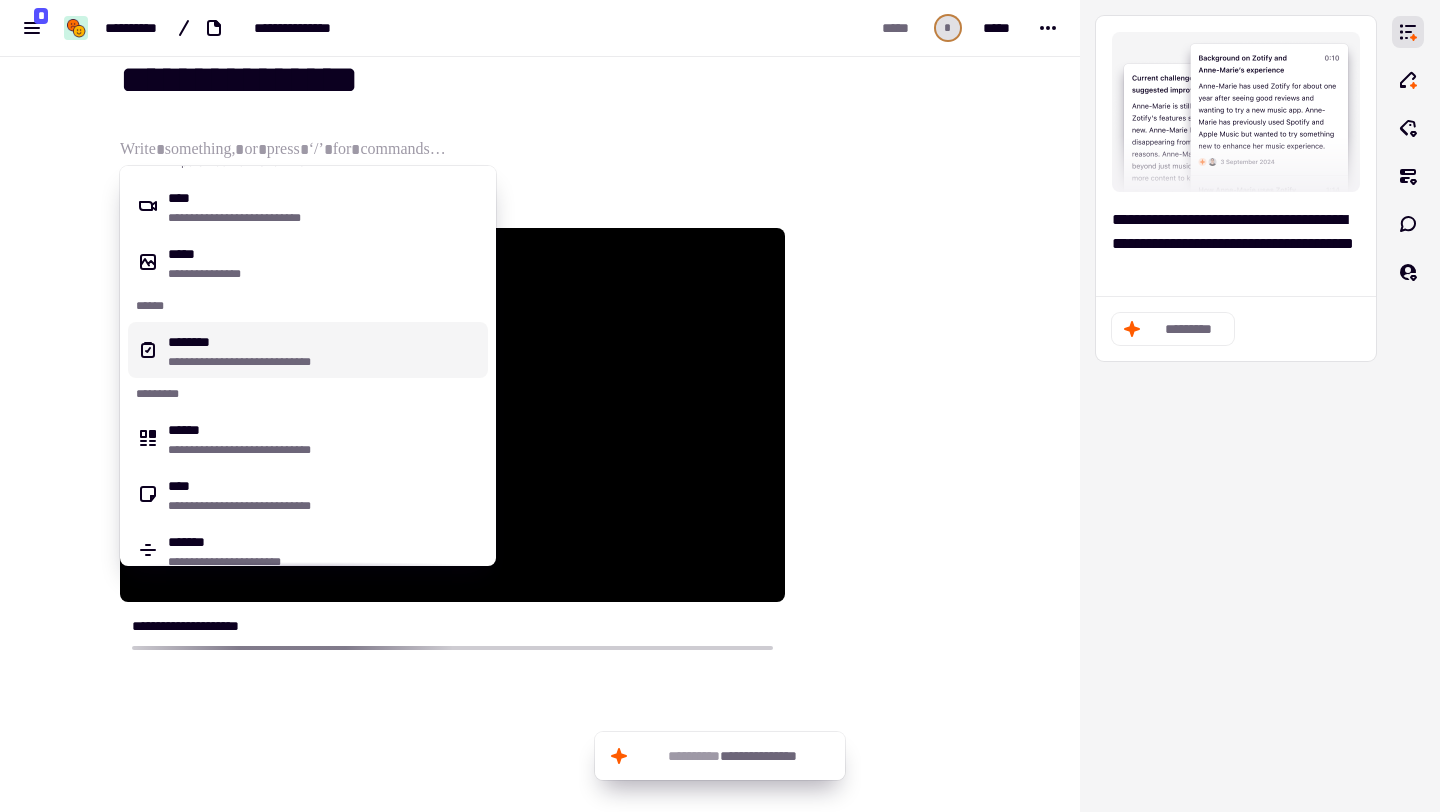 scroll, scrollTop: 188, scrollLeft: 0, axis: vertical 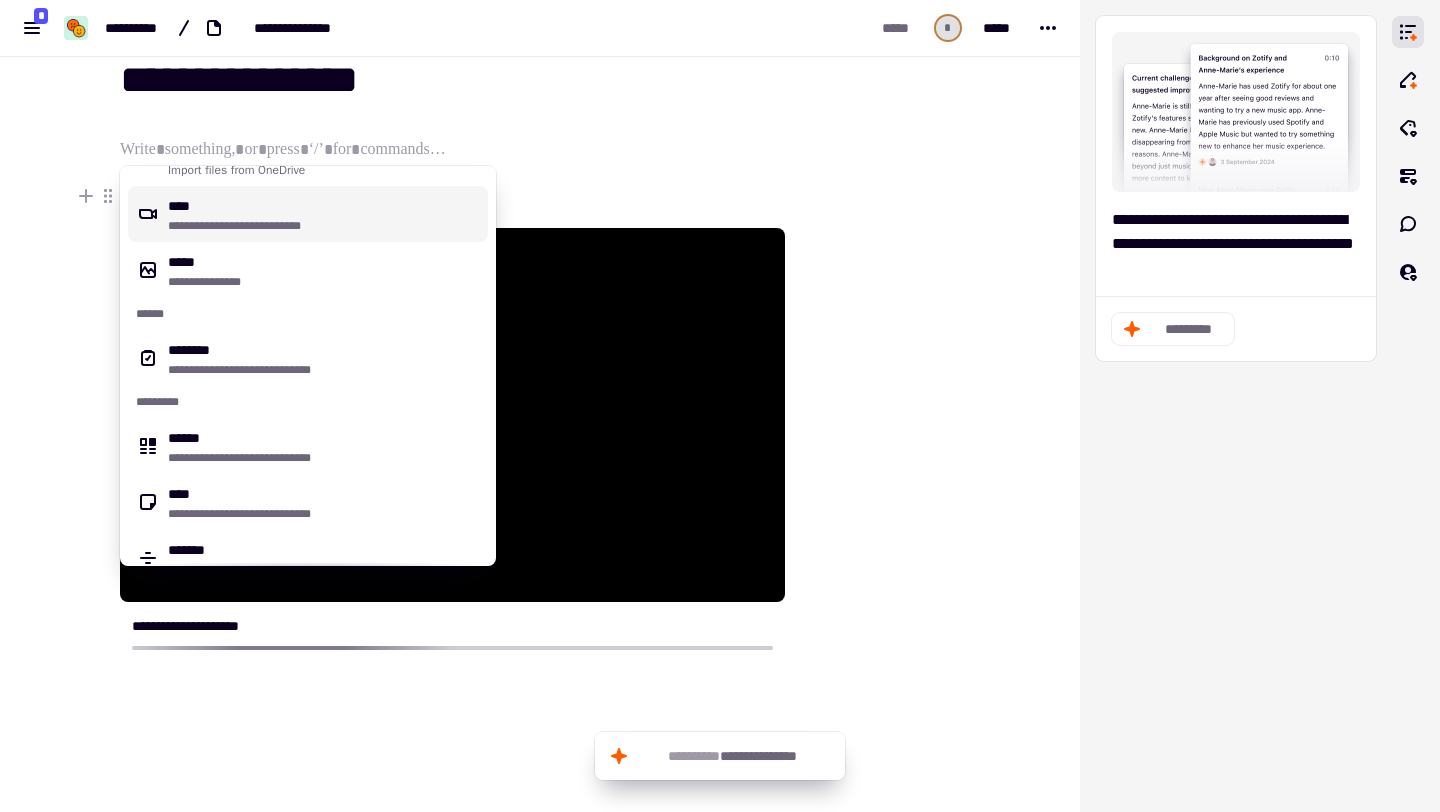 click at bounding box center (452, 204) 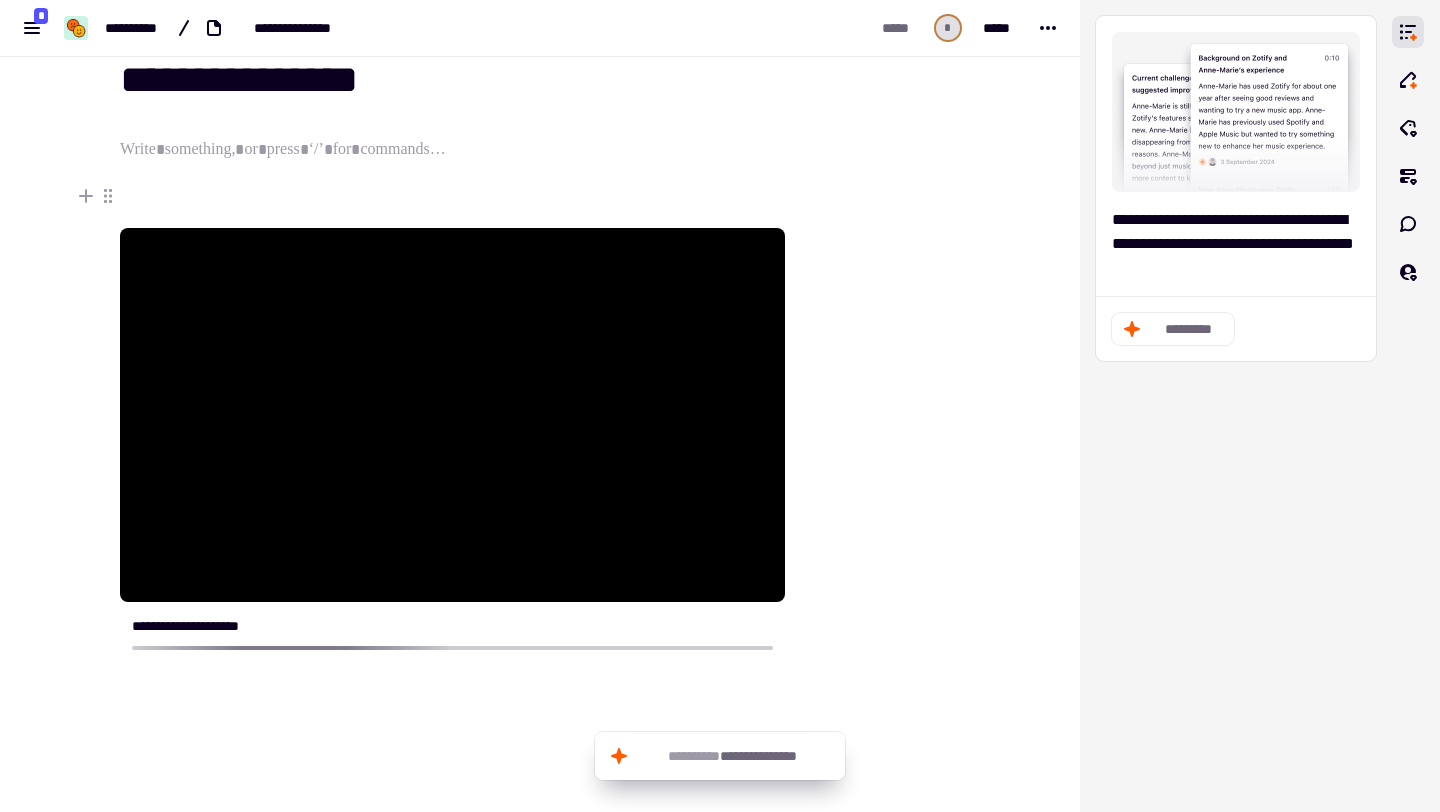 click at bounding box center [452, 204] 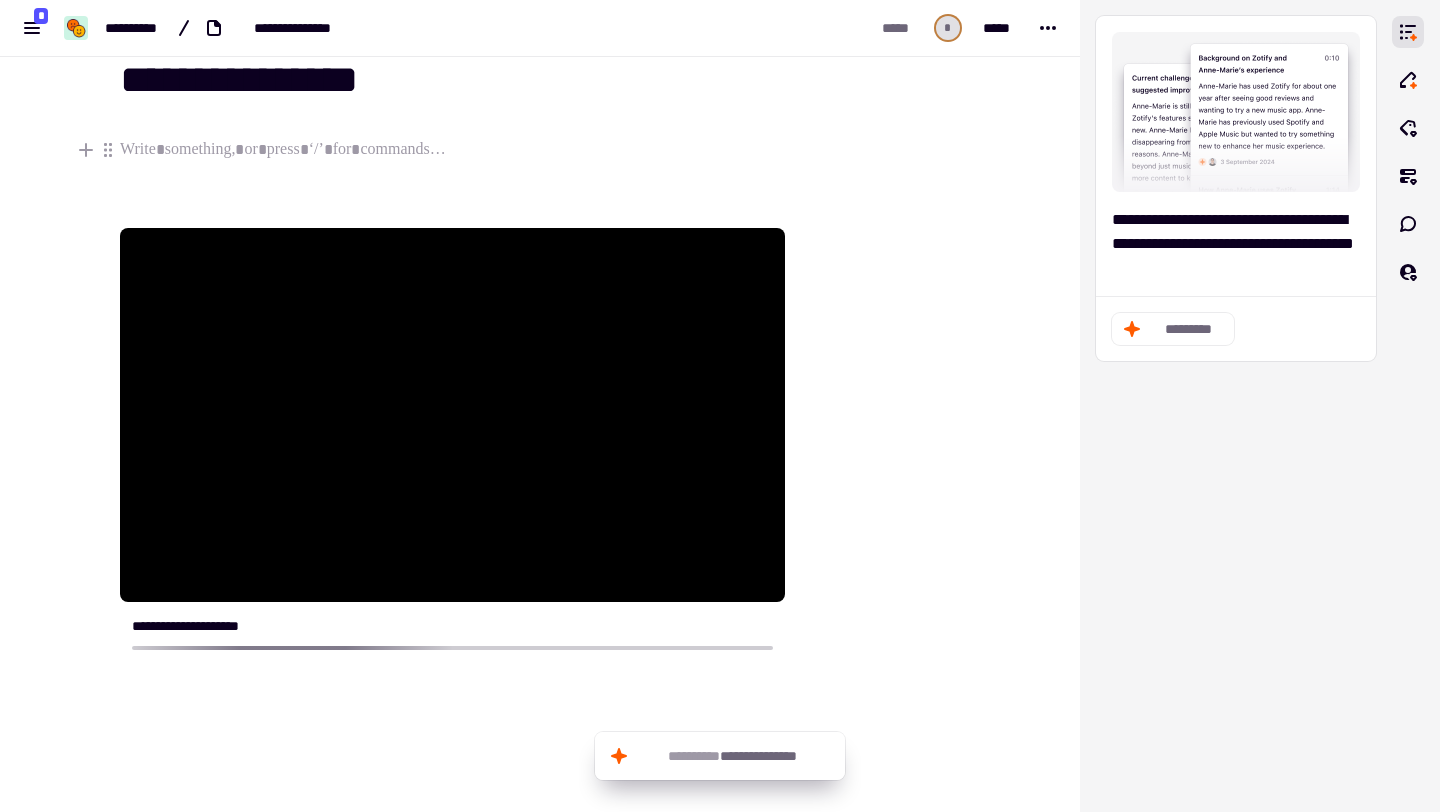 click at bounding box center (452, 150) 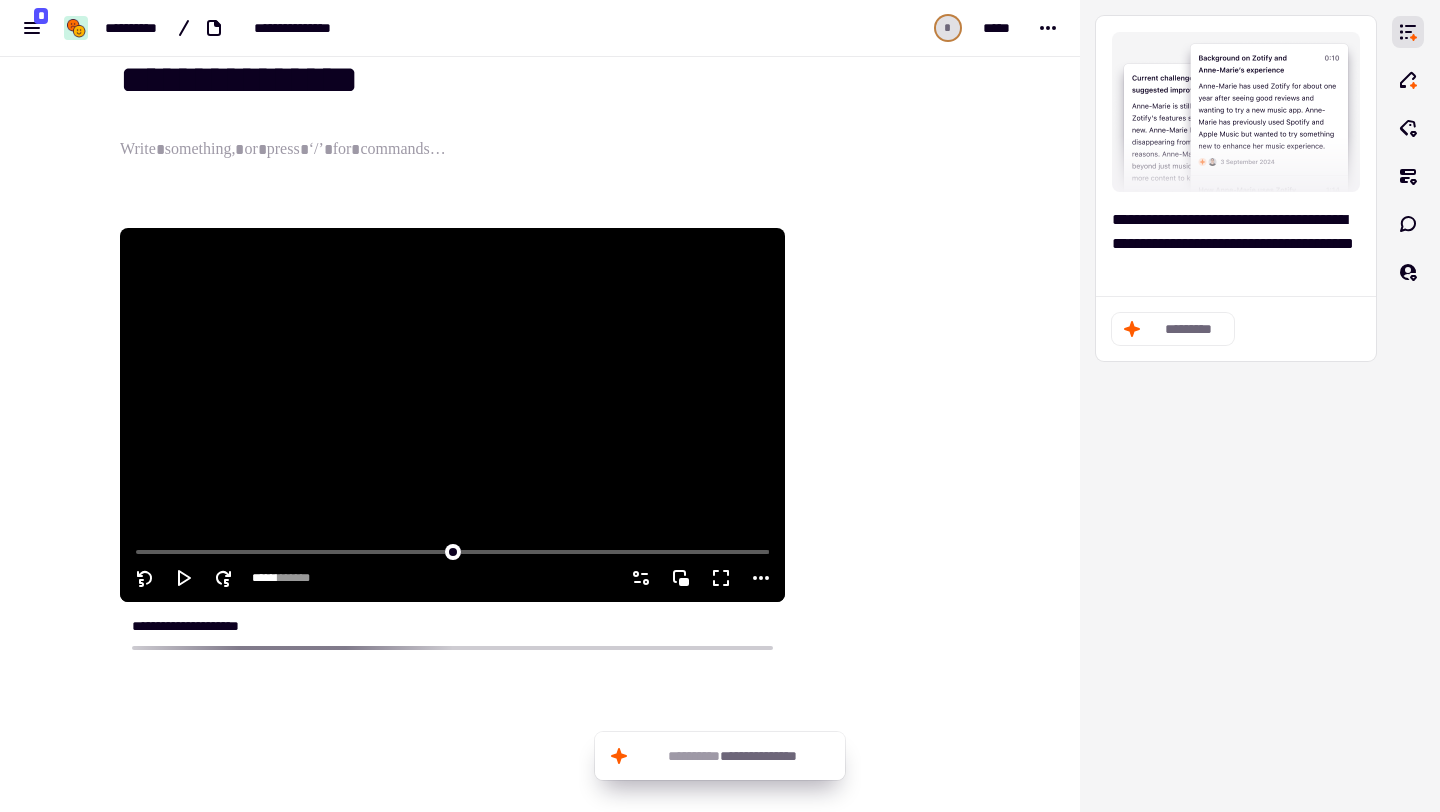 scroll, scrollTop: 98, scrollLeft: 0, axis: vertical 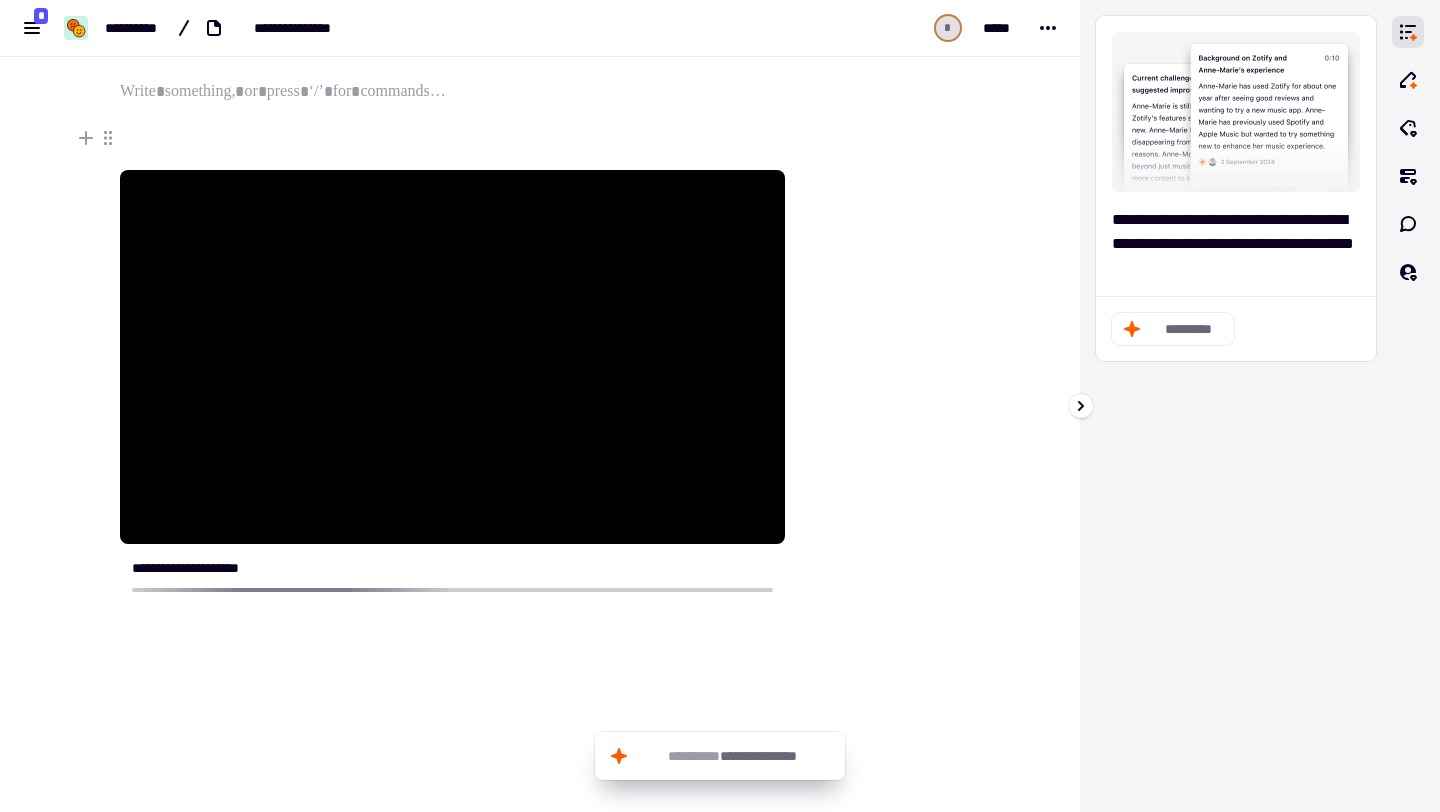 click on "*********" 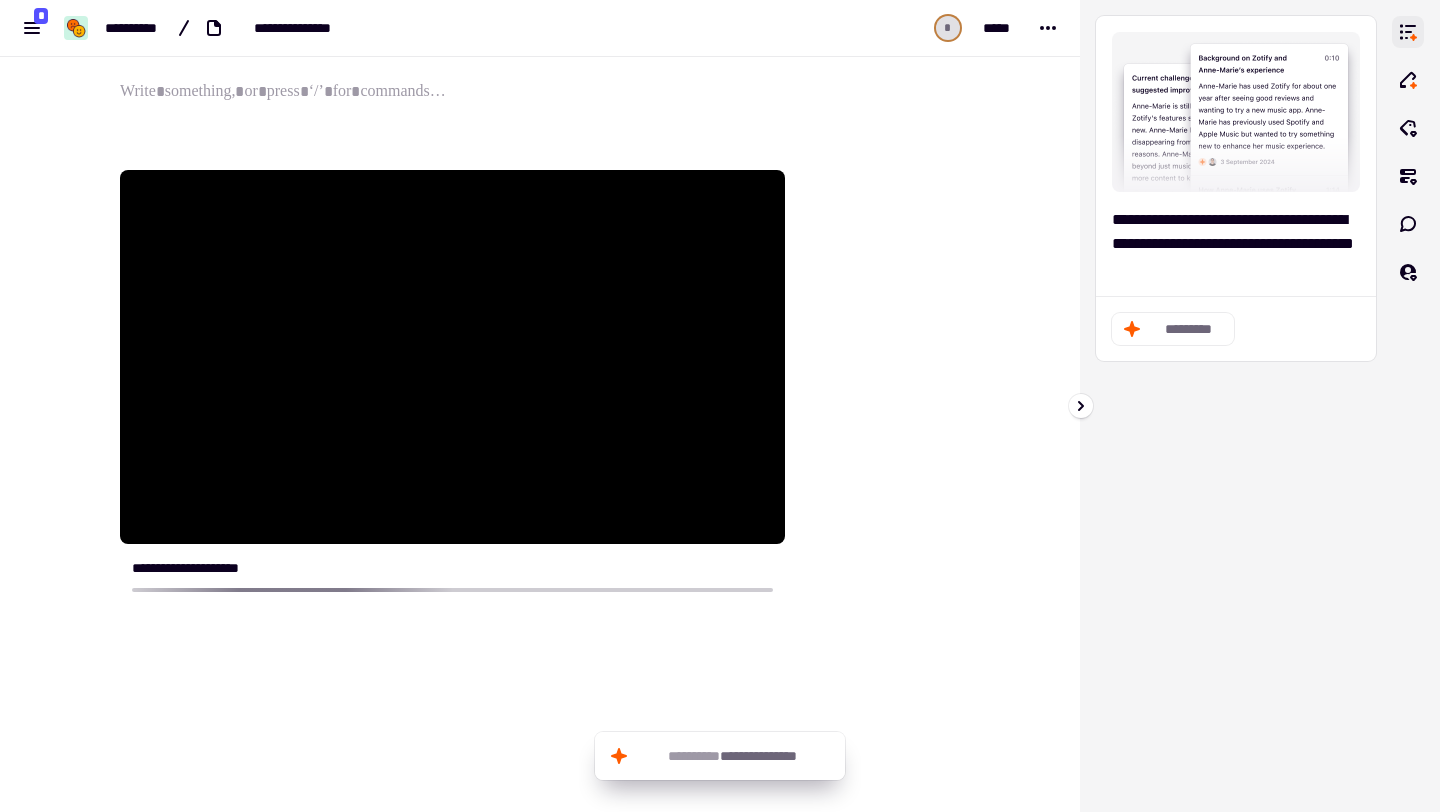 click 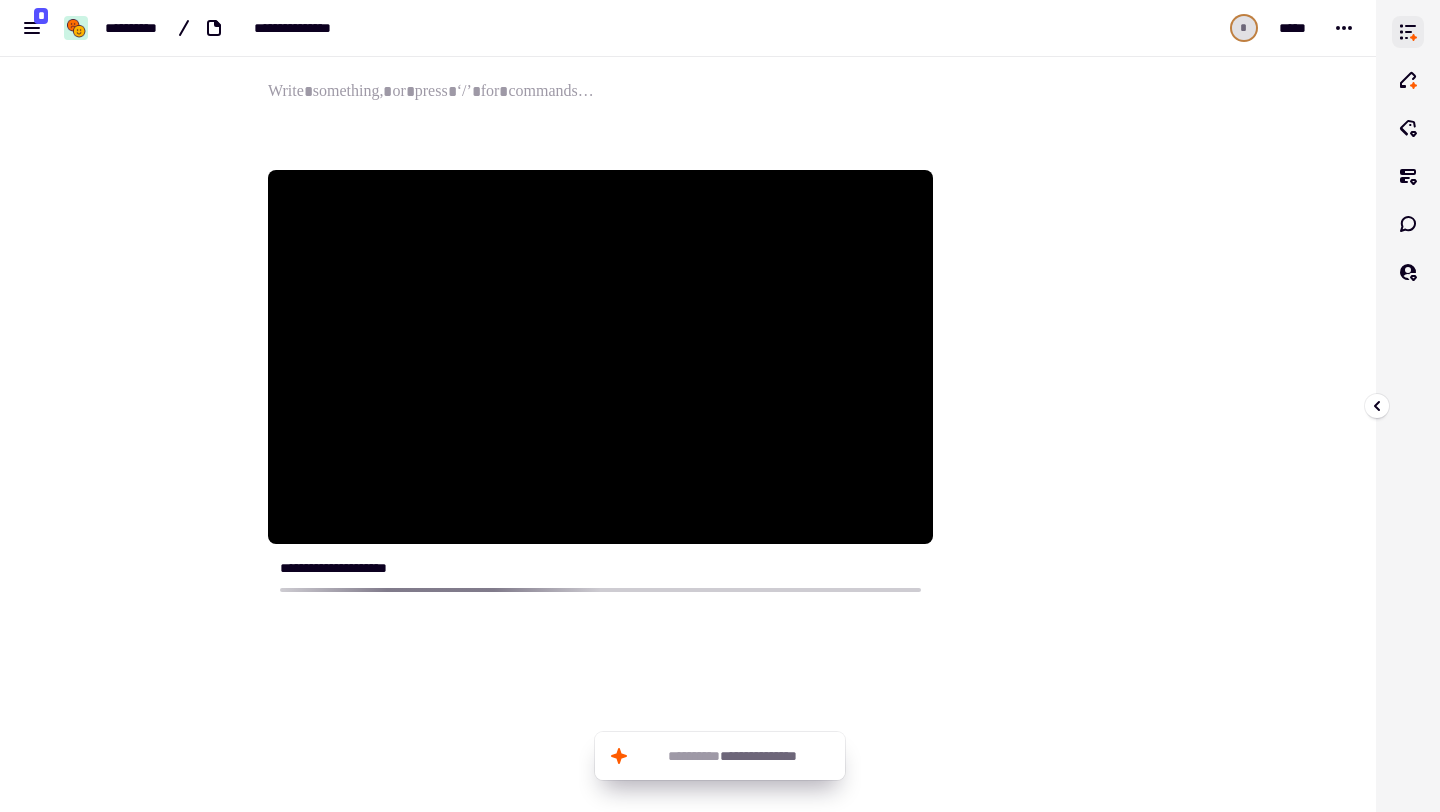 click 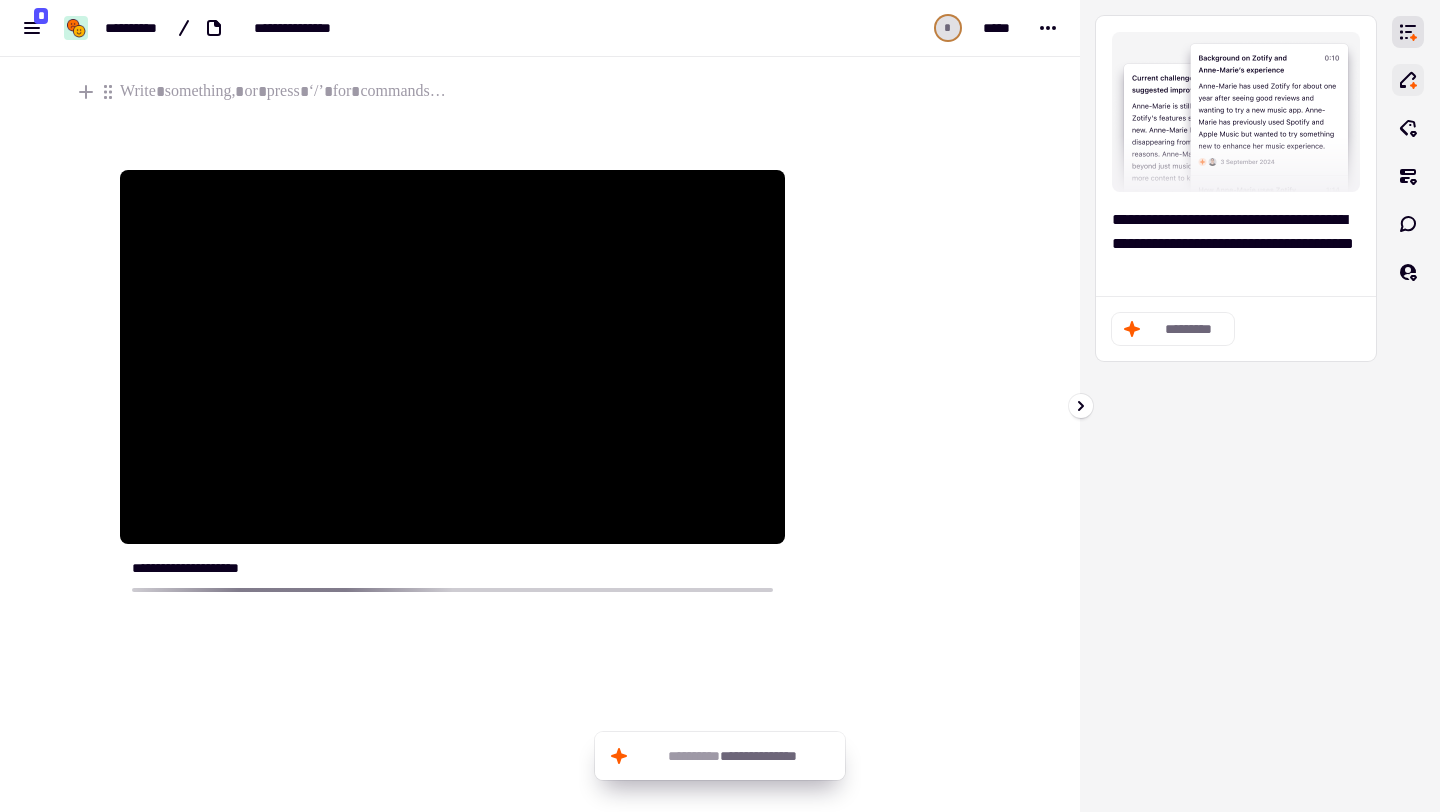 click 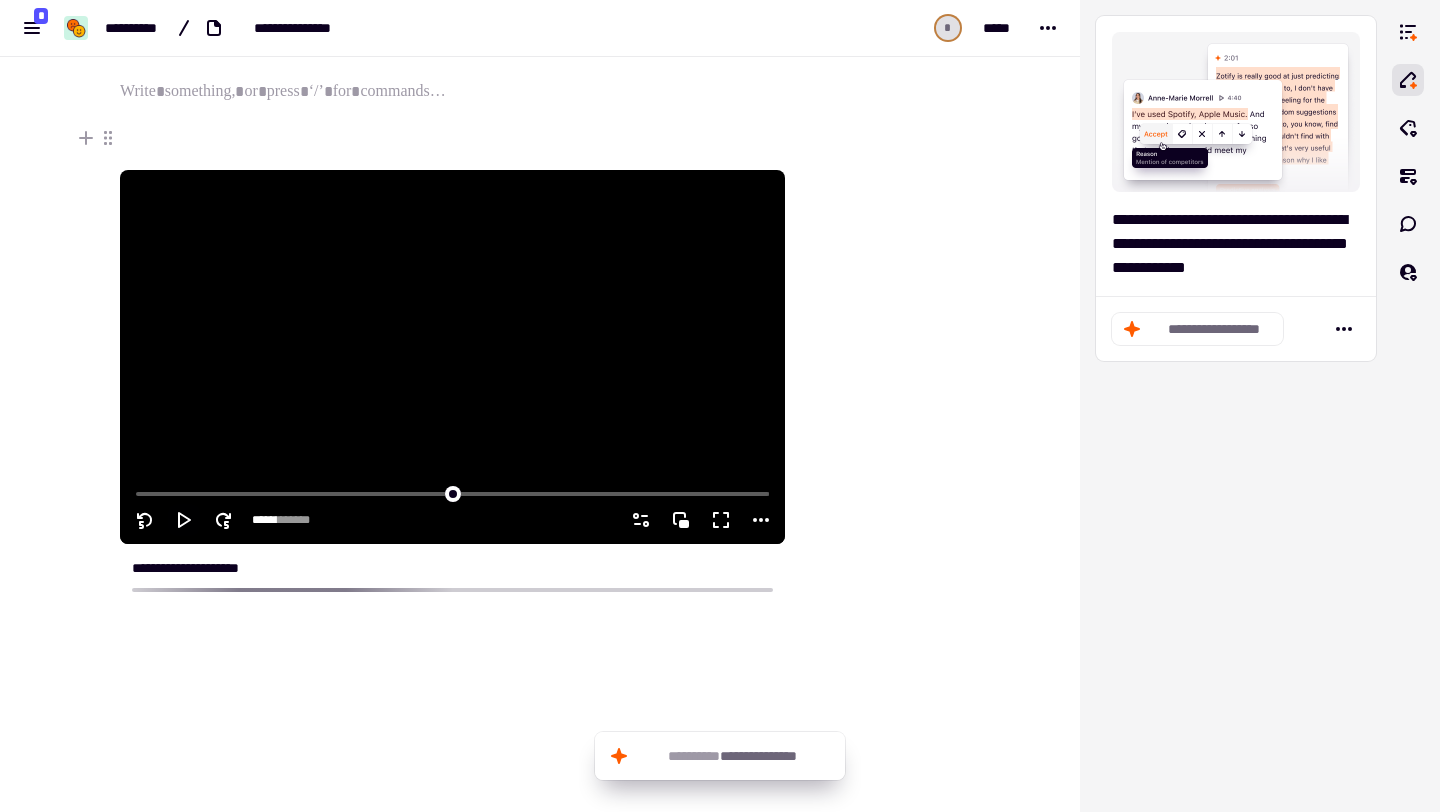 click 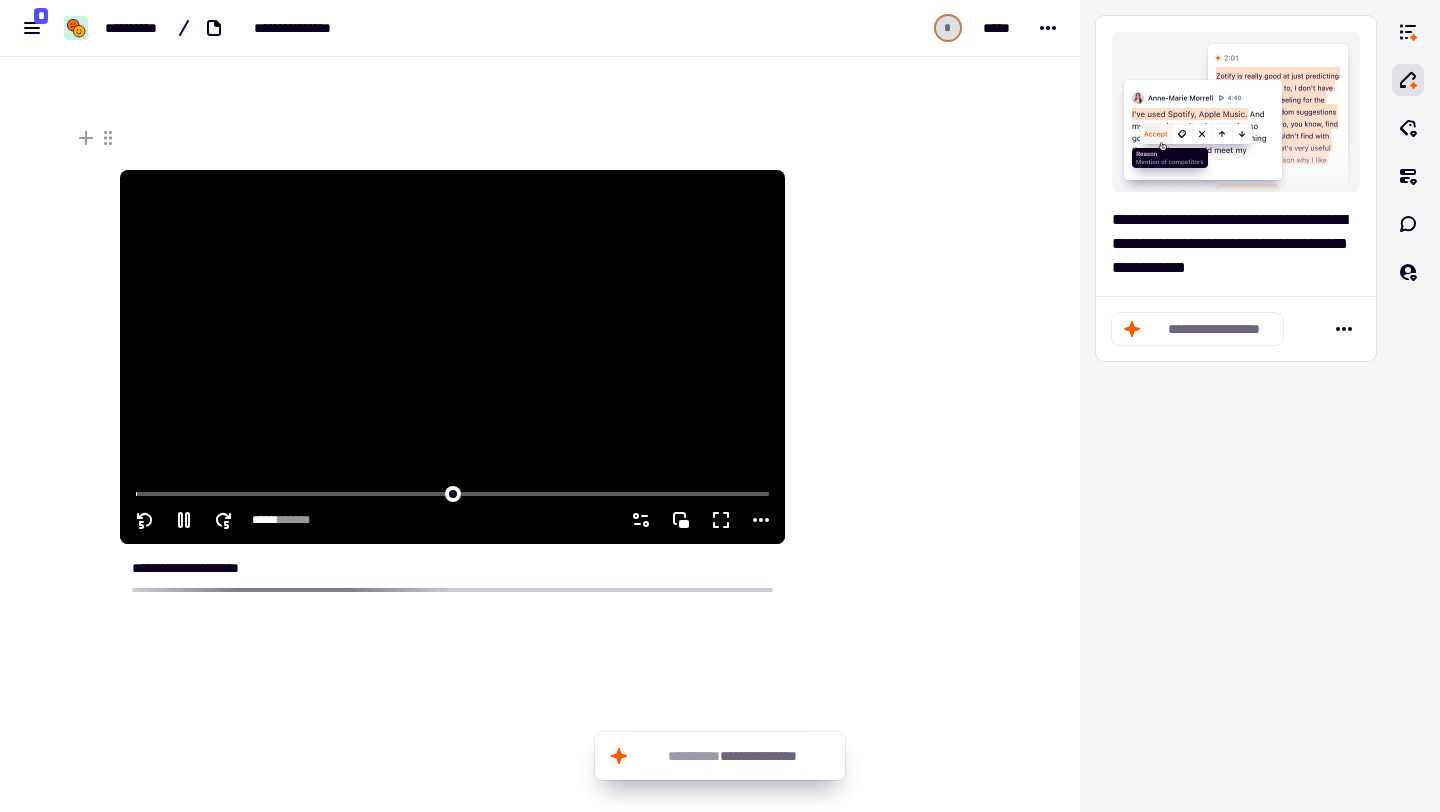 click 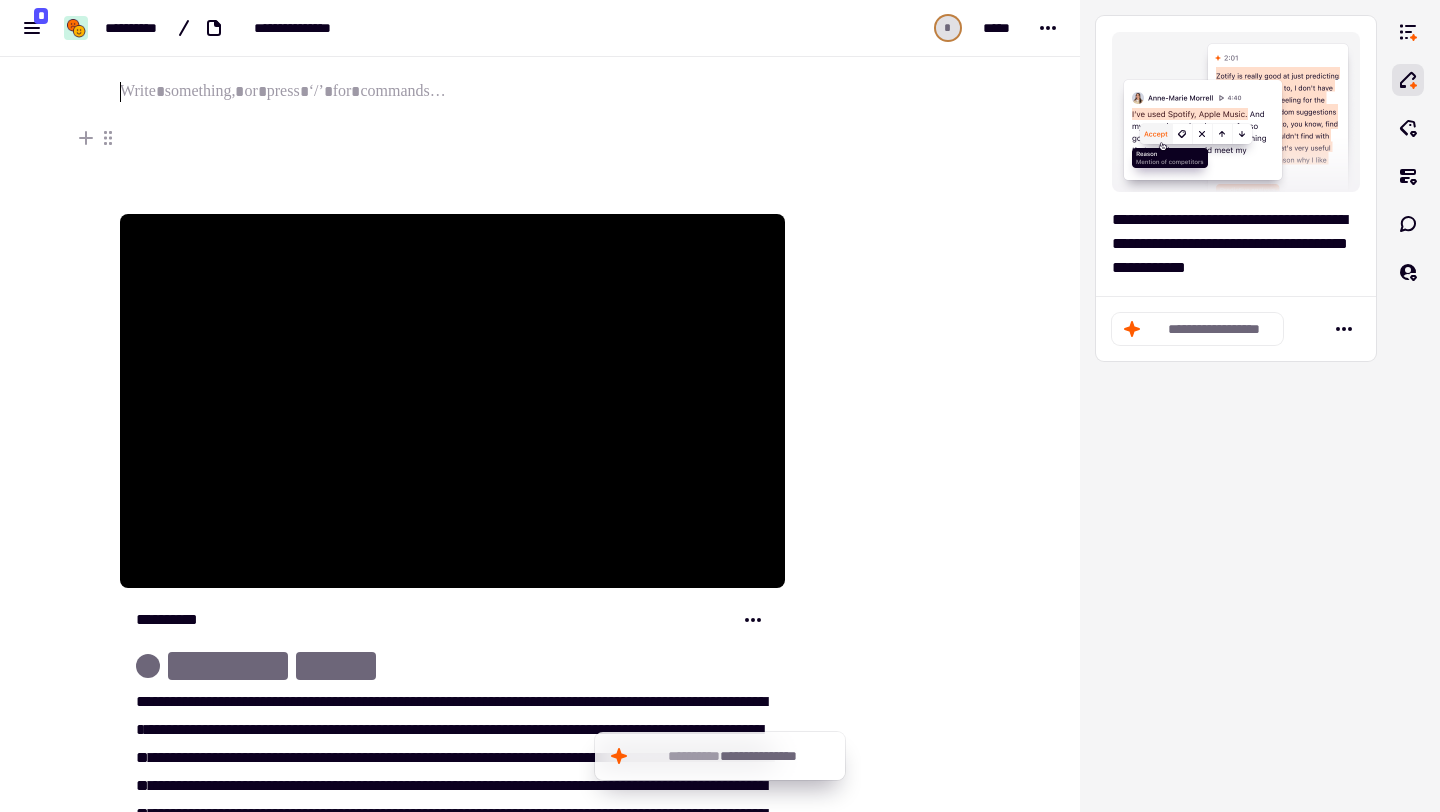 type on "*" 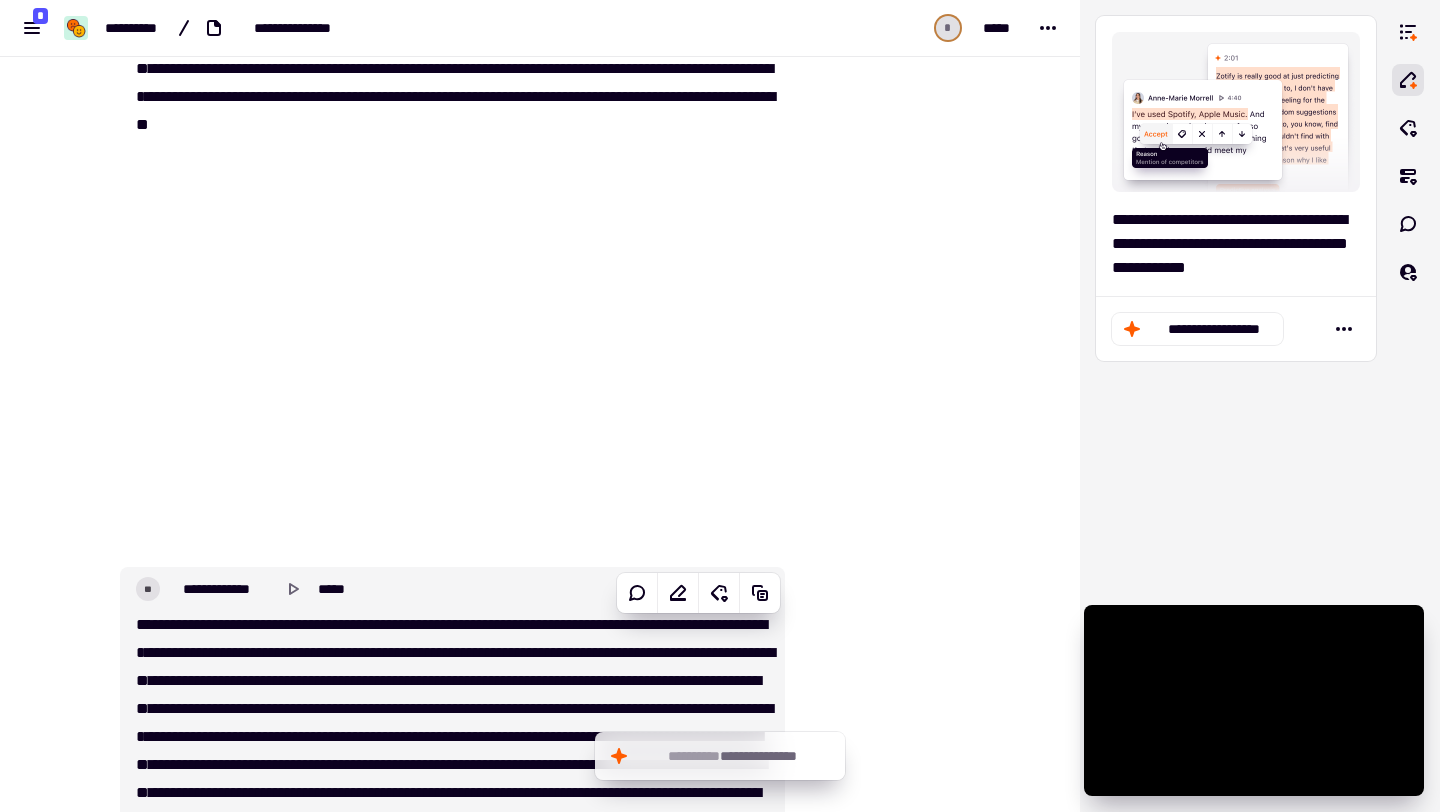 scroll, scrollTop: 3812, scrollLeft: 0, axis: vertical 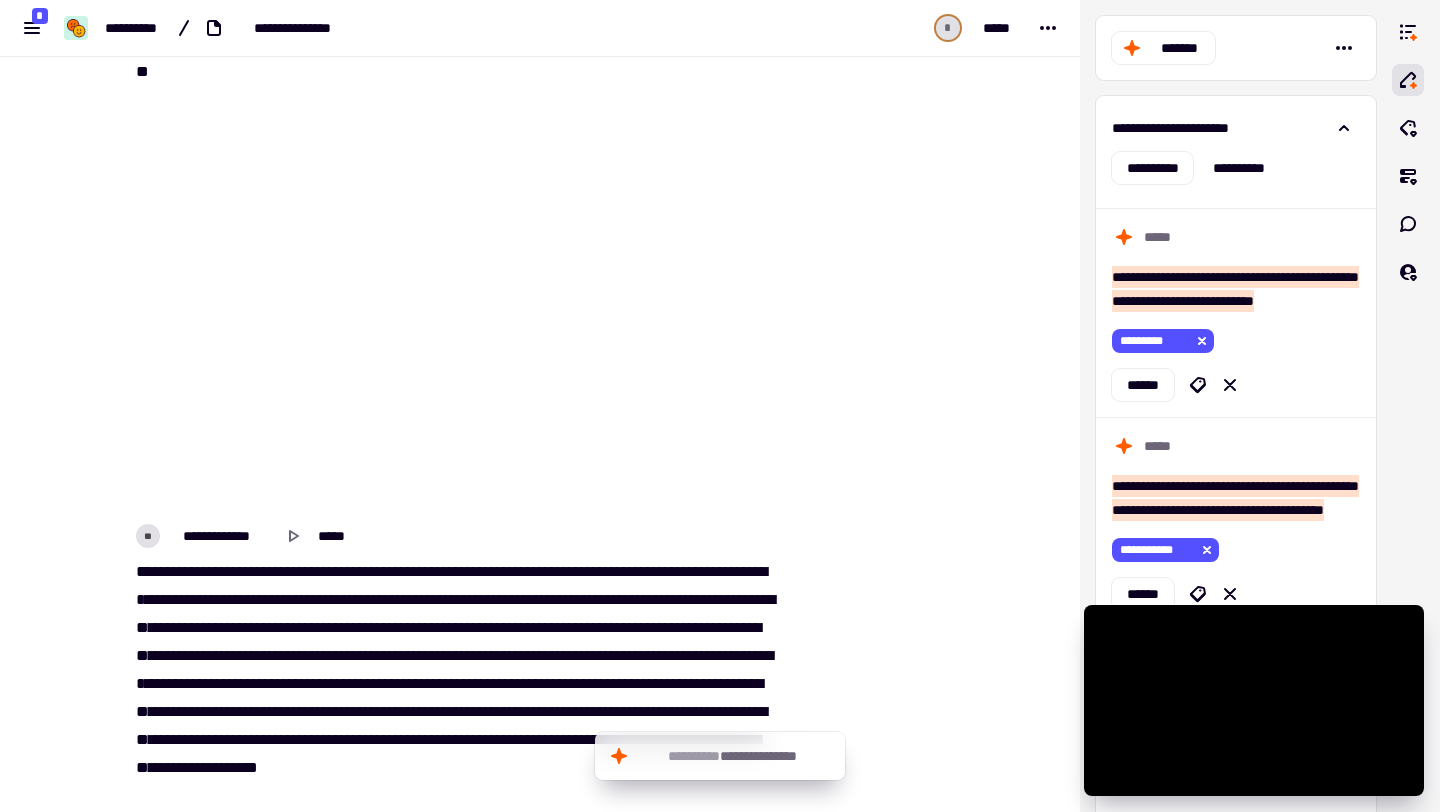 click on "*" at bounding box center (154, 43) 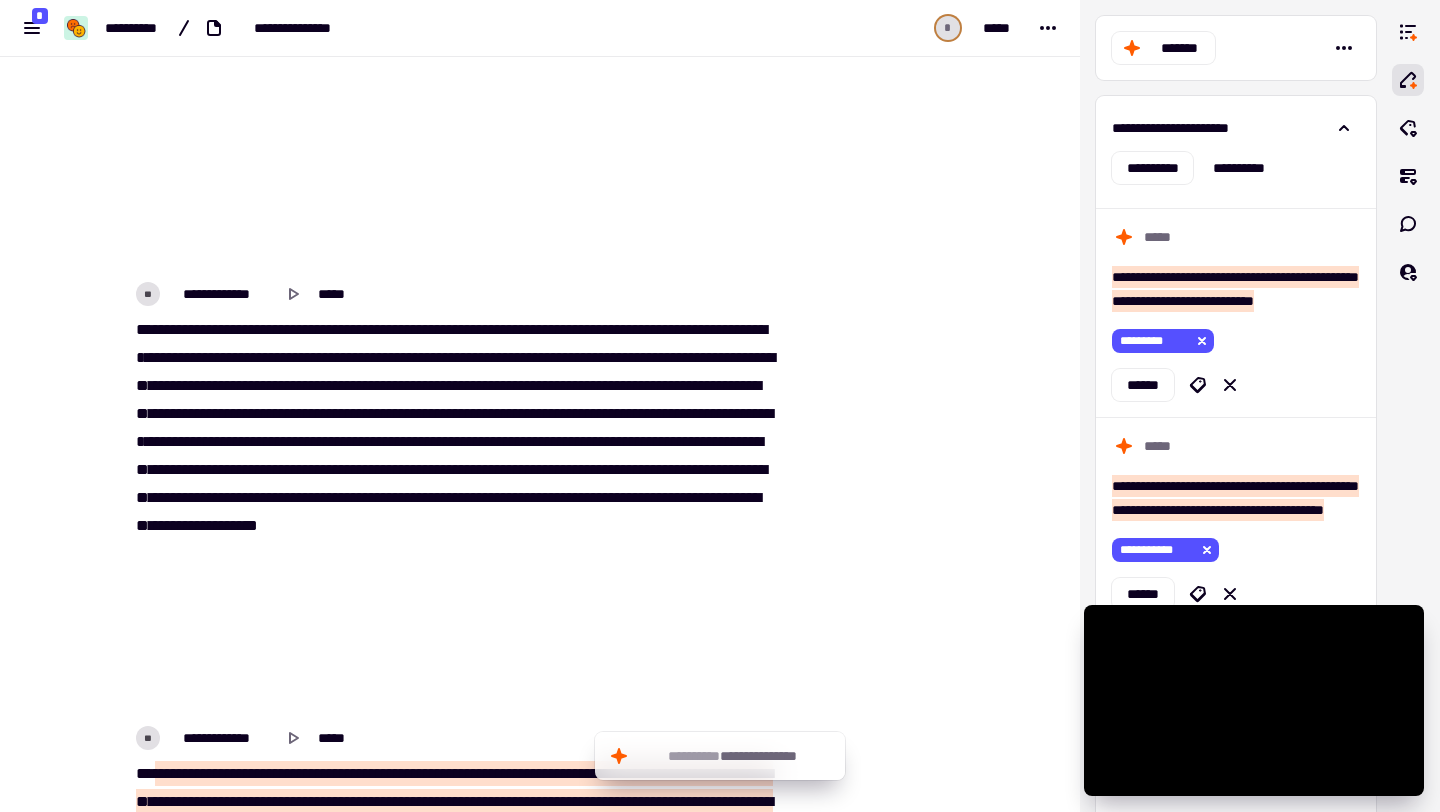 scroll, scrollTop: 4175, scrollLeft: 0, axis: vertical 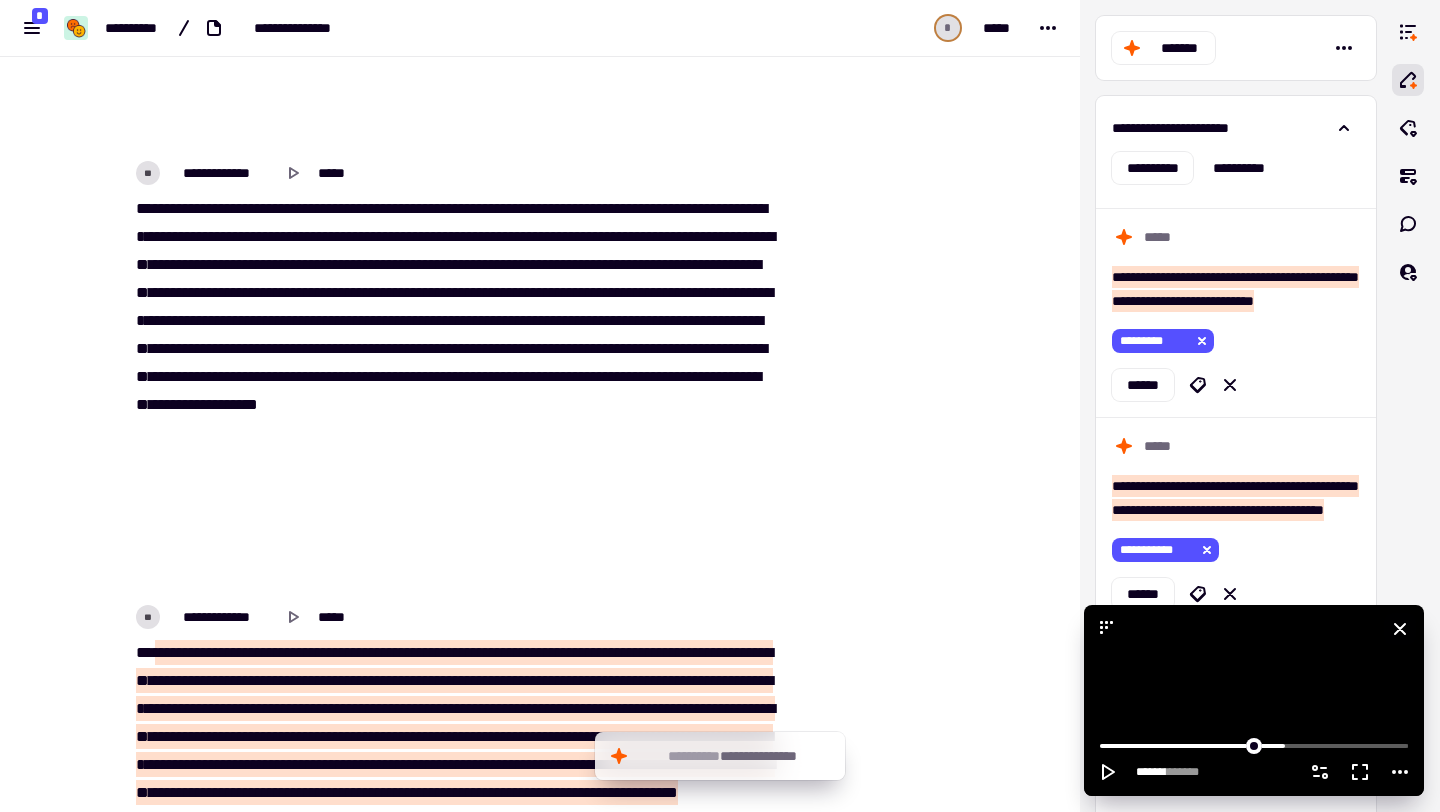 click 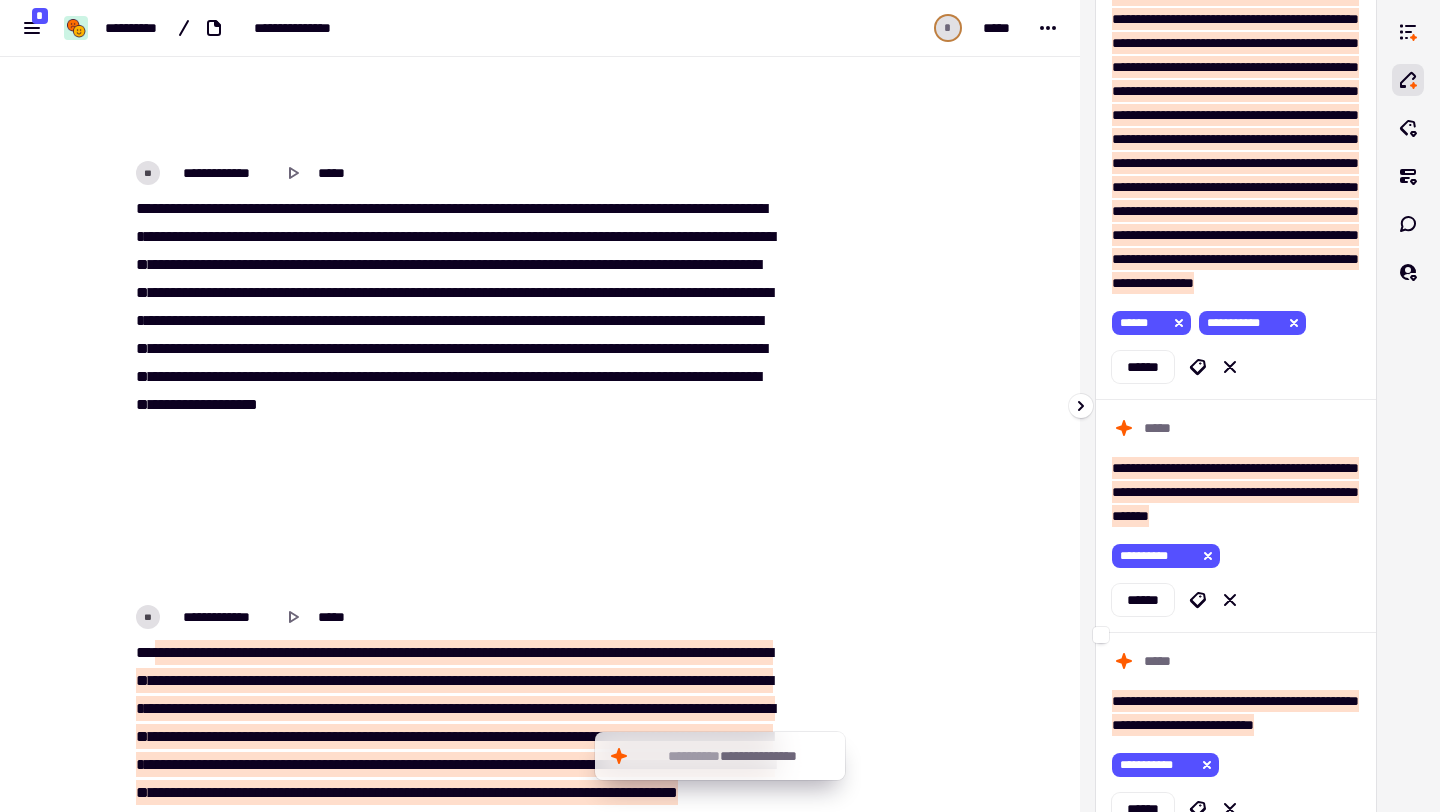 scroll, scrollTop: 0, scrollLeft: 0, axis: both 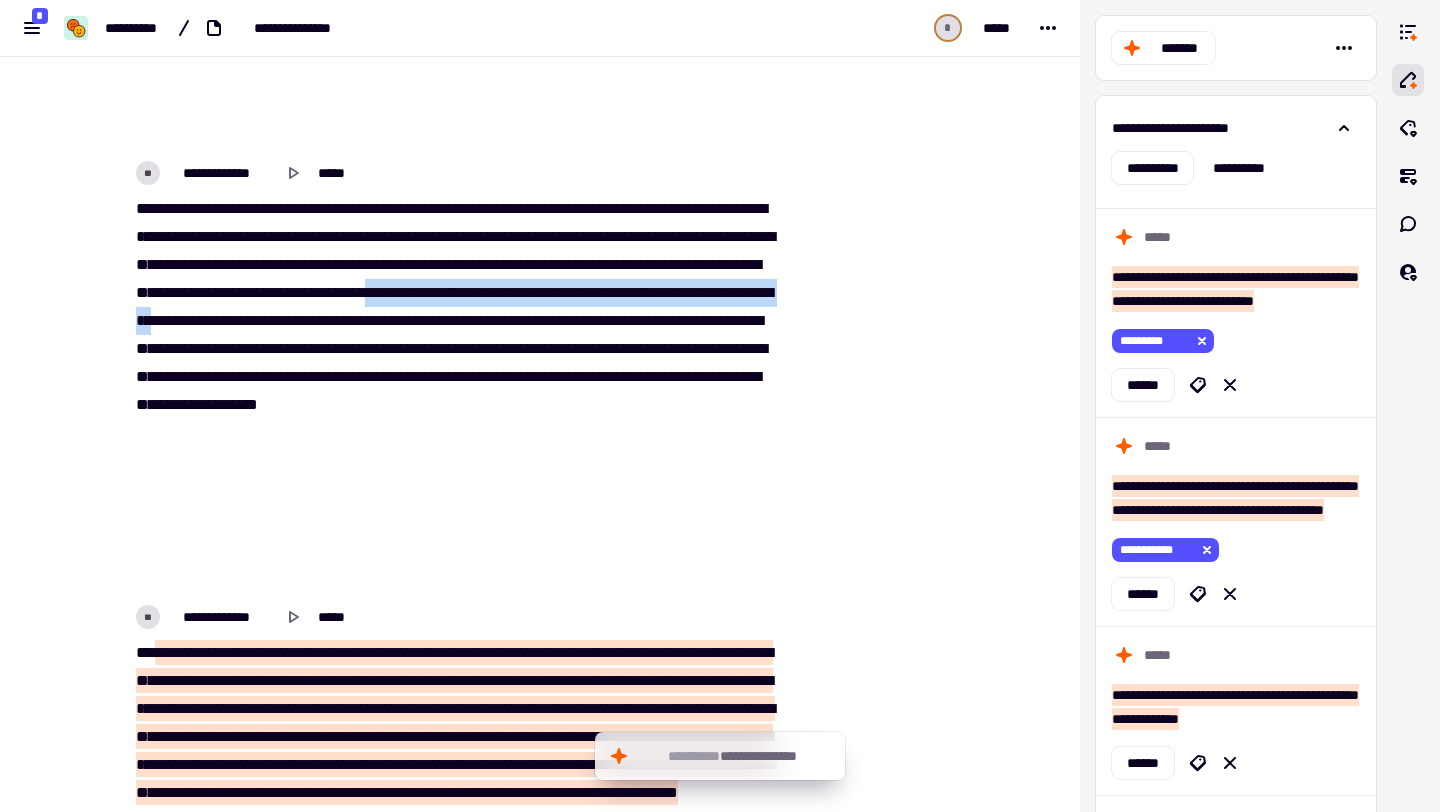 drag, startPoint x: 380, startPoint y: 387, endPoint x: 521, endPoint y: 395, distance: 141.22676 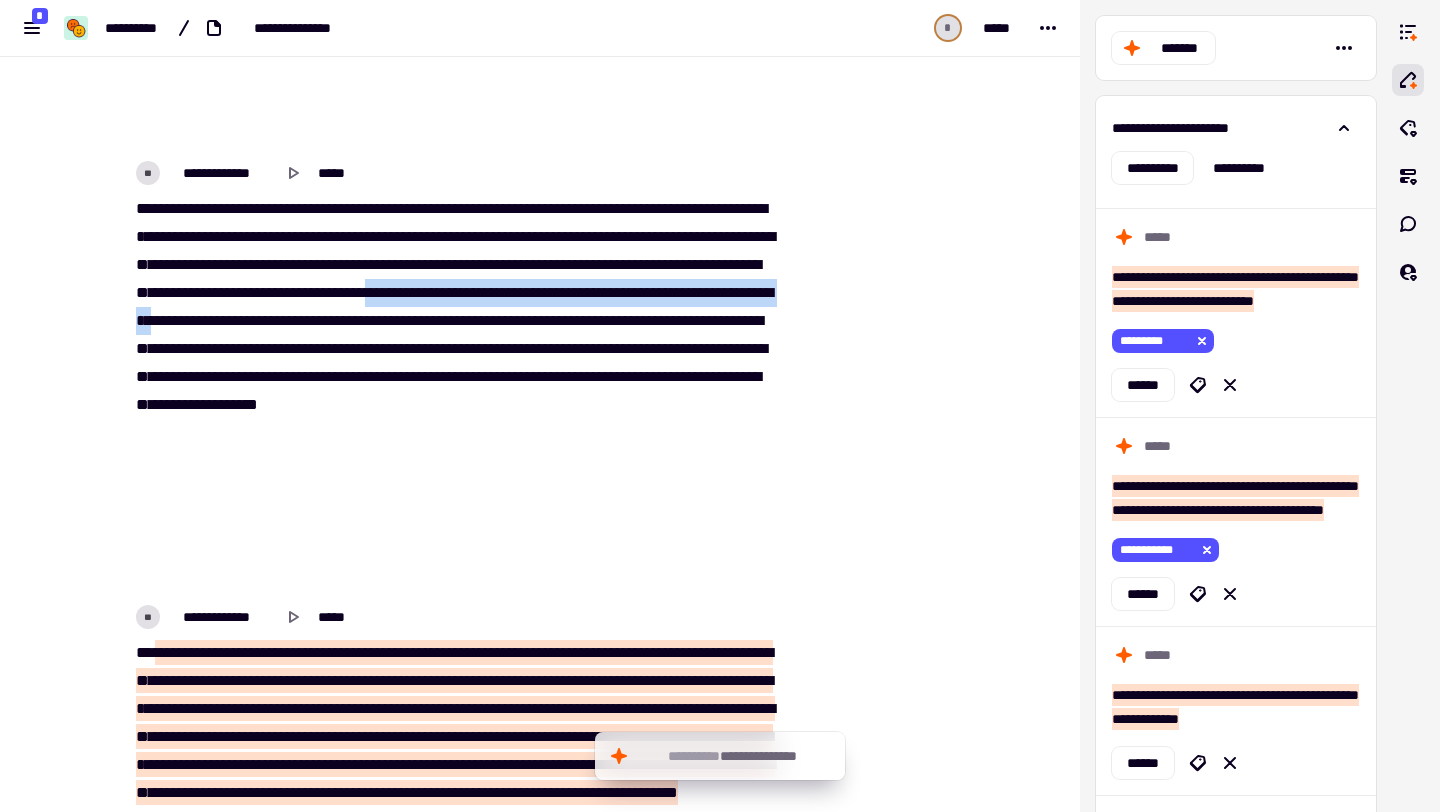click on "**   *   *   *   **   *****   *   **   **   **   *   *   **   **   *   **   **   *   **   *   *   *   *   *   *   ***   **   **   *   **   **   *   *   ****   *   **   *   ***   **   *   *   **   *   ***   **   *   **   *   *   ***   **   **   *   **   *   *   **   *   *   **   **   ****   ***   *   **   ***   ***   ***   **   ***   *   *   *   ***   **   **   **   *   **   *   **   **   *   **   **   **   **   *   **   *   *   **   **   *   **   **   **   *   **   **   **   **   *   **   **   **   **   **   **   **   **   **   **   *   **   **   **   **   *   *   *   **   **   **   **   ***   *   **   *   **   *   *   **   ***   **   **   *   **   *   *   *   ***   *   **   ******   *   *   *   *   **   **   *   *   **   **   *   *   *   *   *   **   **   **   *   **   *   *   **   *   **   *   **   **   *   ****   **   **   **   *   **   *   *   *   *   **   **   **   **   **   **   *   **   **   **   **   **   **   **   *   *   ****   *   **   **   **   **   *   **   **   *   *   *   **   ***   *   *" at bounding box center (452, 391) 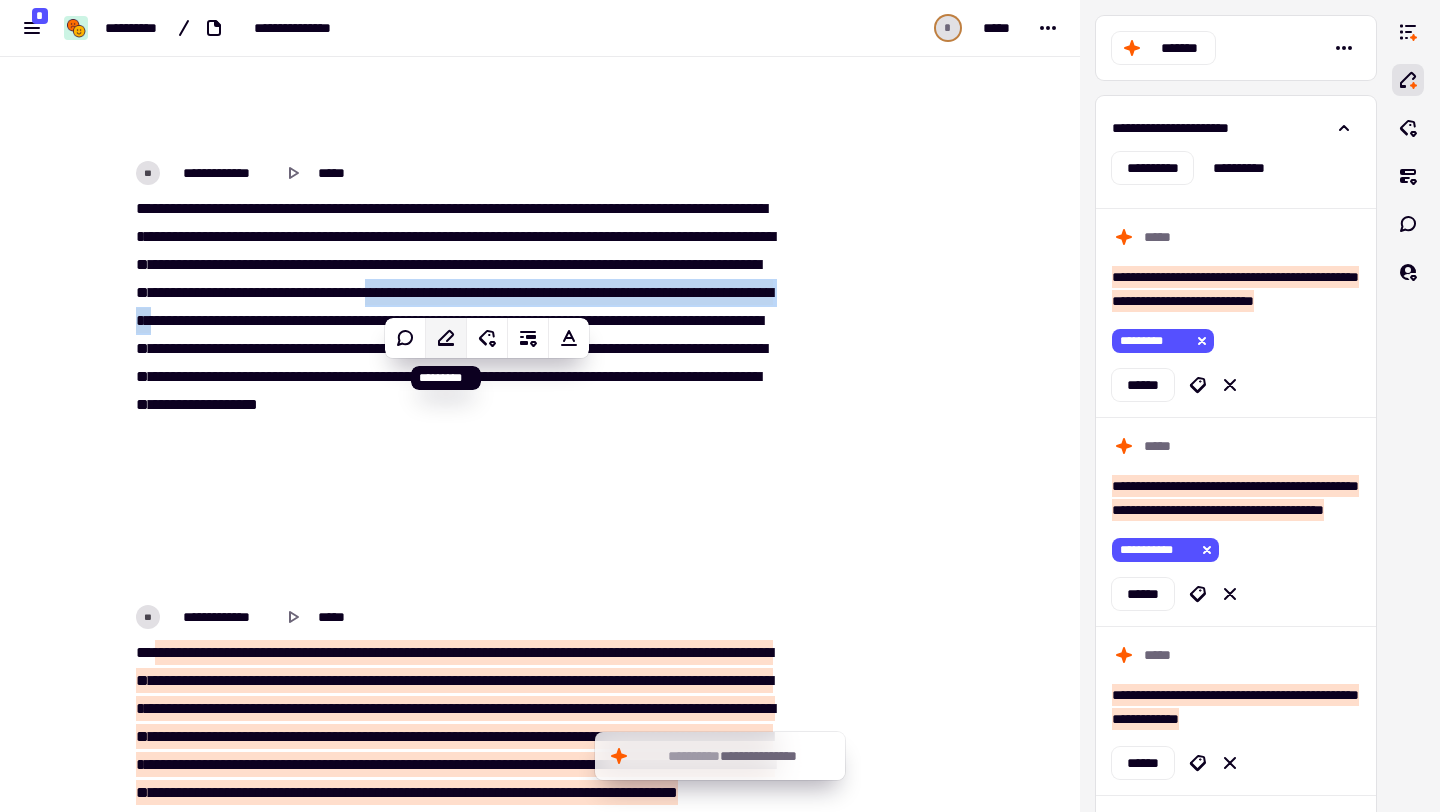 click 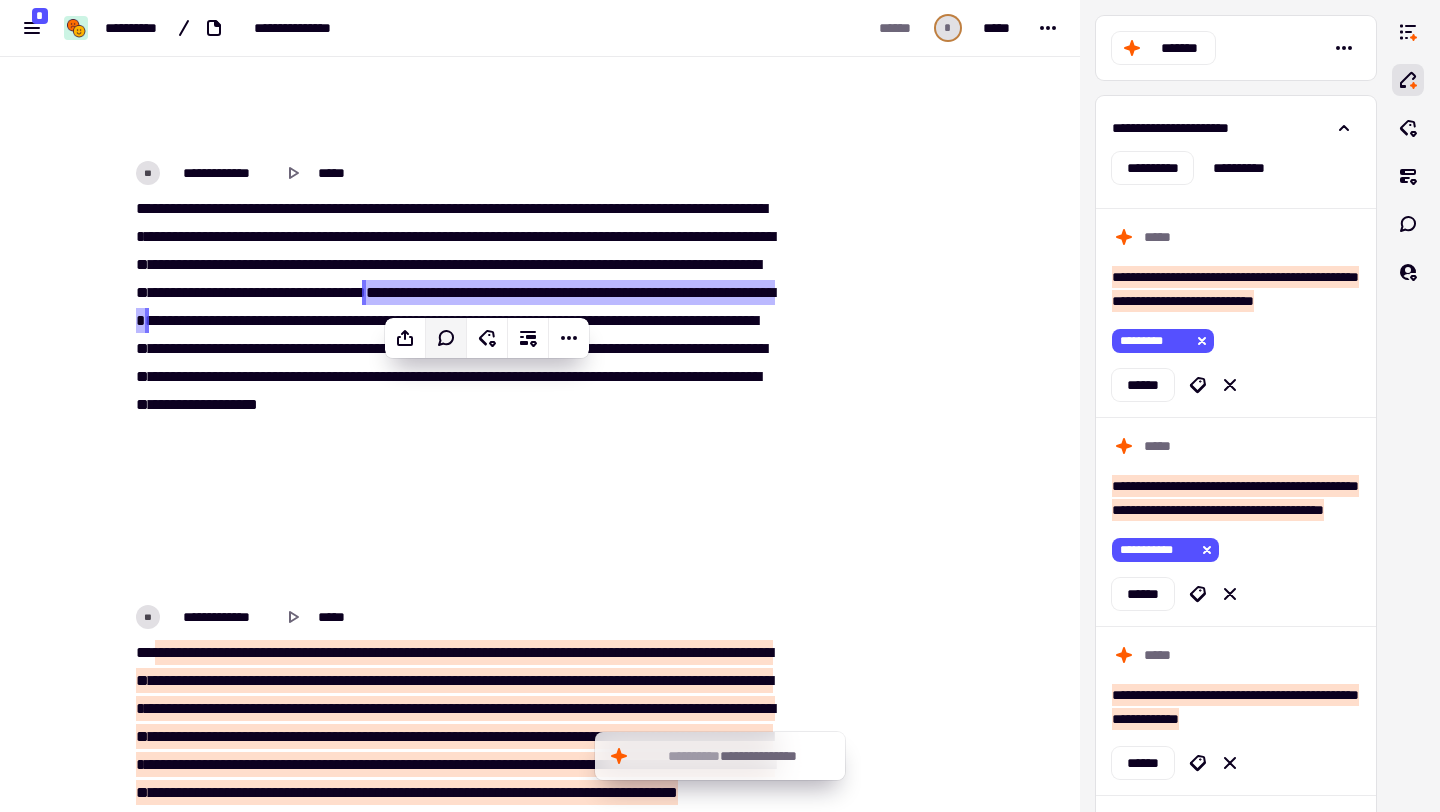 click on "**" at bounding box center [179, 348] 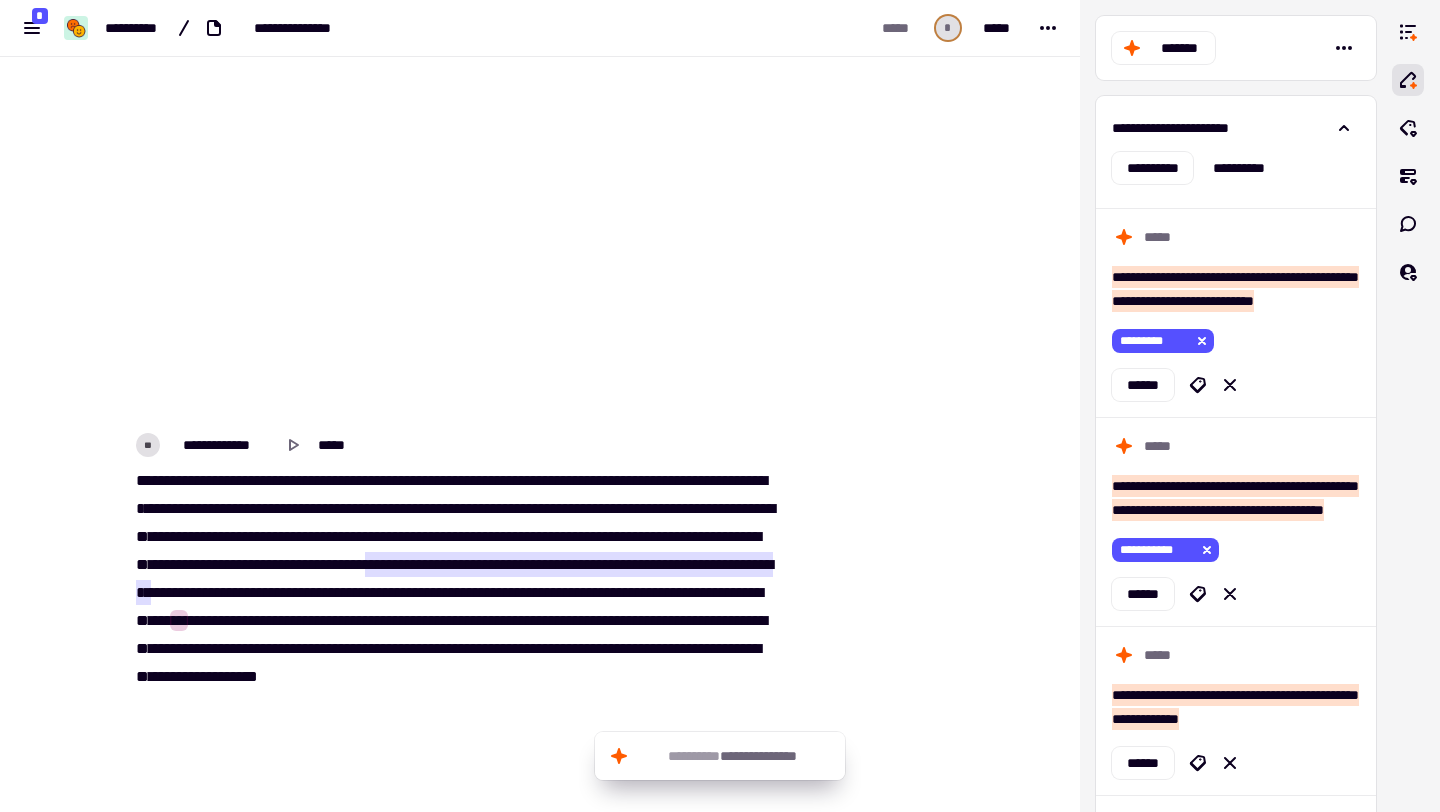 click on "**********" at bounding box center [452, 445] 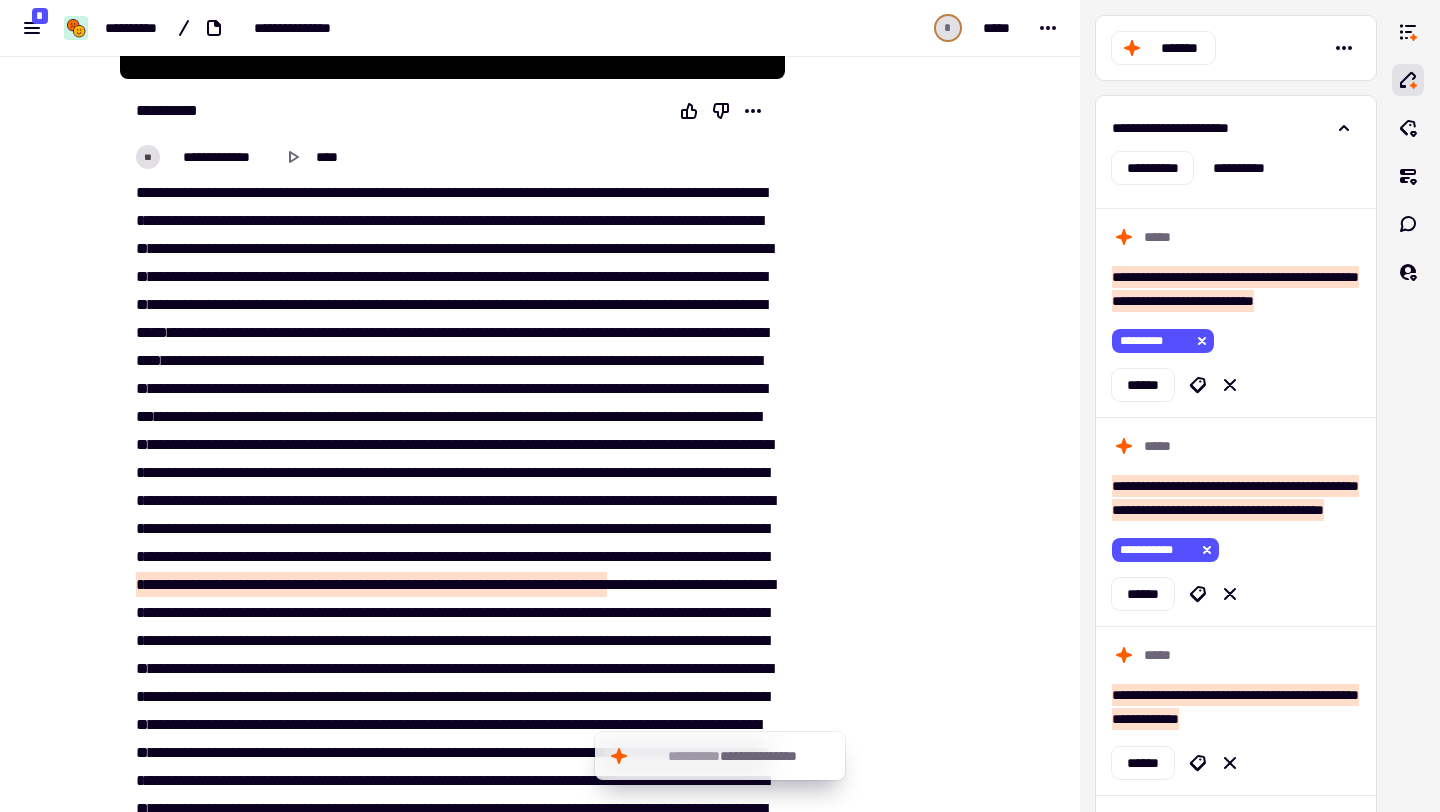 scroll, scrollTop: 491, scrollLeft: 0, axis: vertical 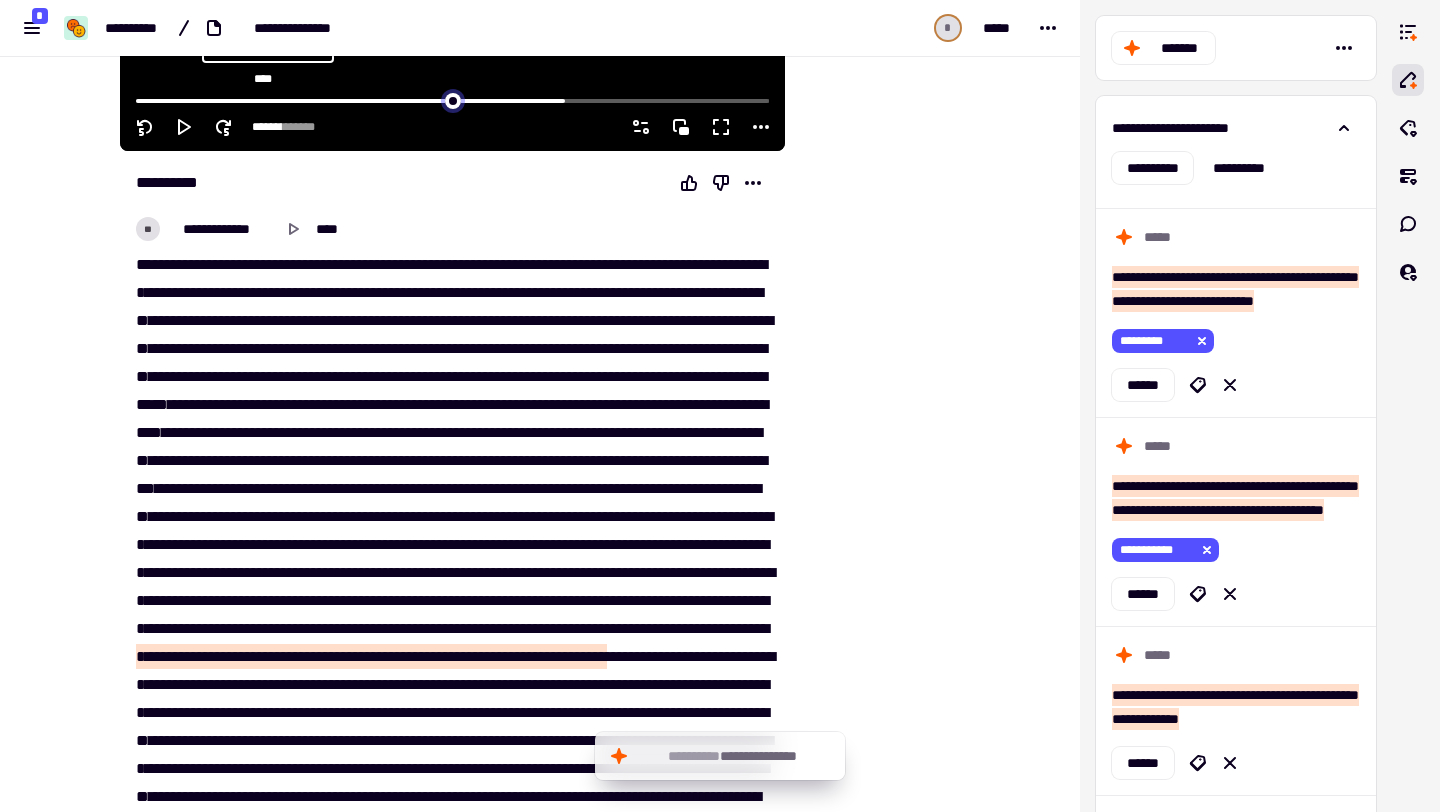 click at bounding box center (452, 99) 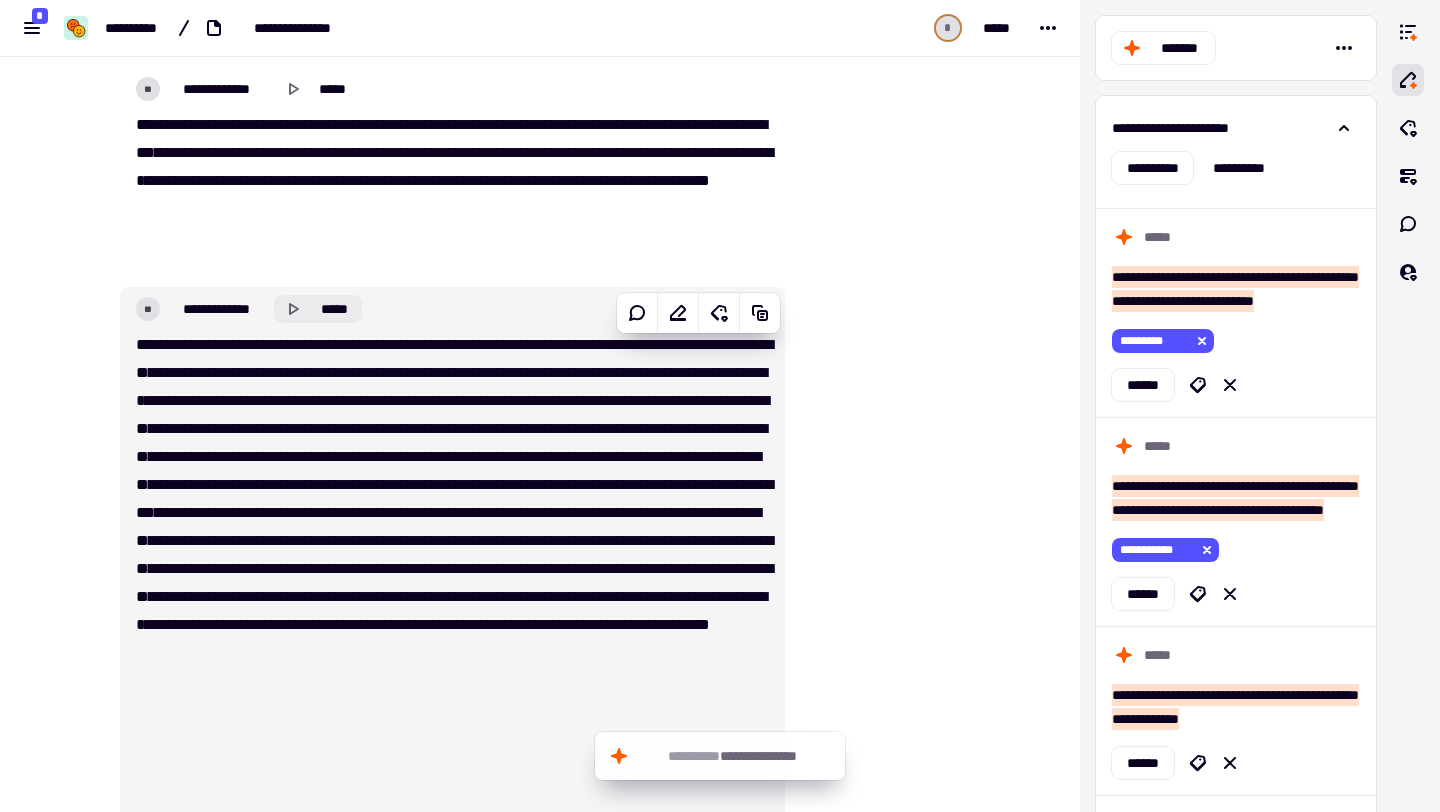 scroll, scrollTop: 5629, scrollLeft: 0, axis: vertical 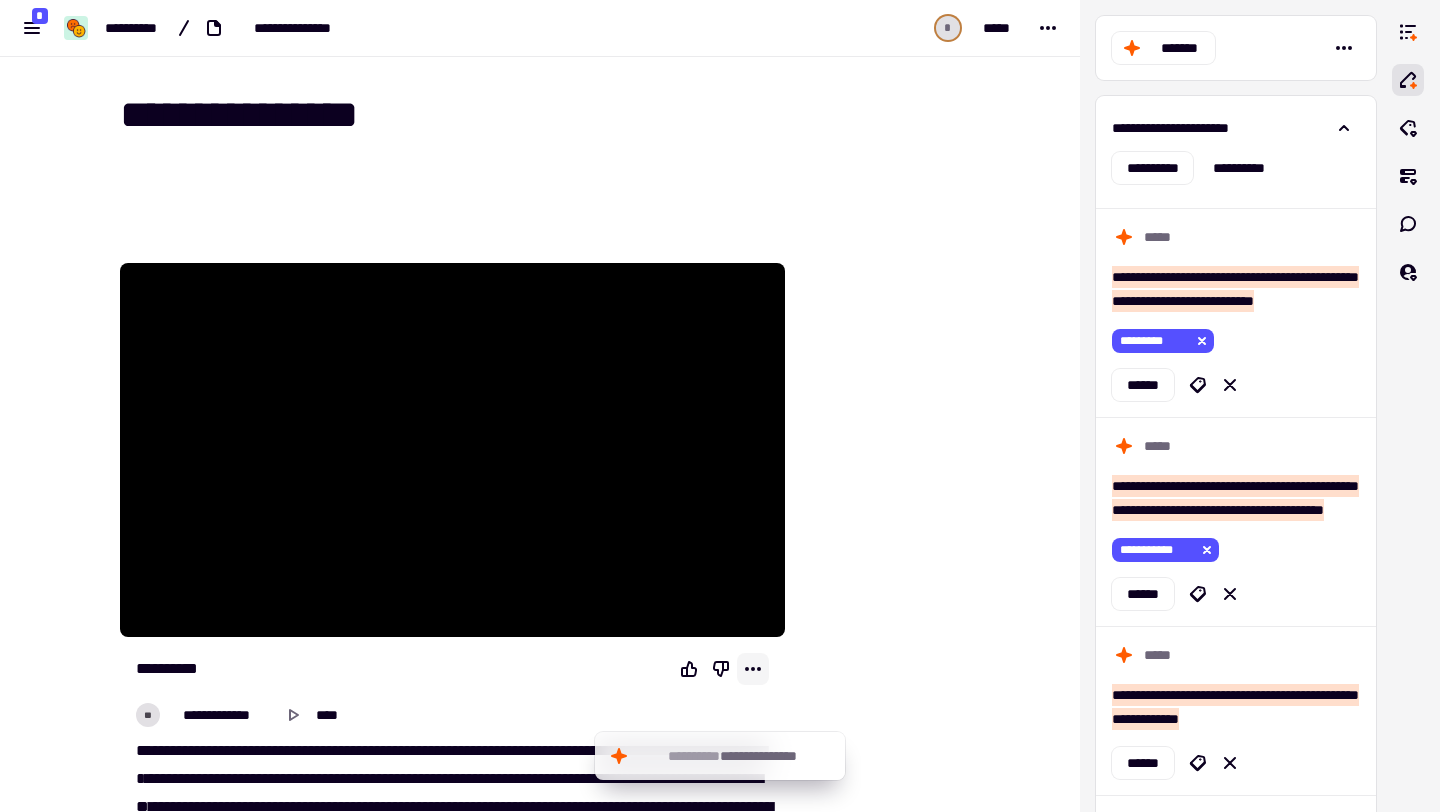 click 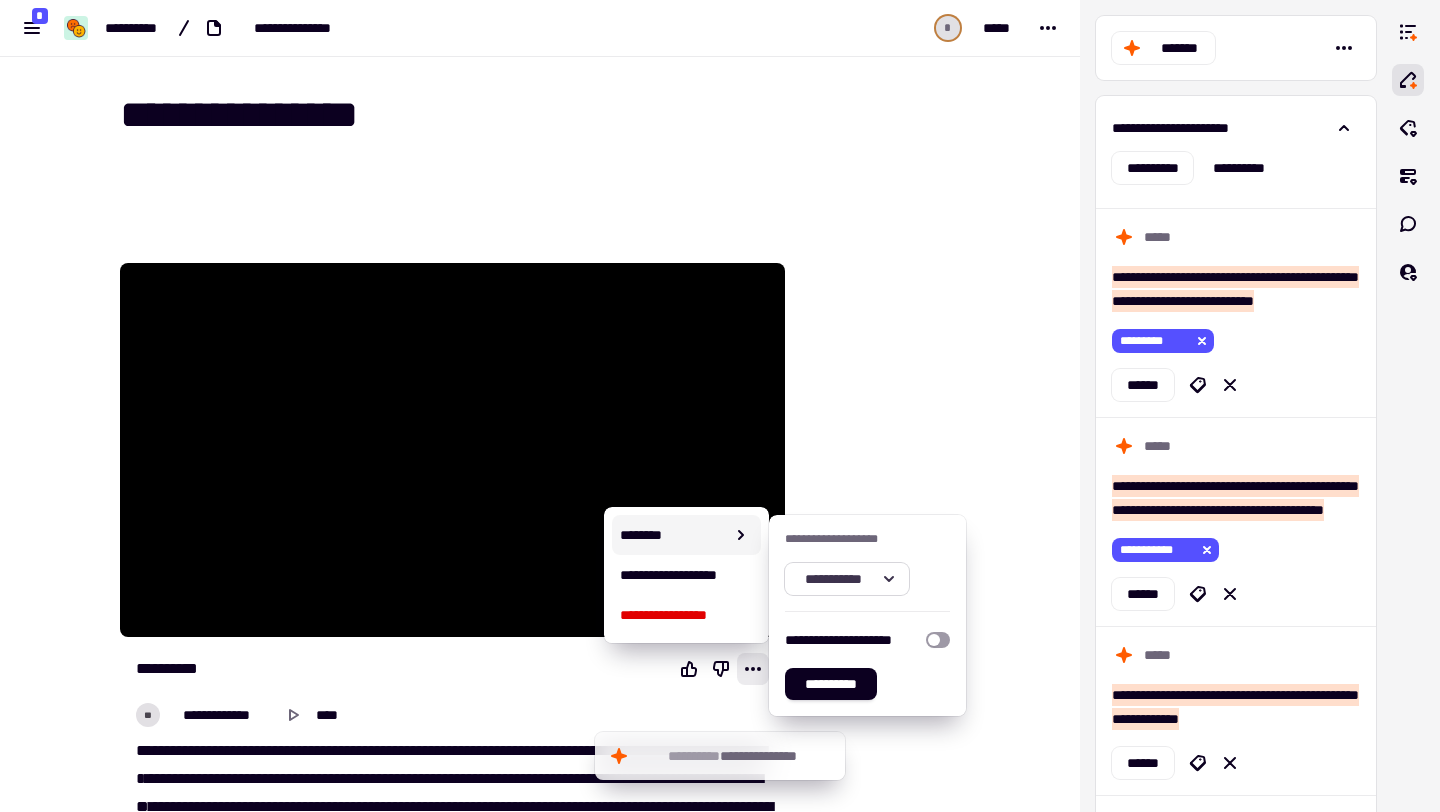 click 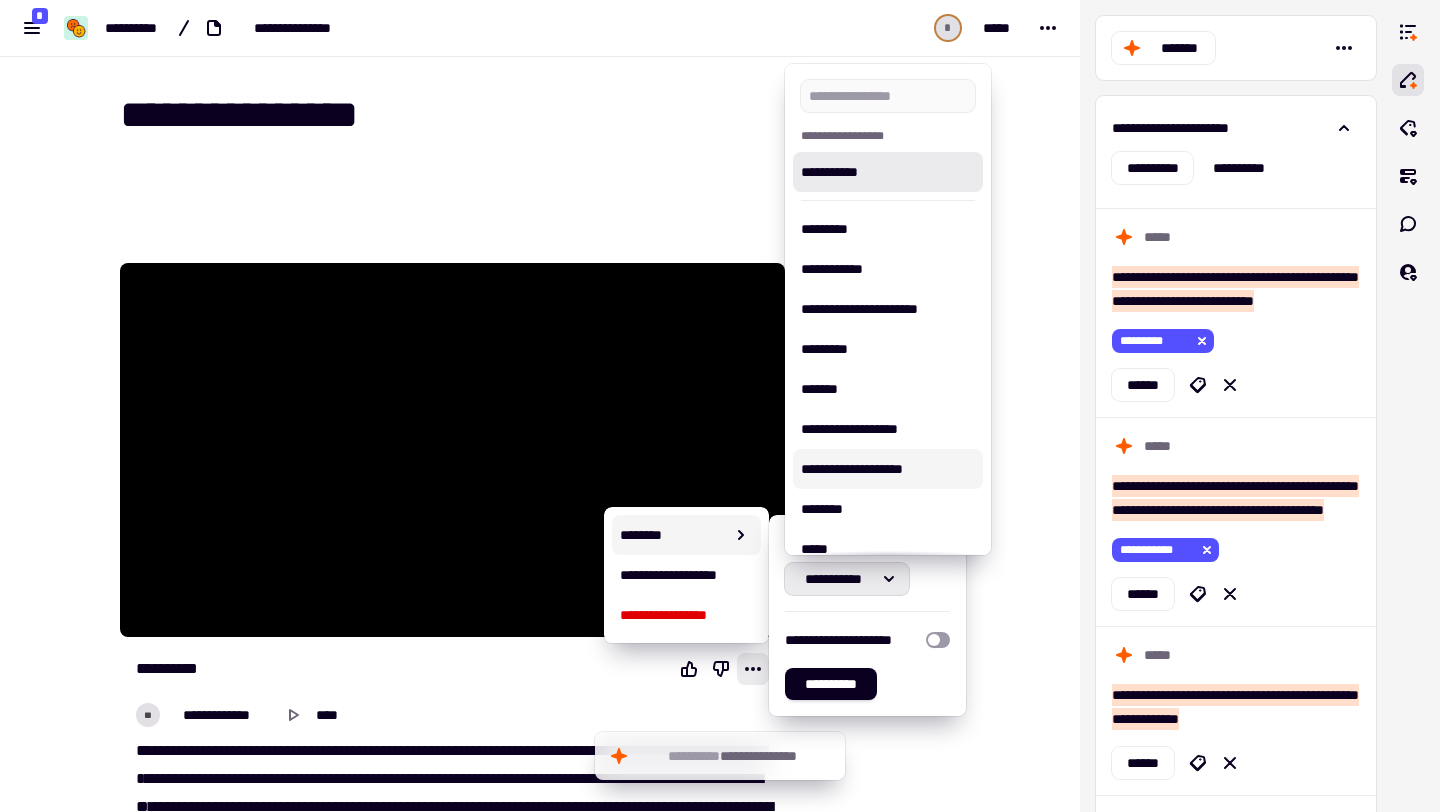 click on "**********" at bounding box center (888, 469) 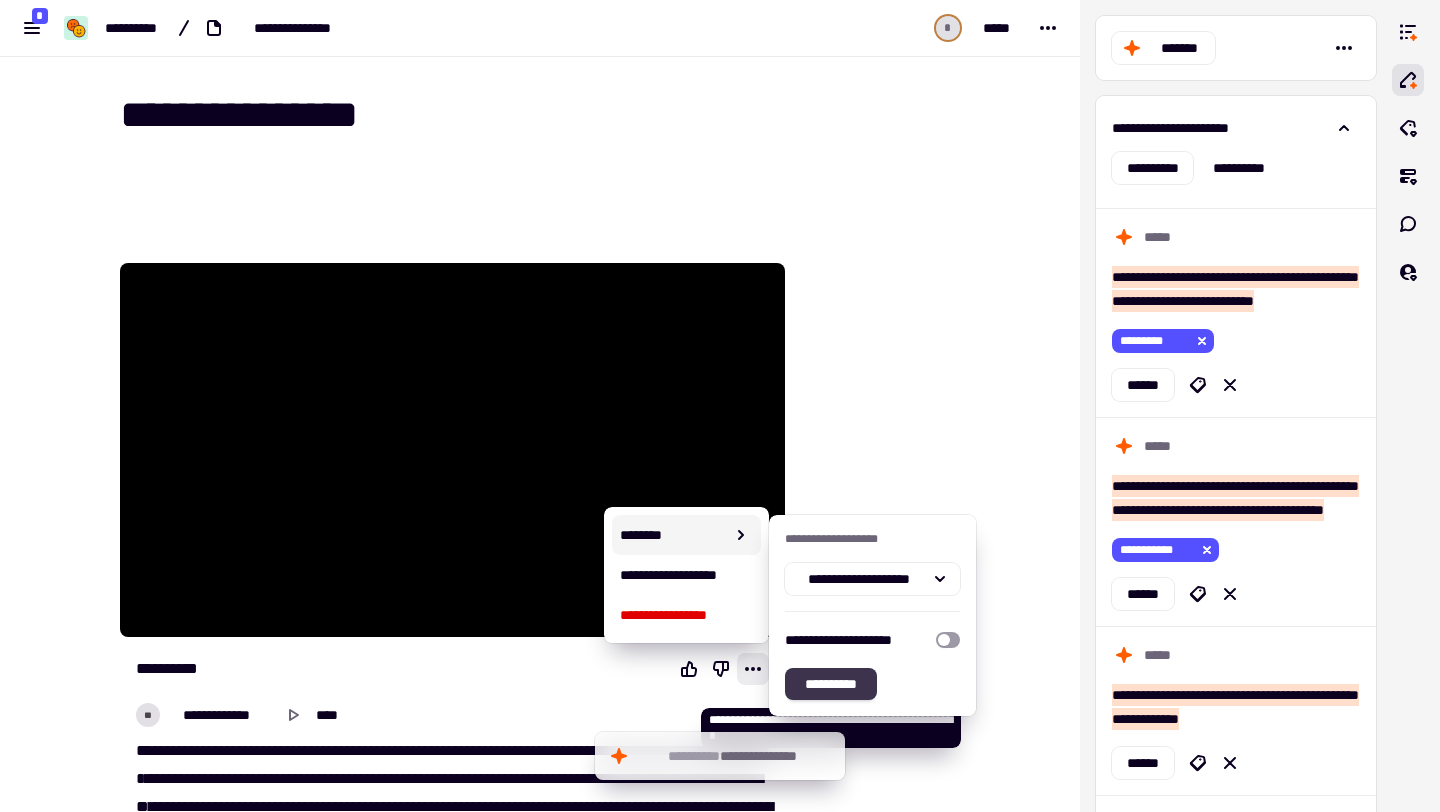 click on "**********" 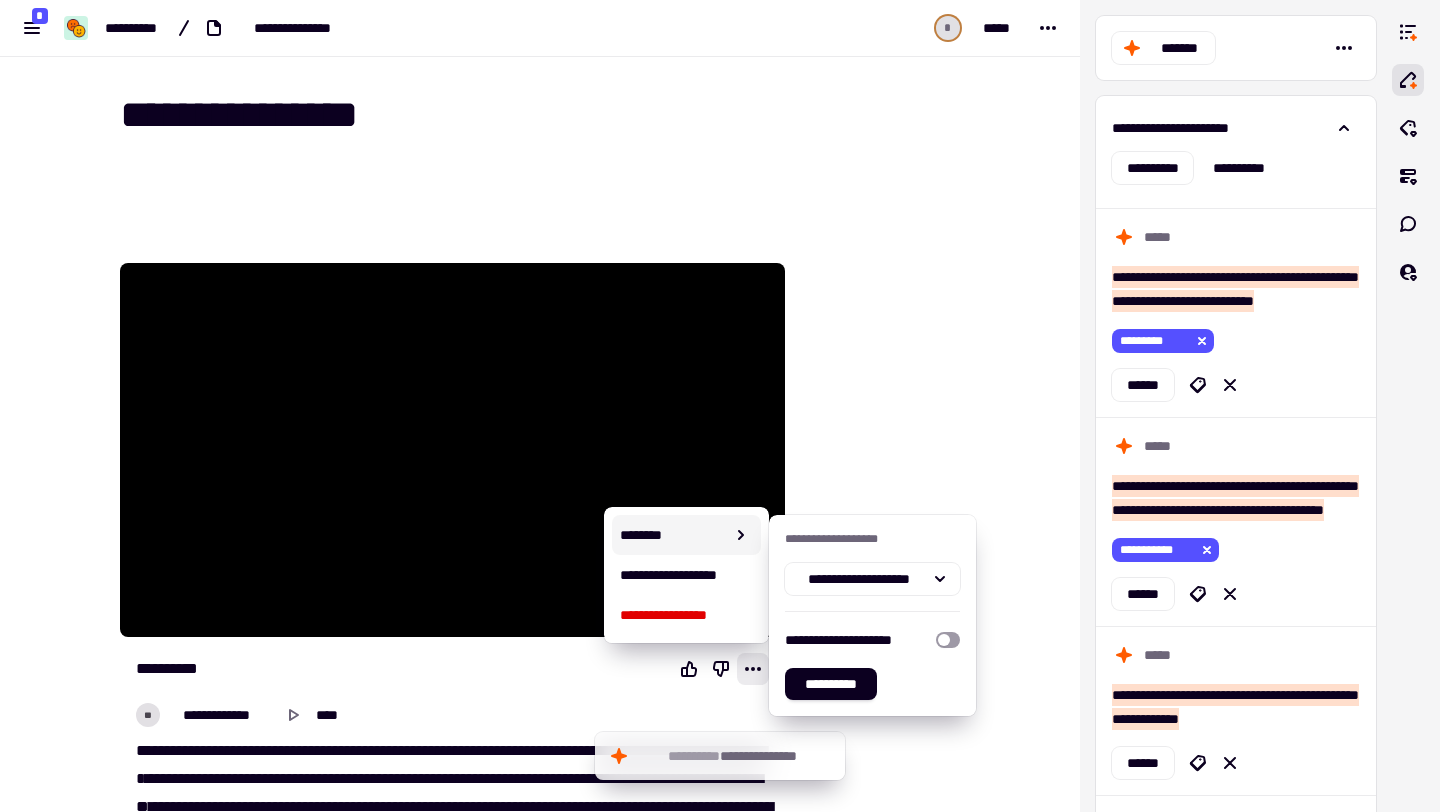 type on "*" 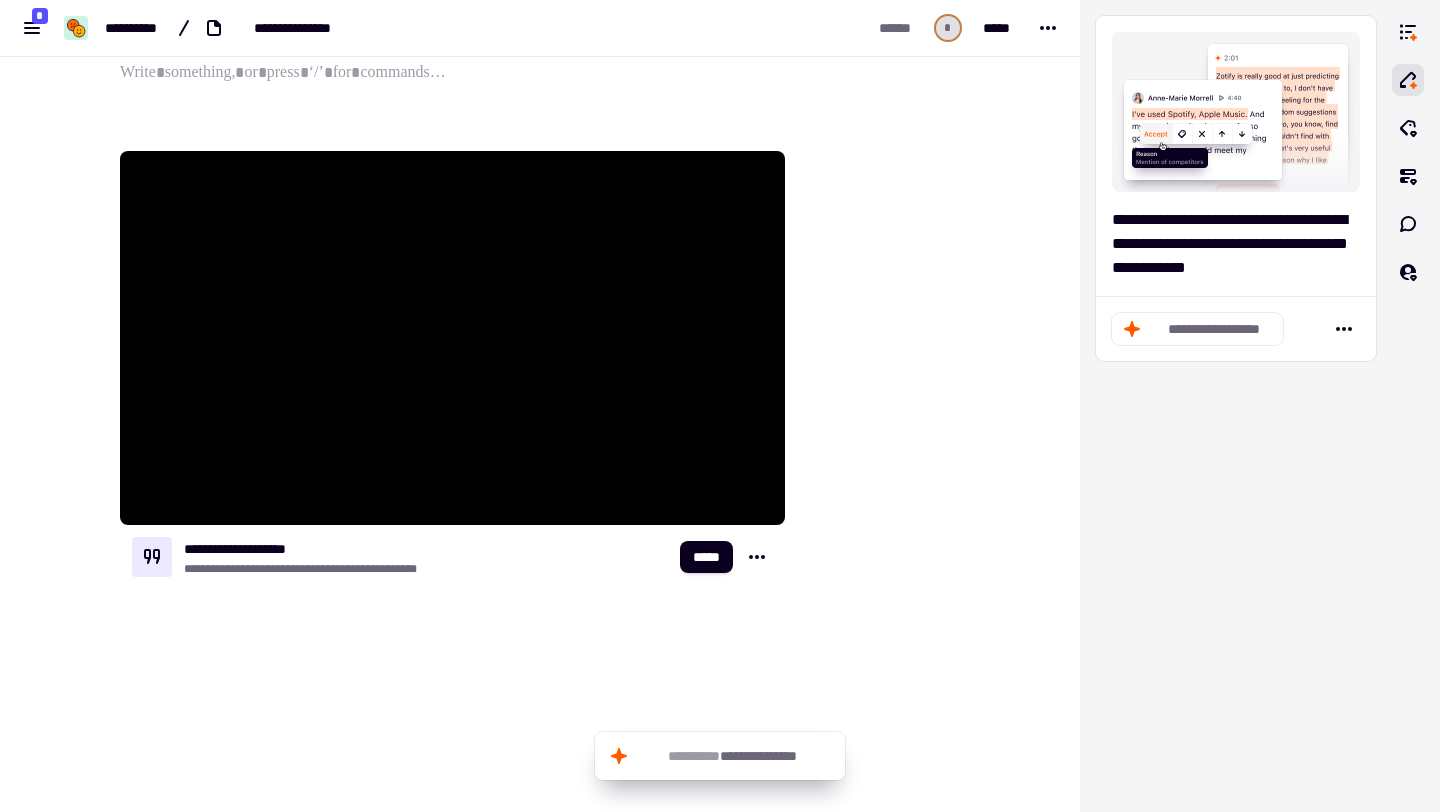 scroll, scrollTop: 124, scrollLeft: 0, axis: vertical 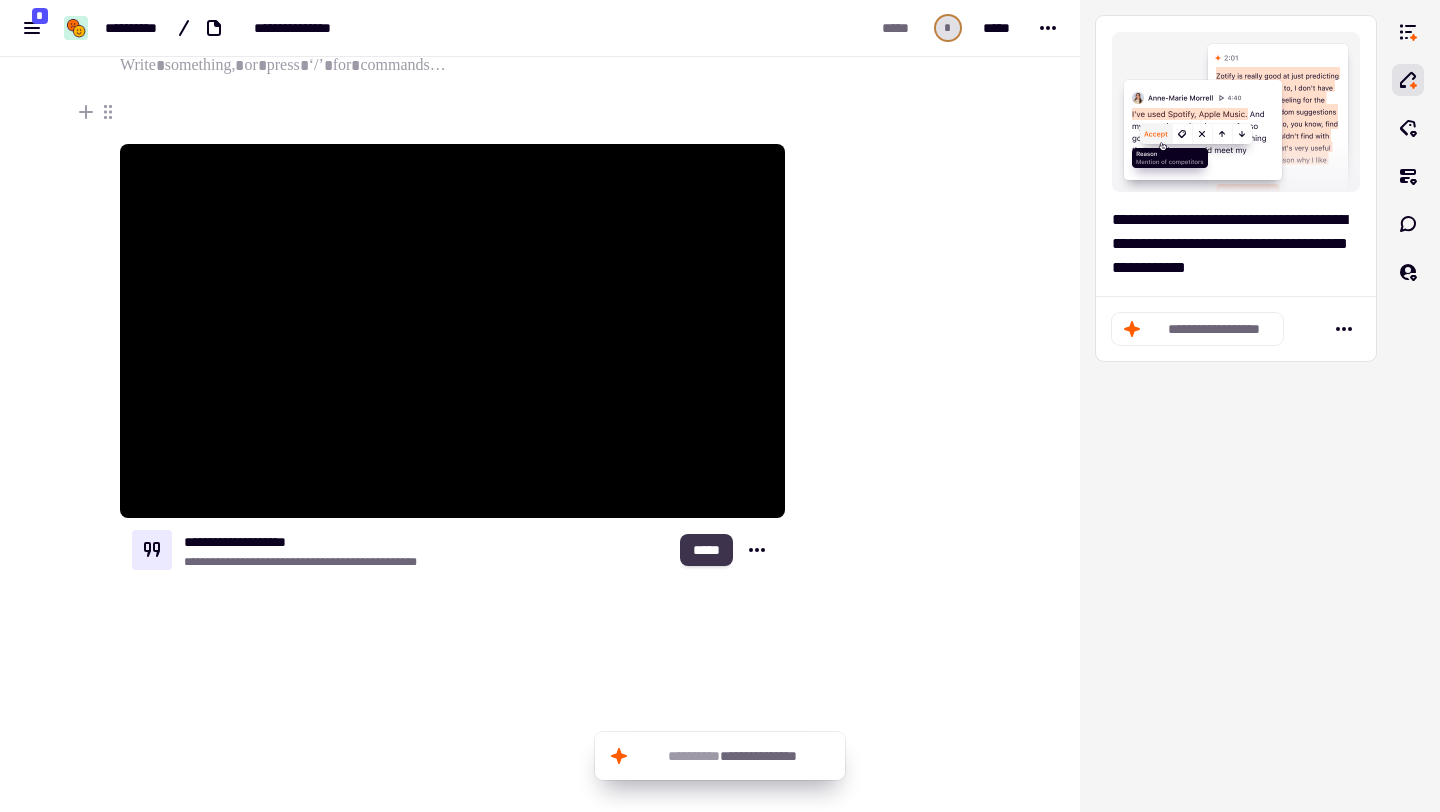 click on "*****" 